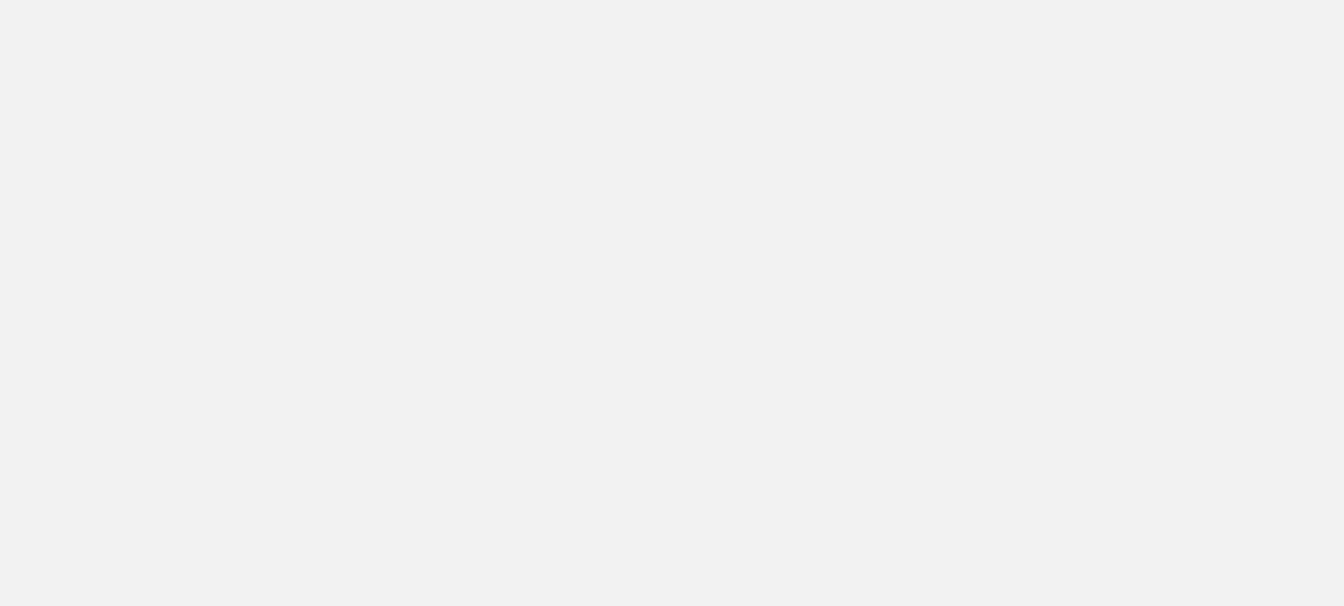 scroll, scrollTop: 0, scrollLeft: 0, axis: both 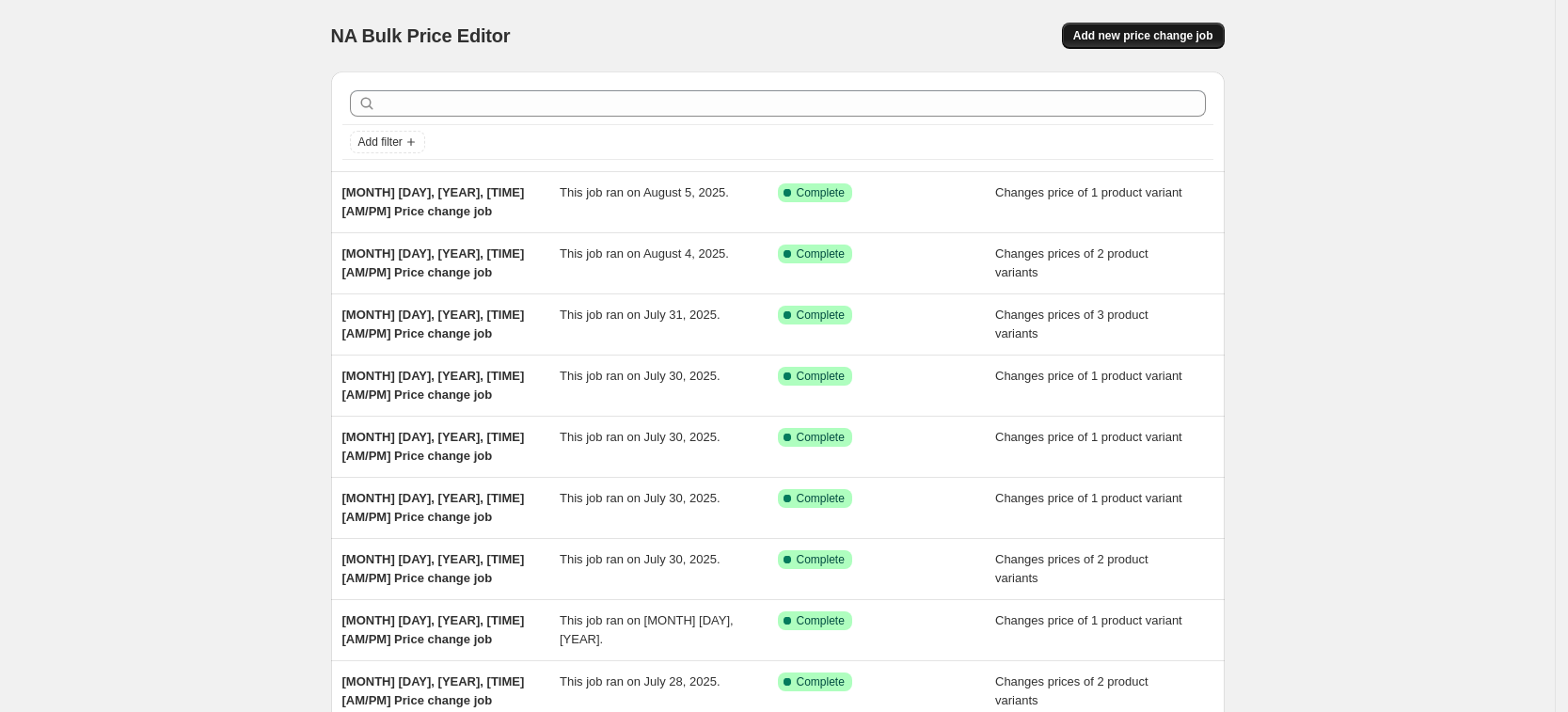 click on "Add new price change job" at bounding box center (1143, 36) 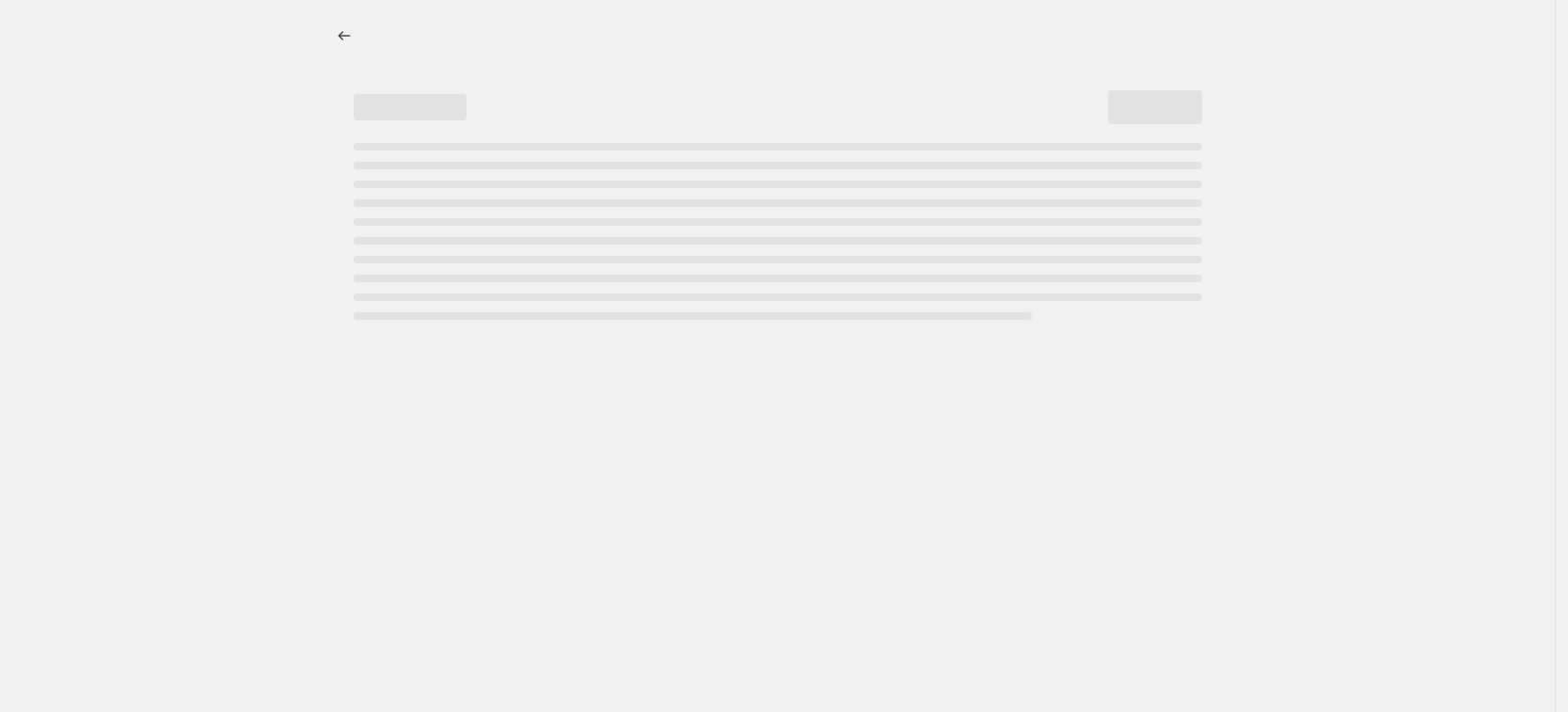 select on "percentage" 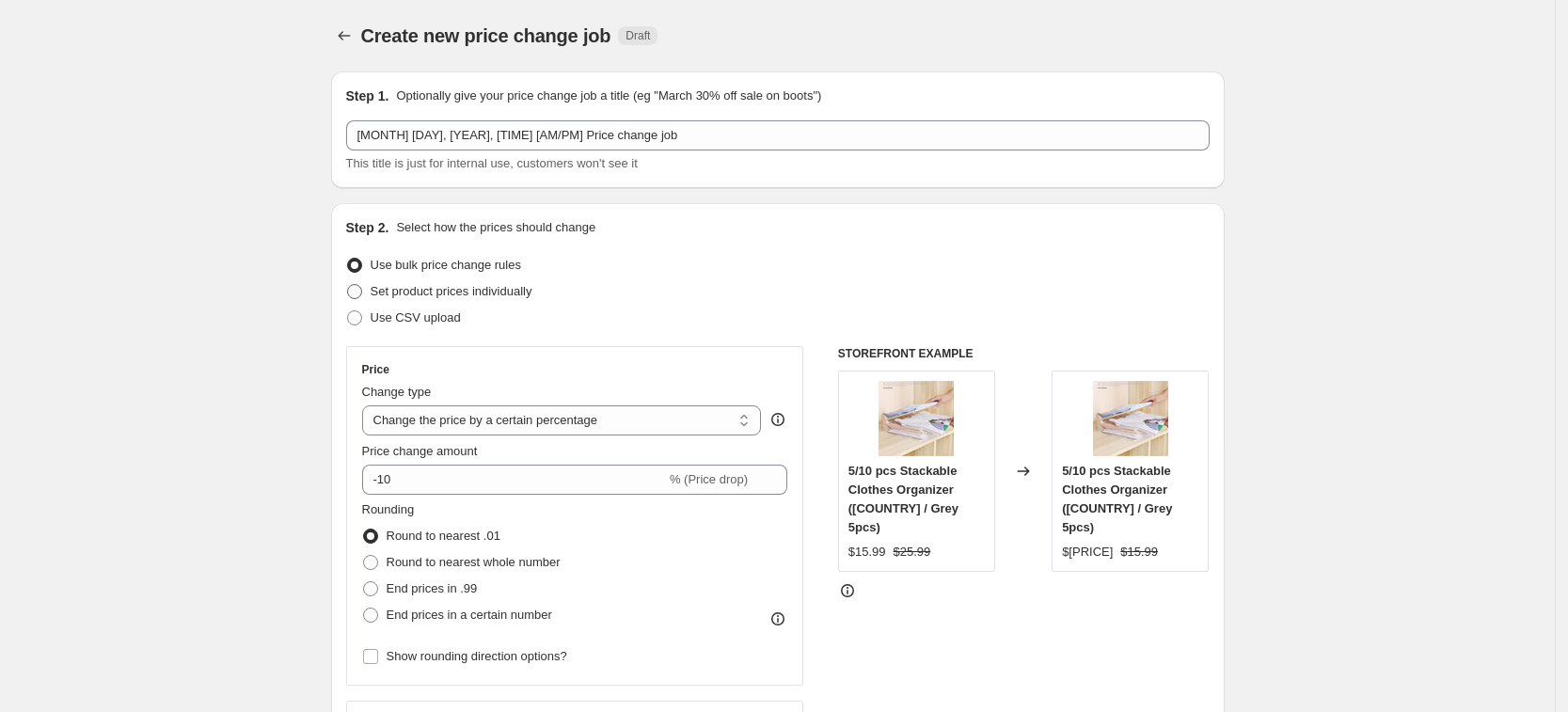 click on "Set product prices individually" at bounding box center [451, 291] 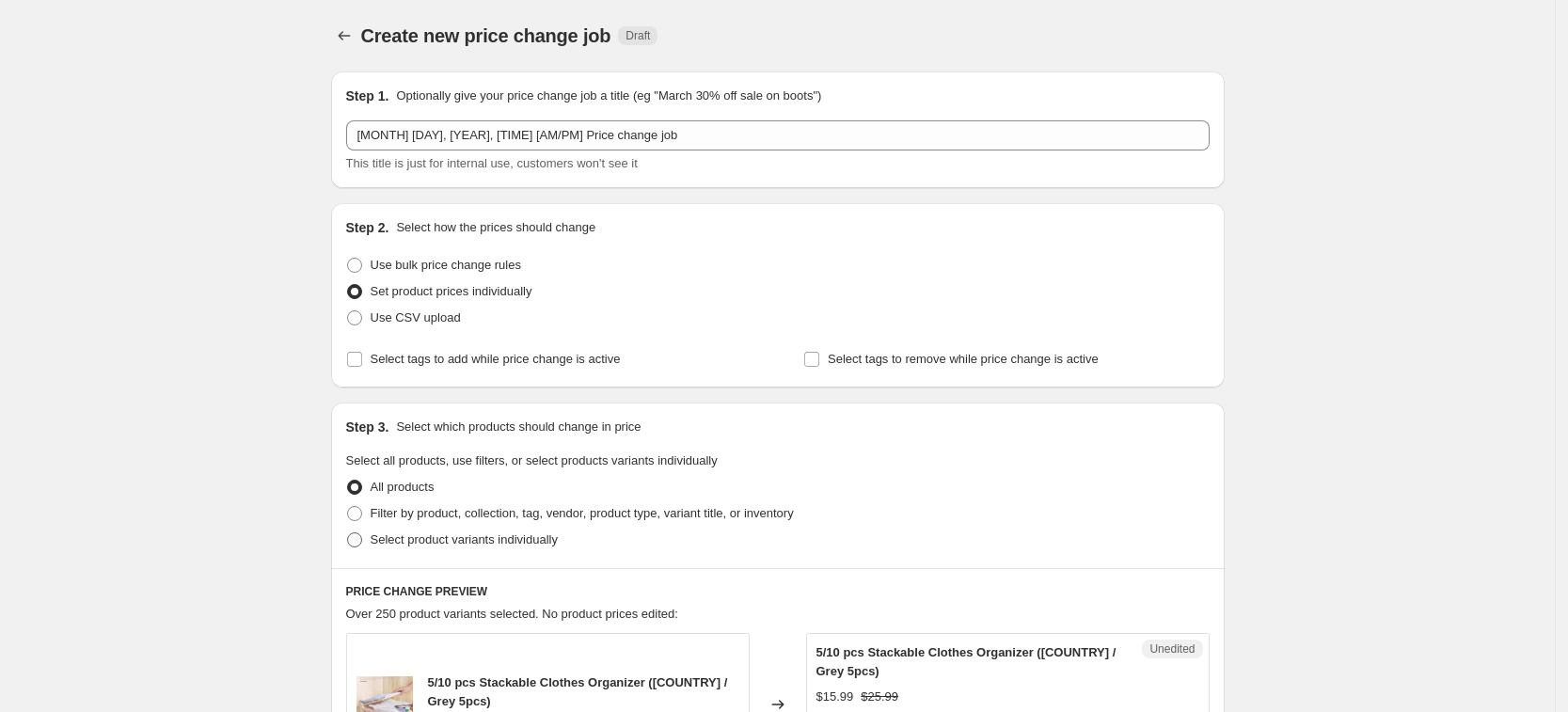 click on "Select product variants individually" at bounding box center (464, 539) 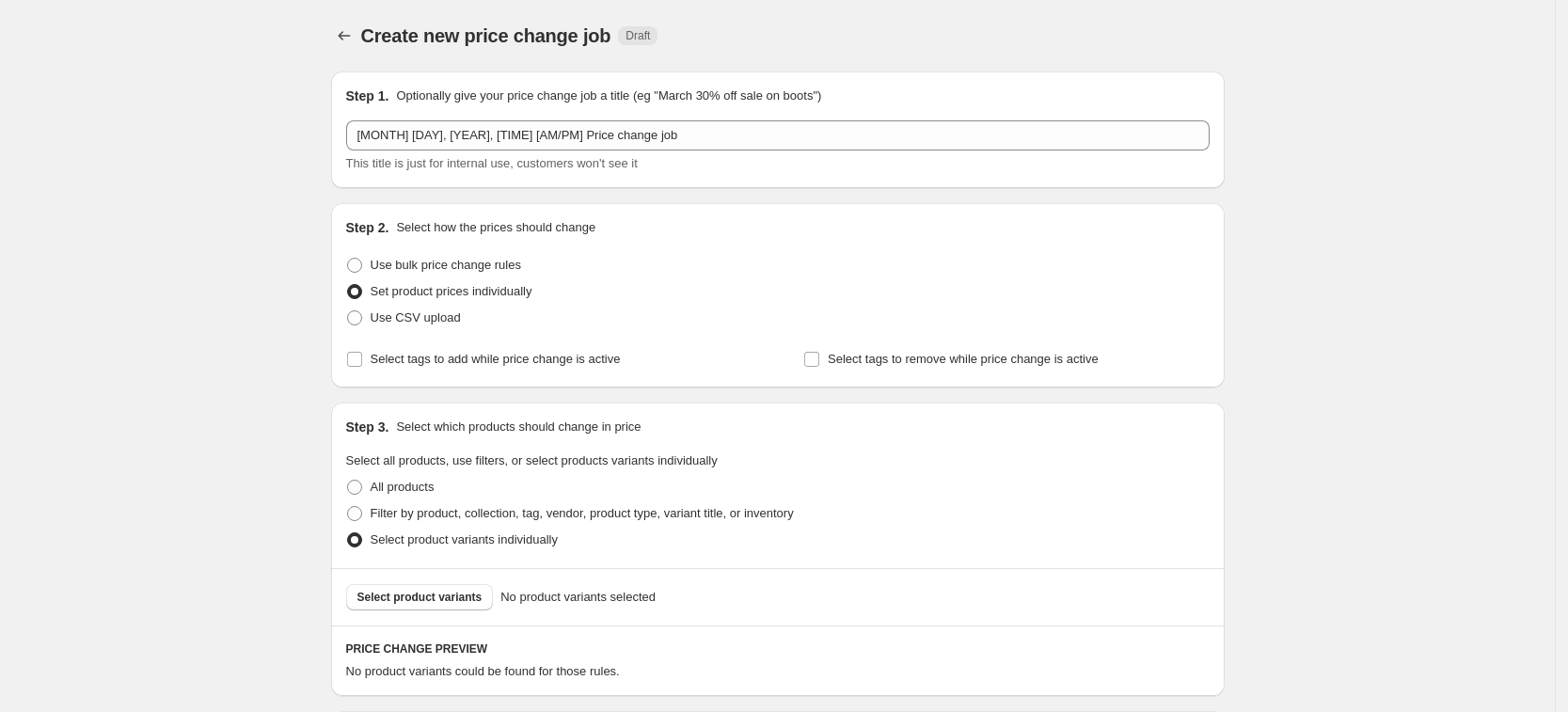 click on "Select product variants" at bounding box center (420, 597) 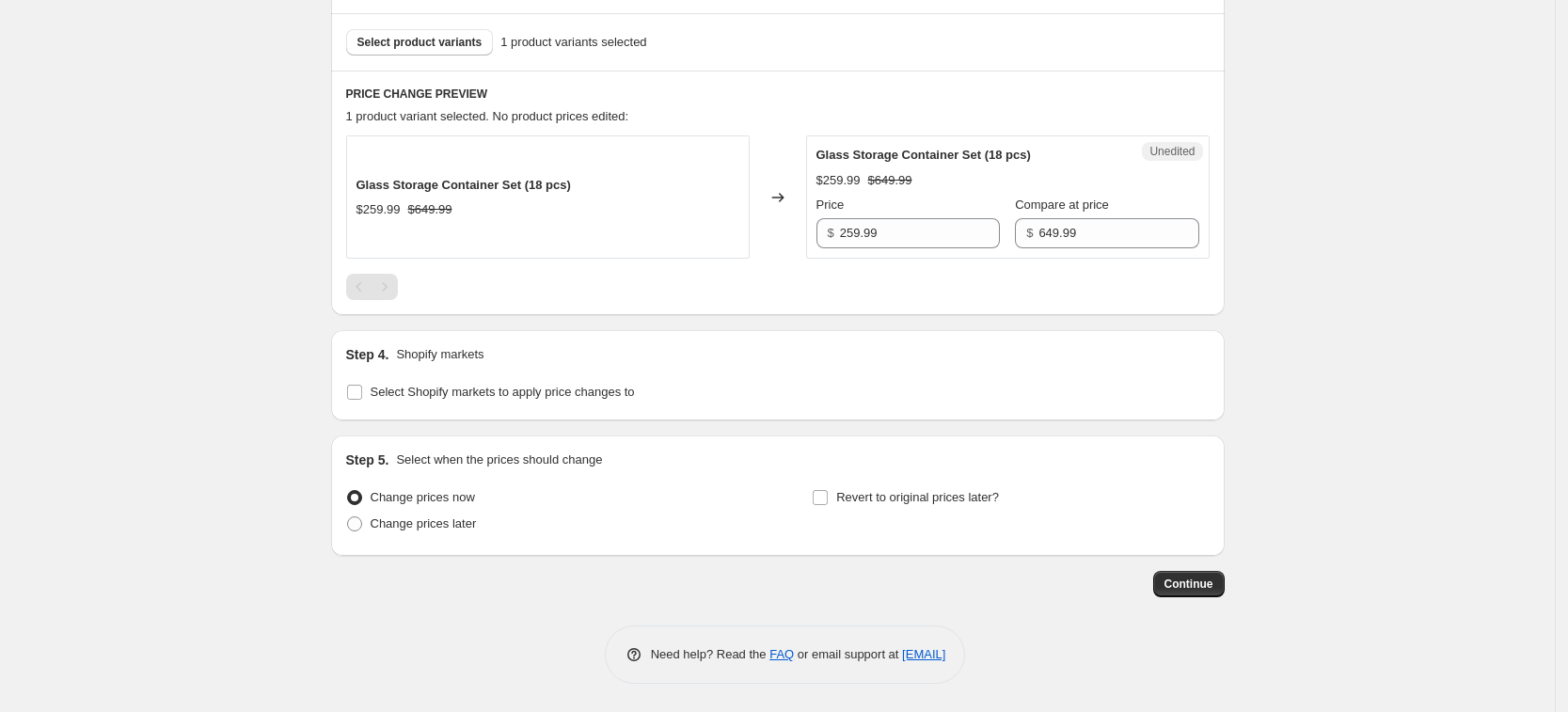 scroll, scrollTop: 555, scrollLeft: 0, axis: vertical 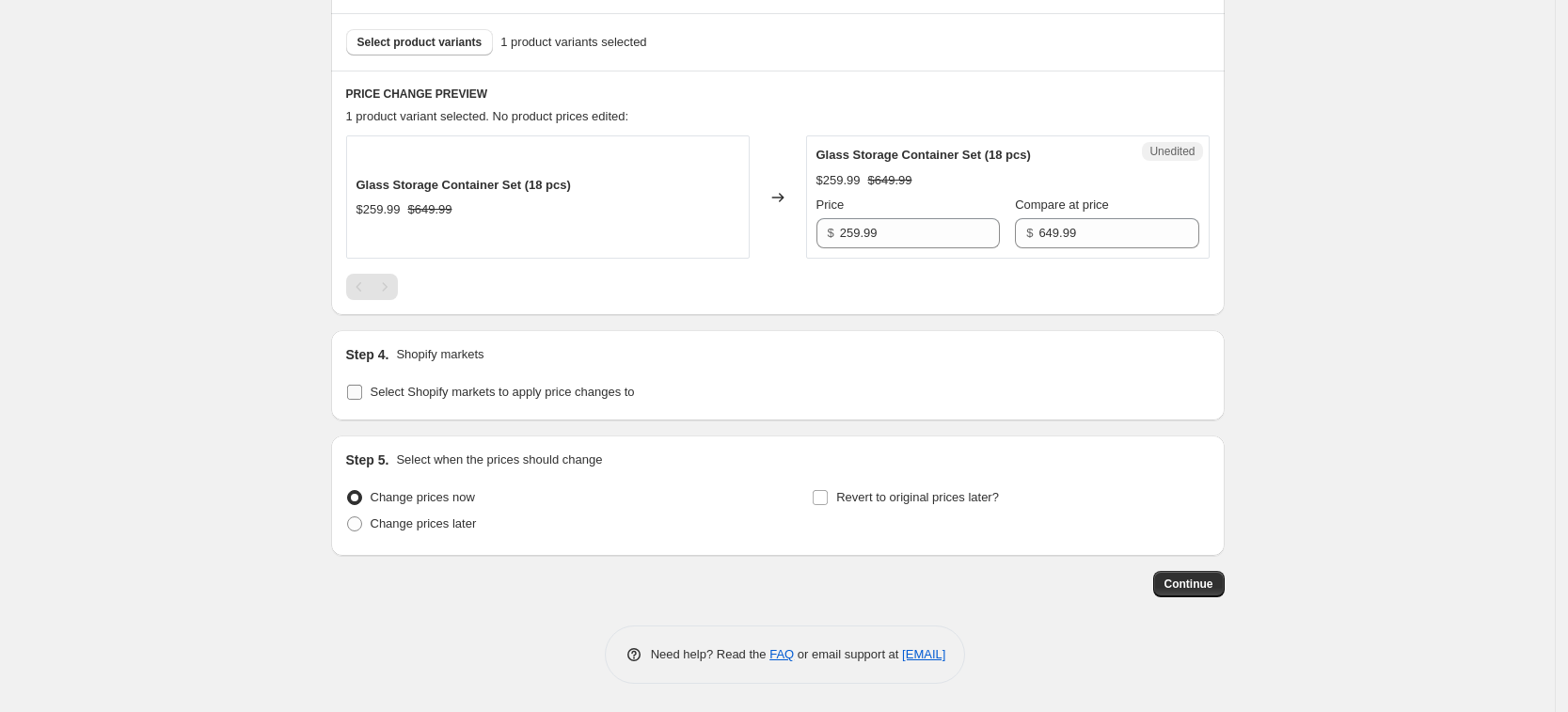 click on "Select Shopify markets to apply price changes to" at bounding box center (502, 391) 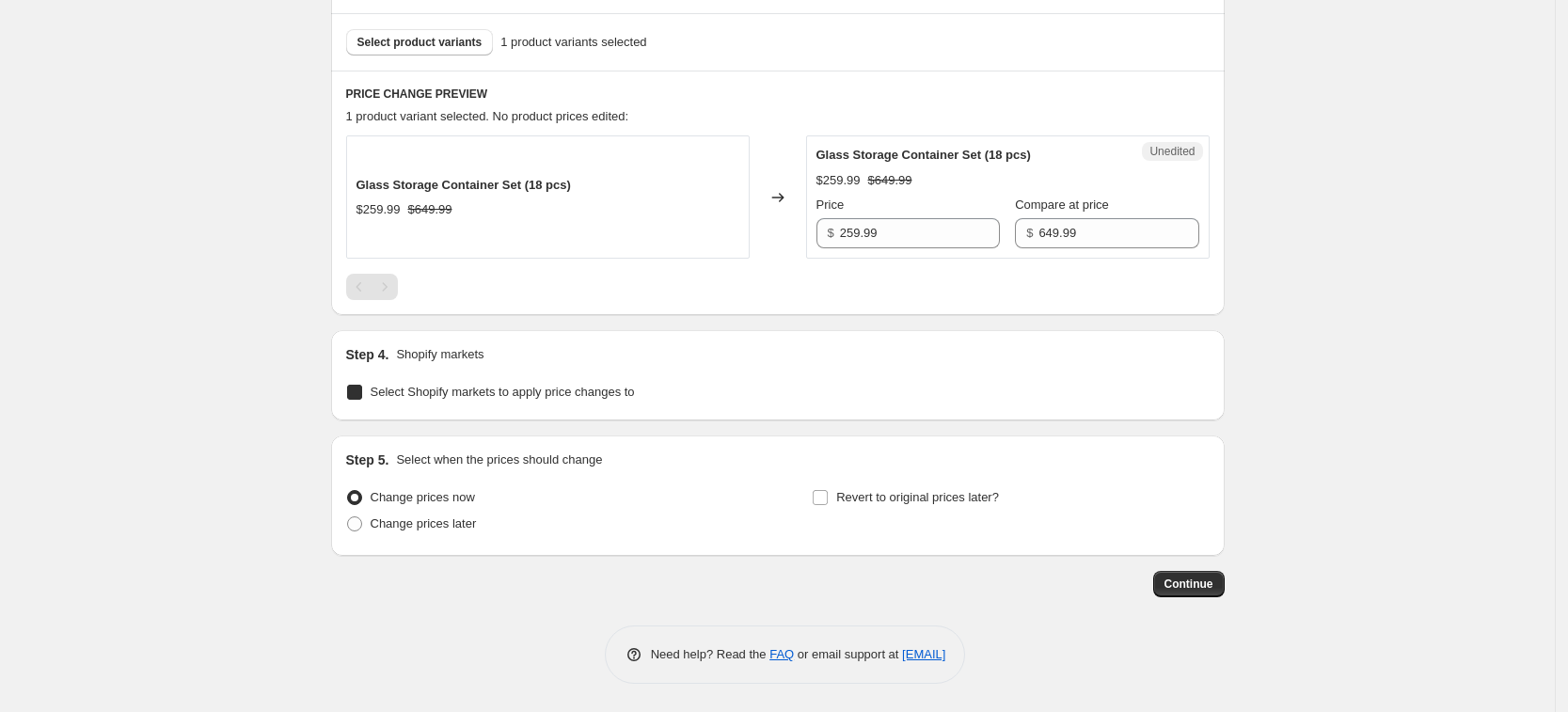 checkbox on "true" 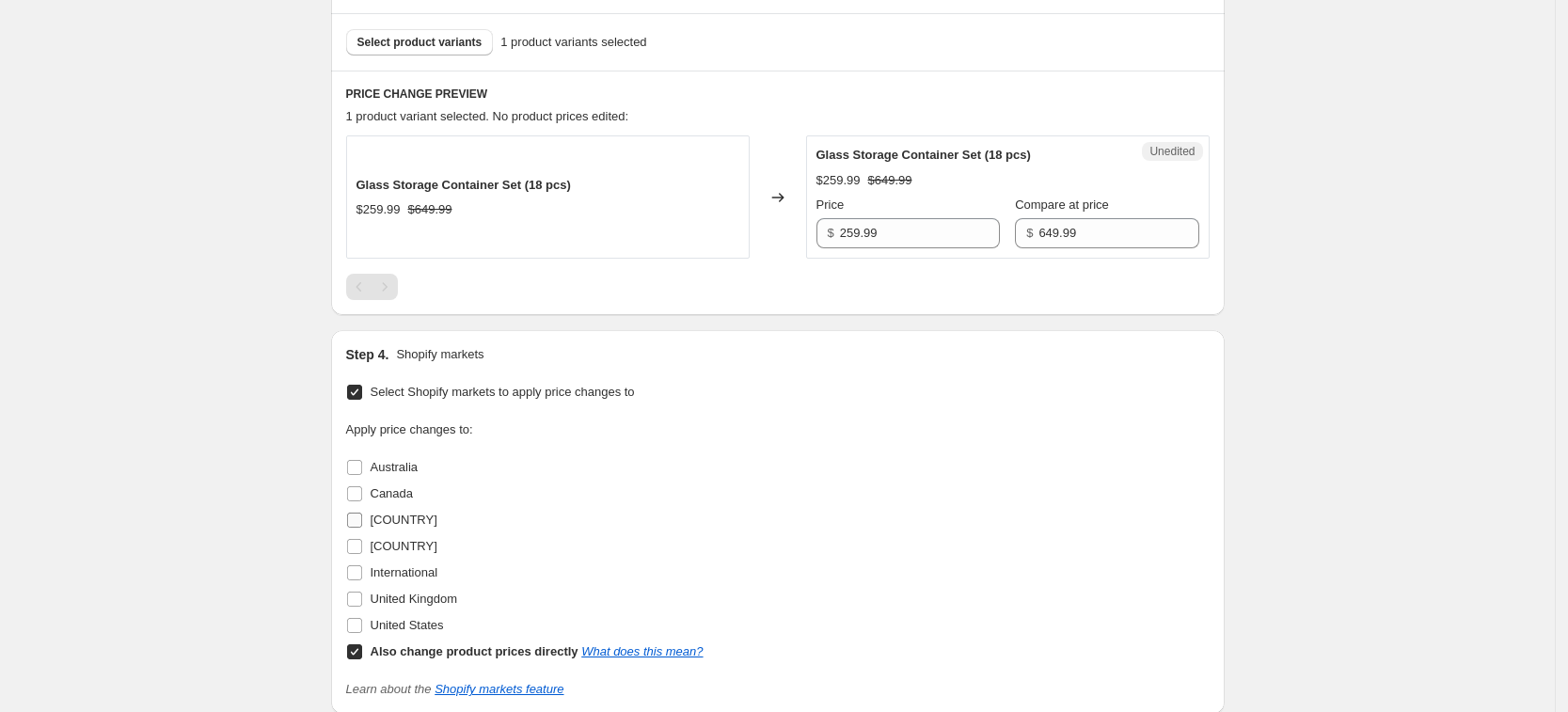 click on "[COUNTRY]" at bounding box center (404, 519) 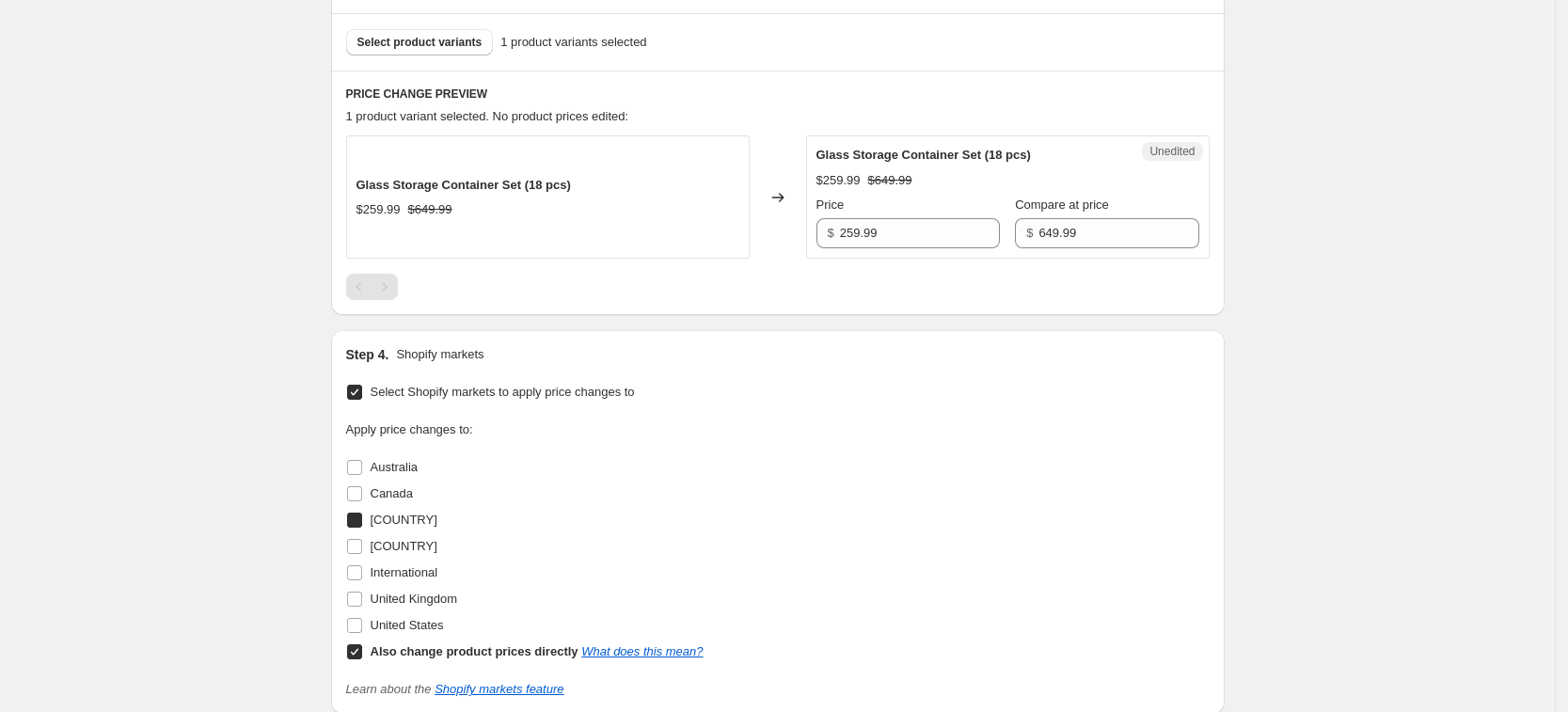 checkbox on "true" 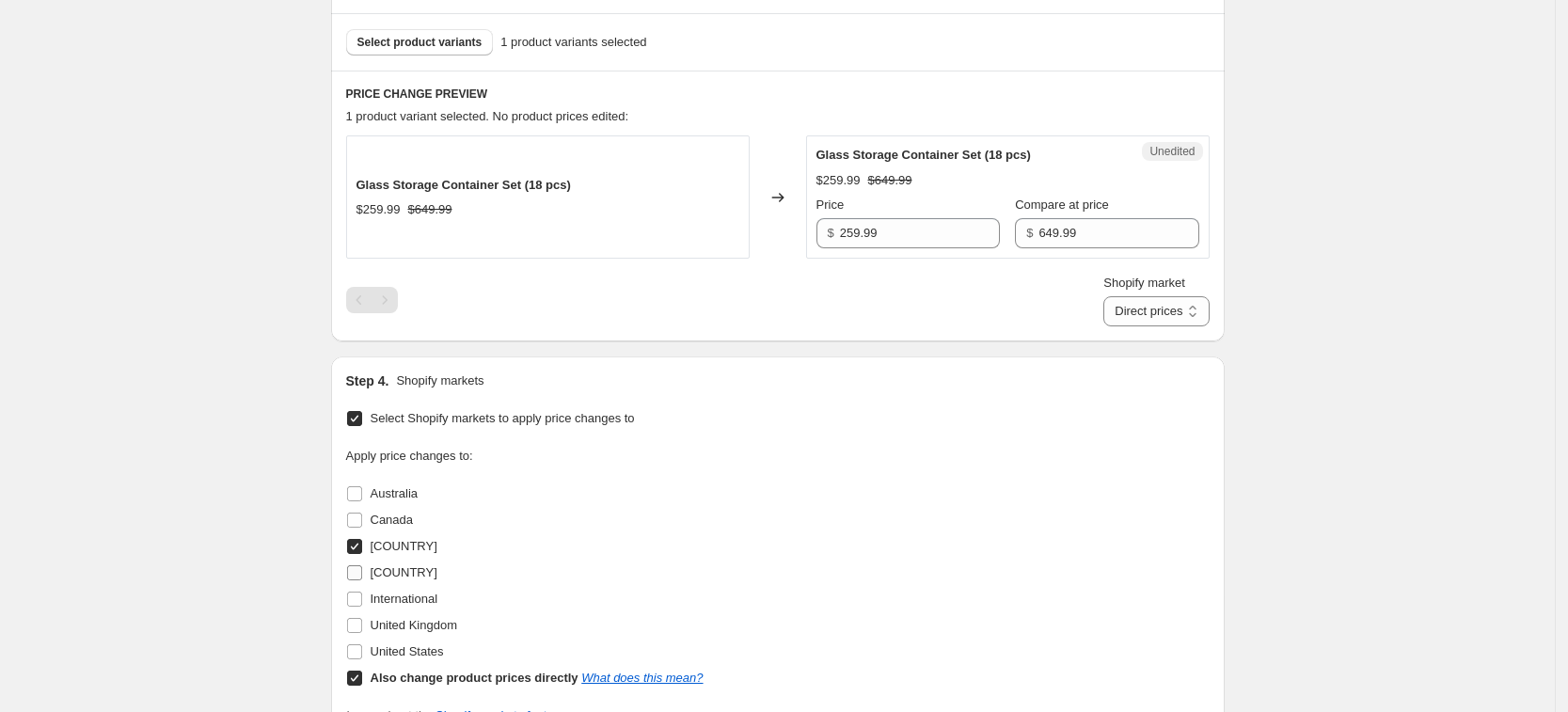 click on "[COUNTRY]" at bounding box center (404, 572) 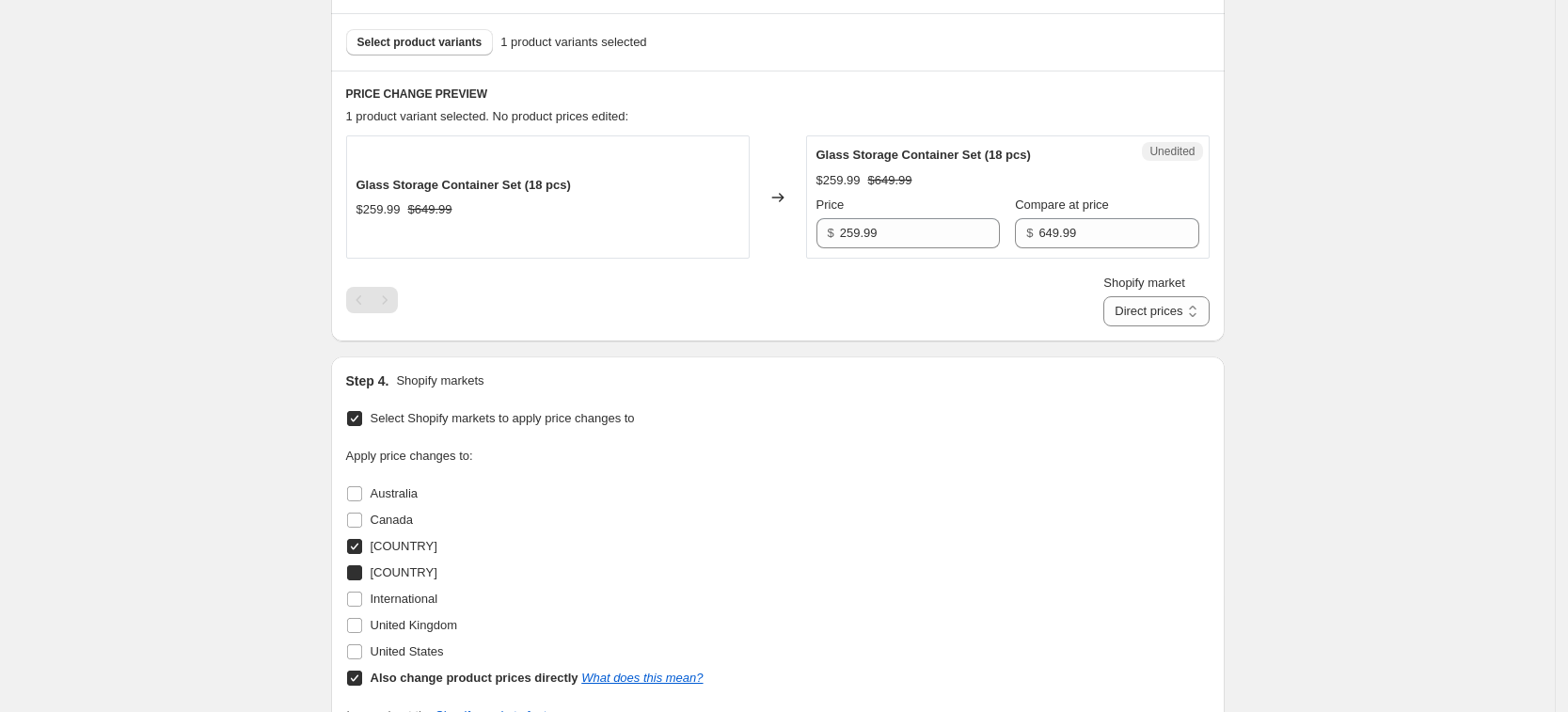checkbox on "true" 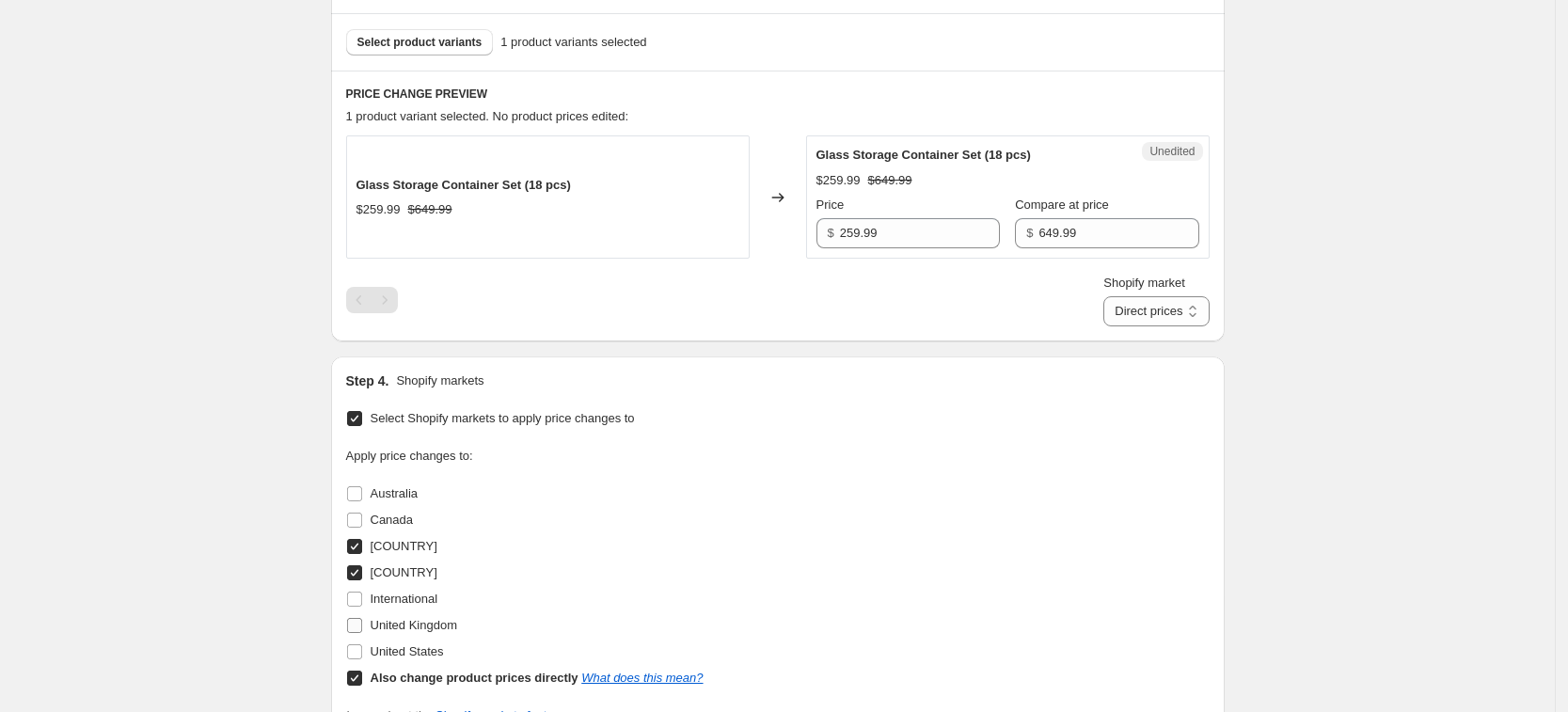 click on "United Kingdom" at bounding box center [414, 625] 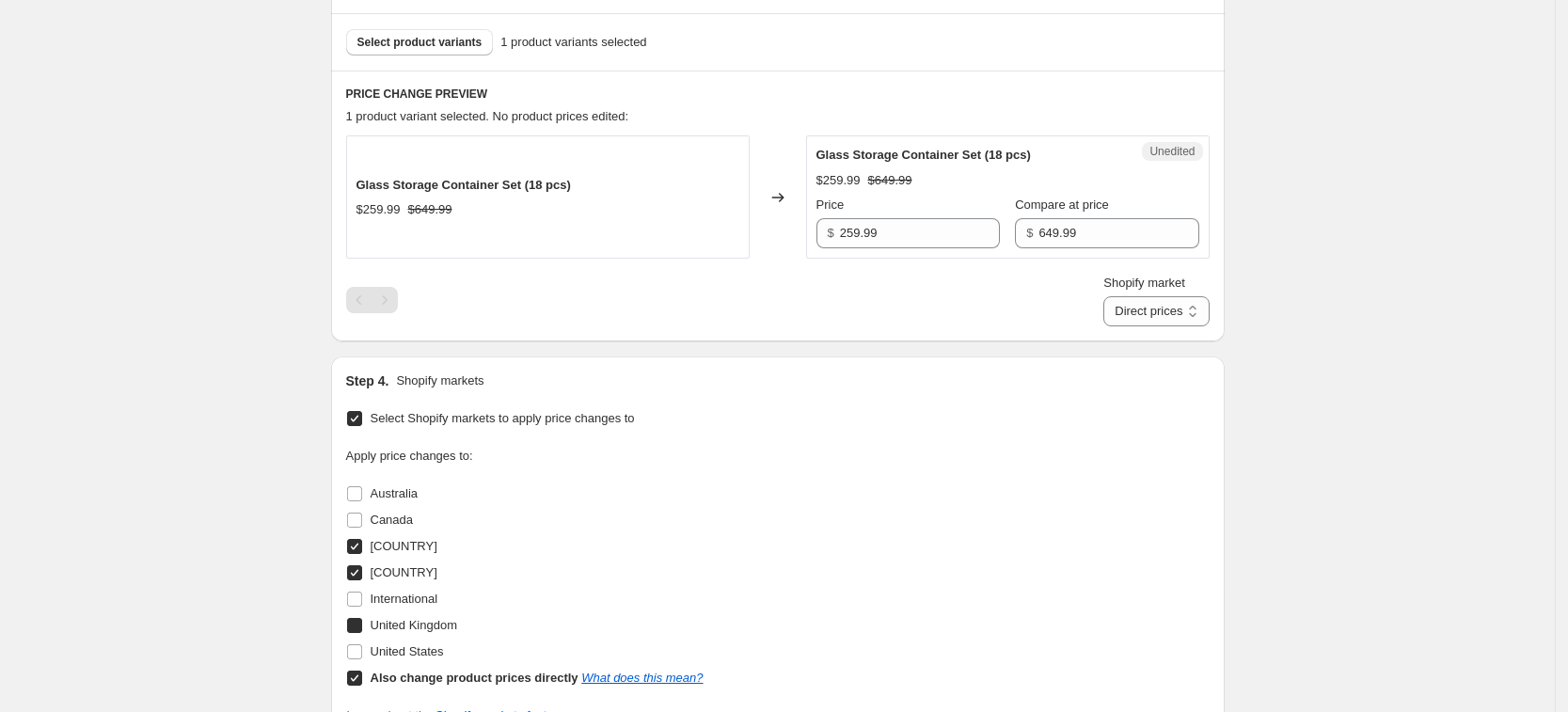 checkbox on "true" 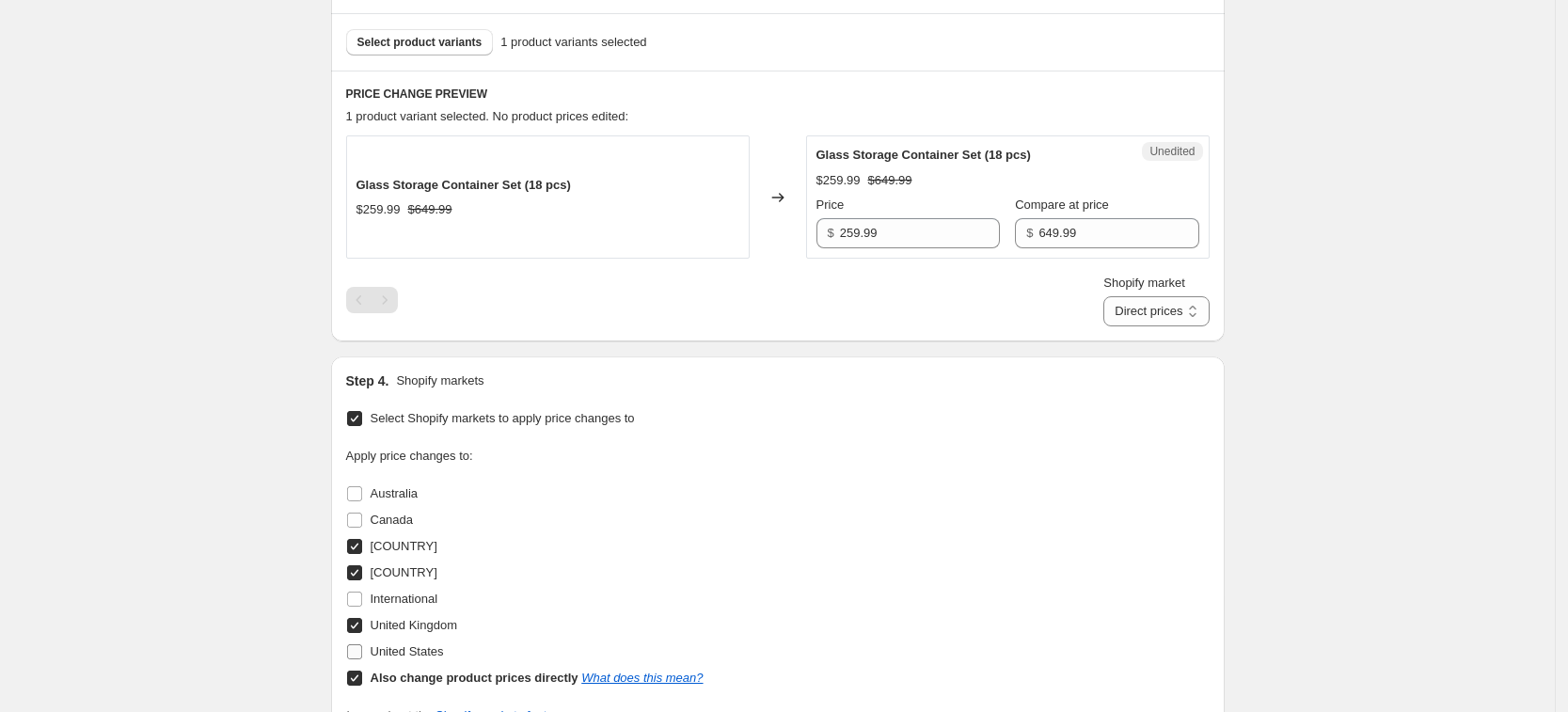 click on "United States" at bounding box center (407, 651) 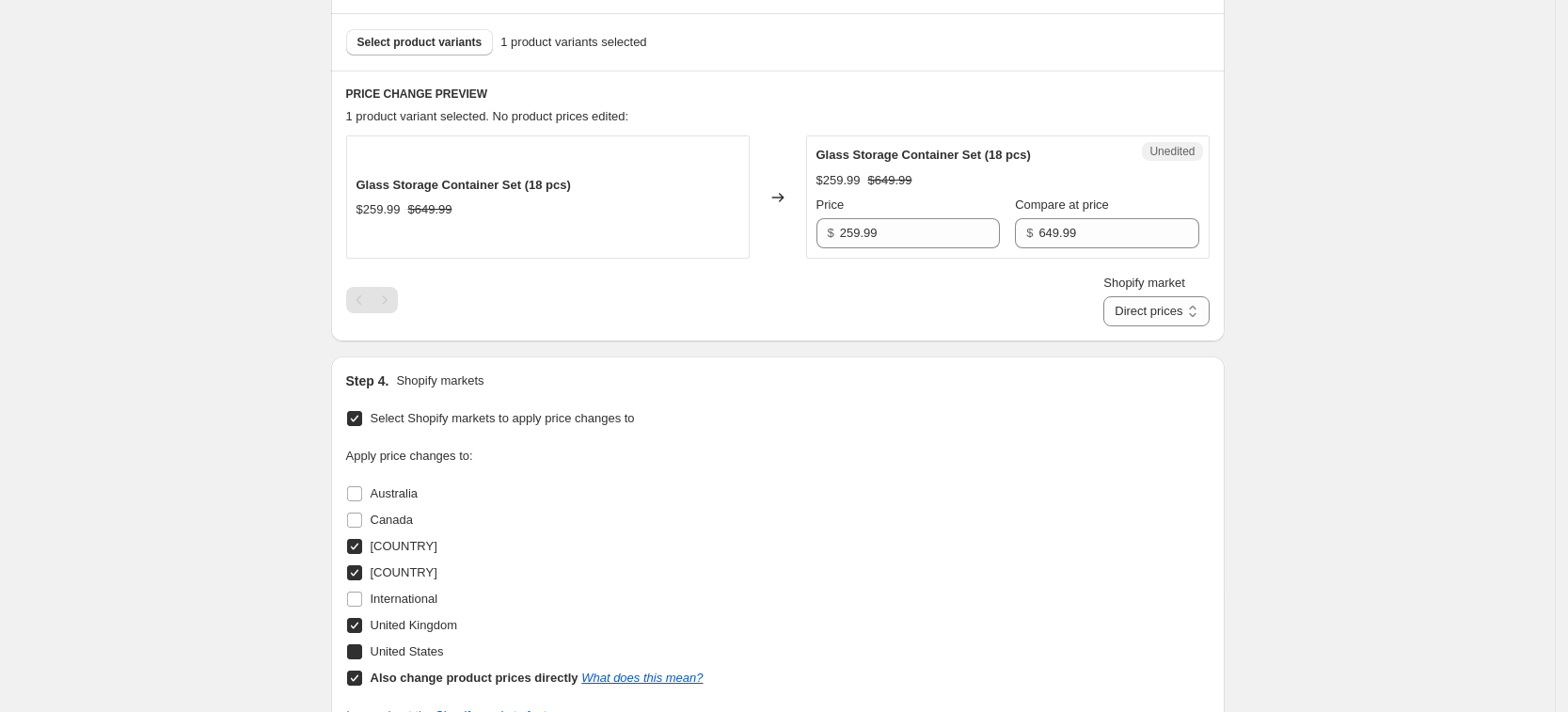 checkbox on "true" 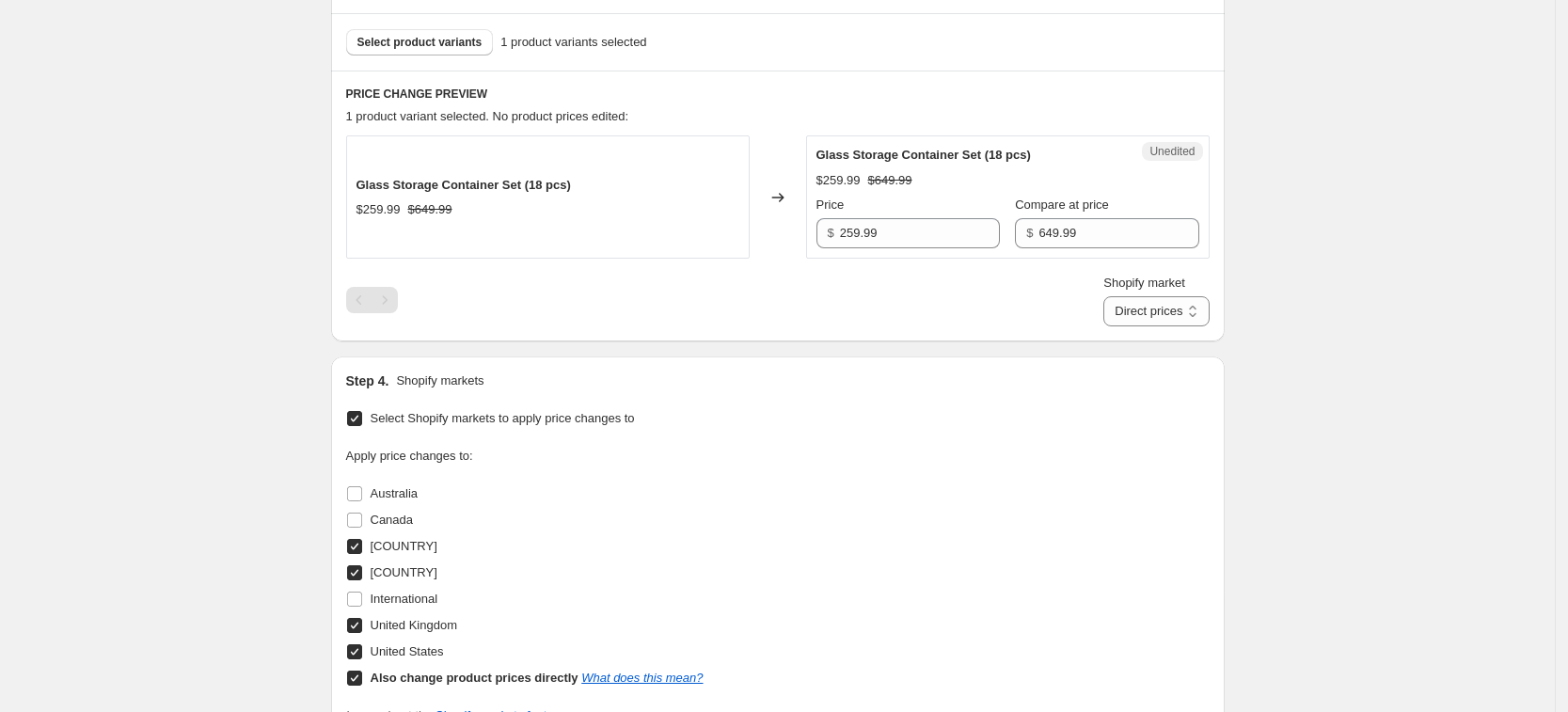 click on "Also change product prices directly" at bounding box center (474, 677) 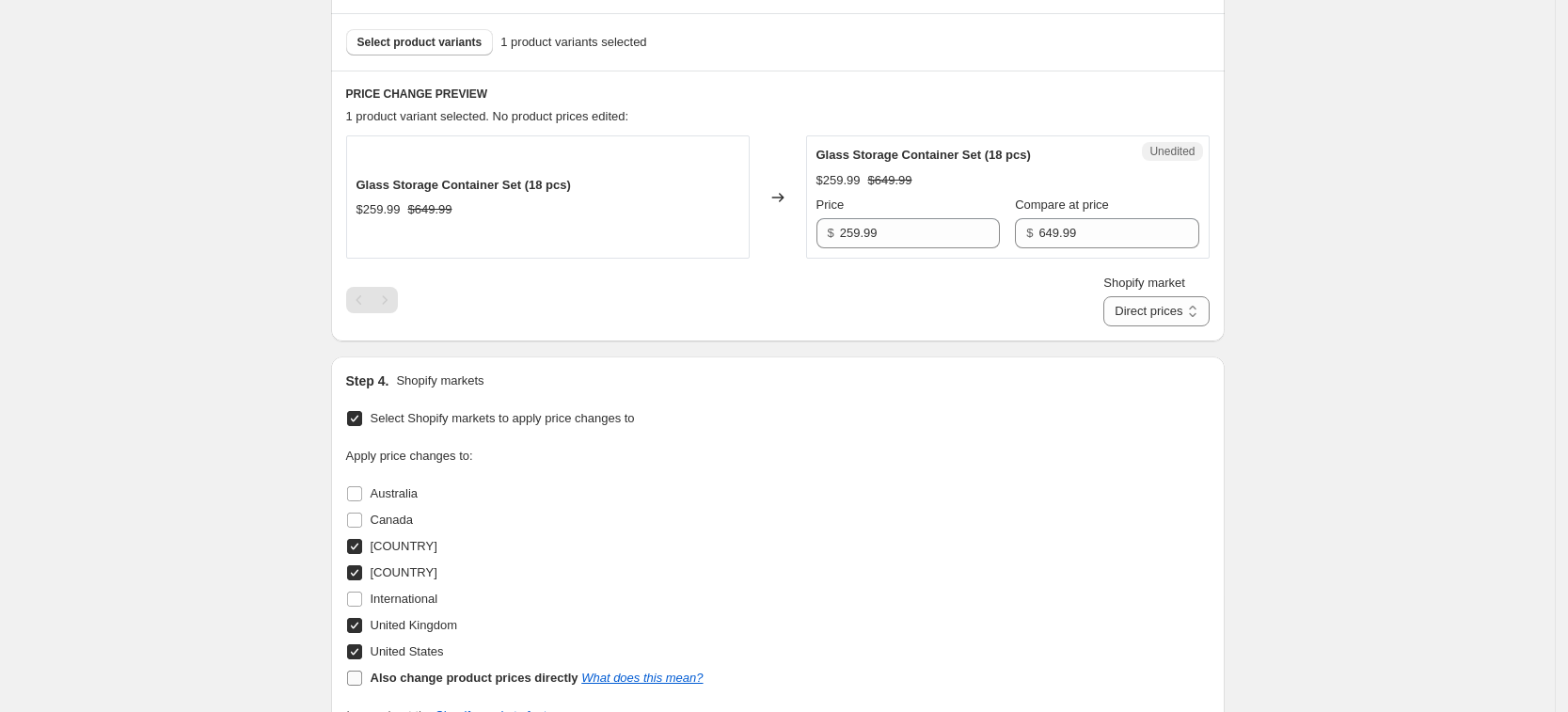 checkbox on "false" 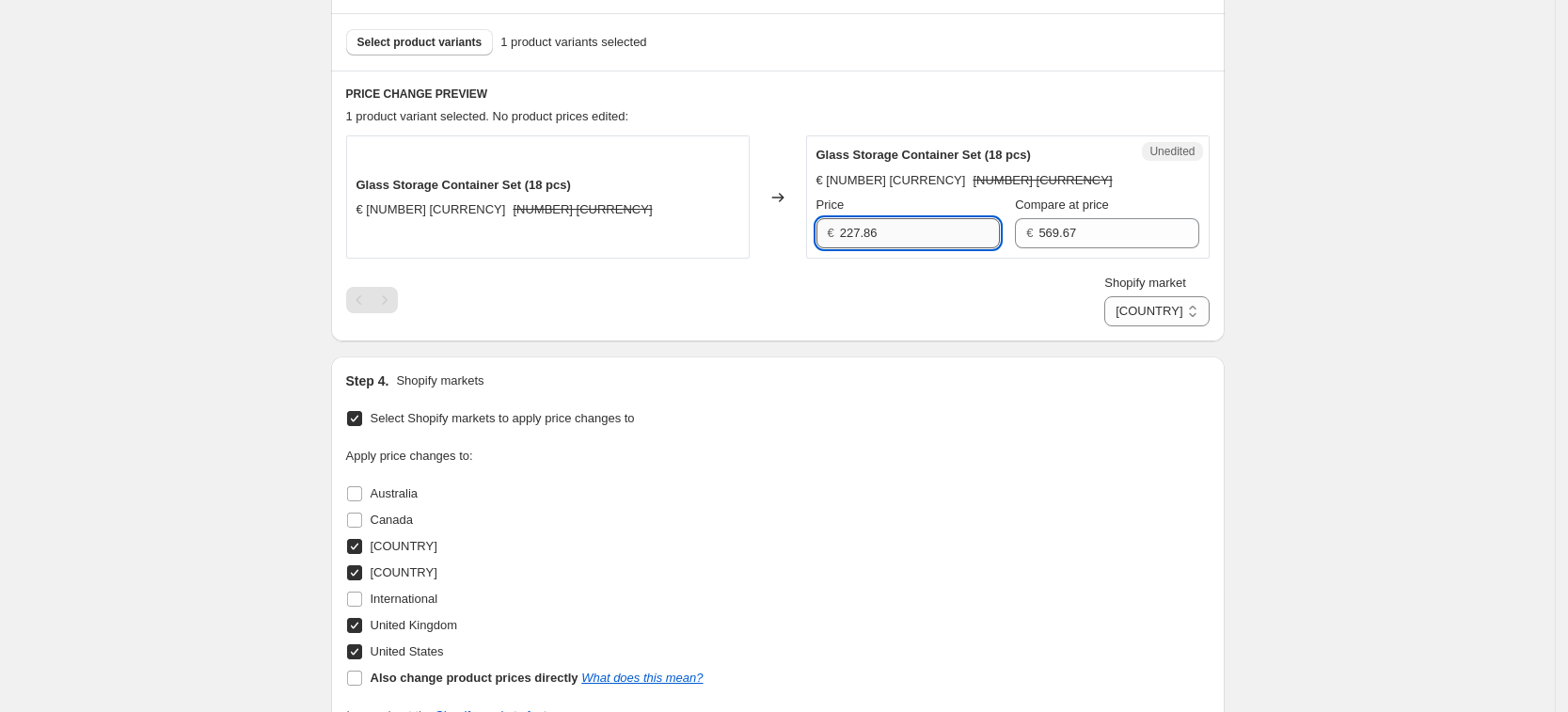 click on "227.86" at bounding box center (920, 233) 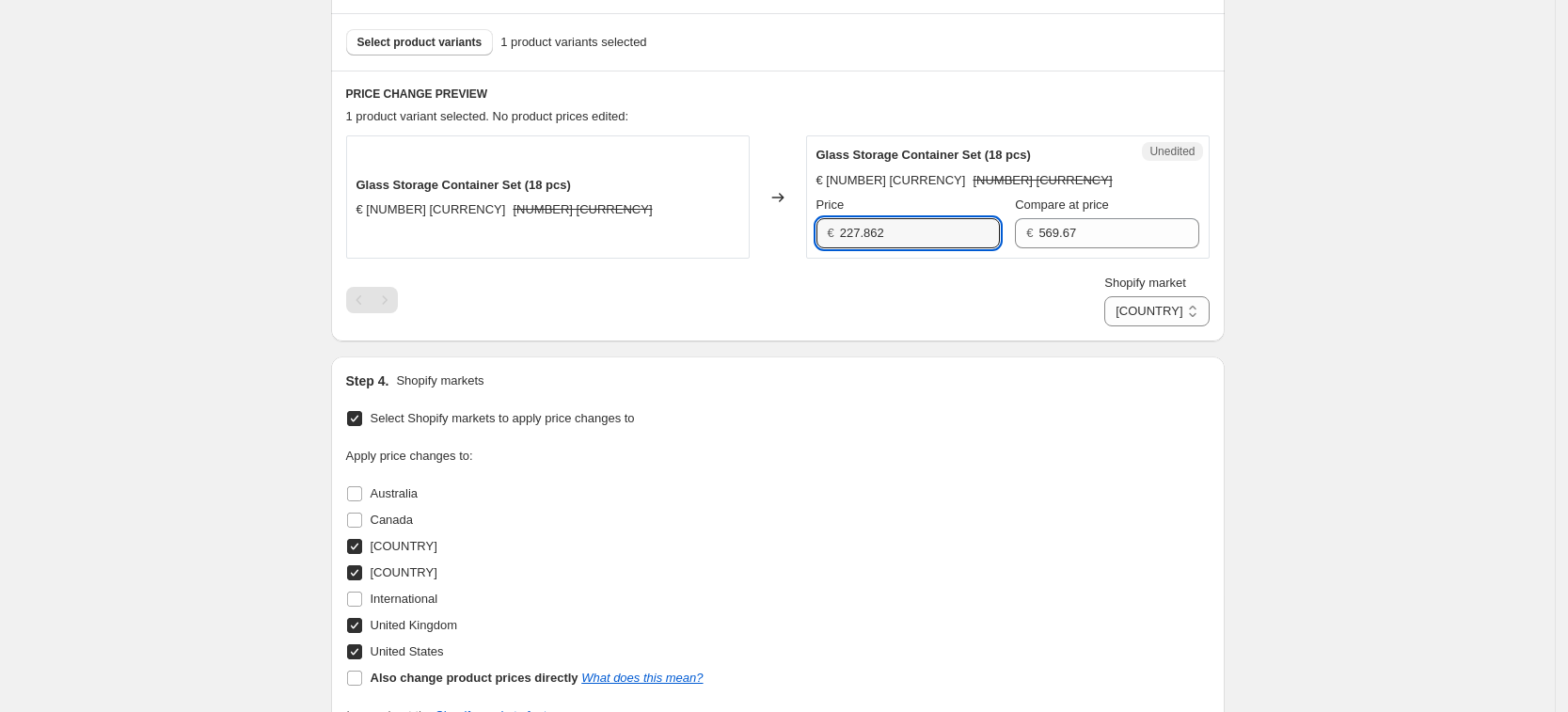 click on "€ 227.862" at bounding box center [908, 233] 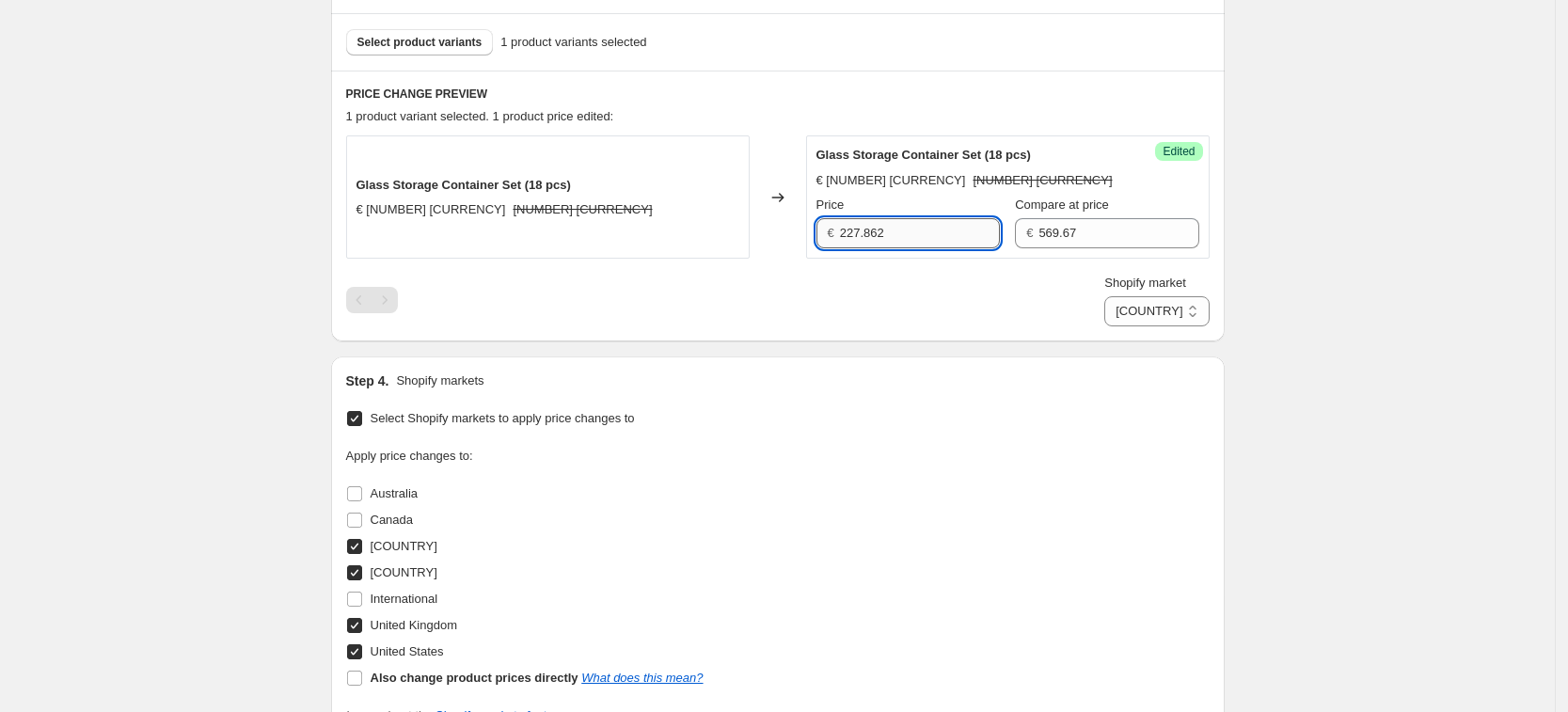 click on "227.862" at bounding box center (920, 233) 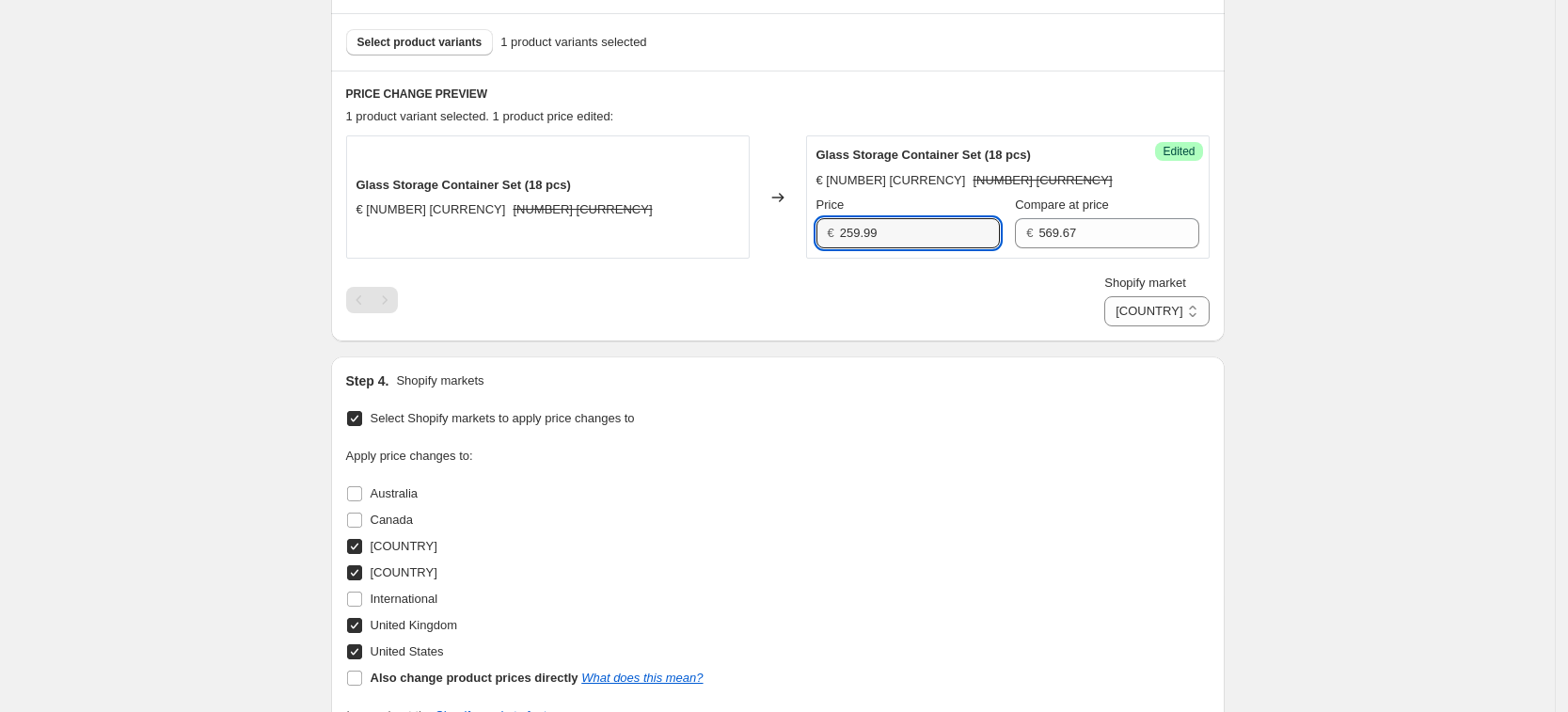 type on "259.99" 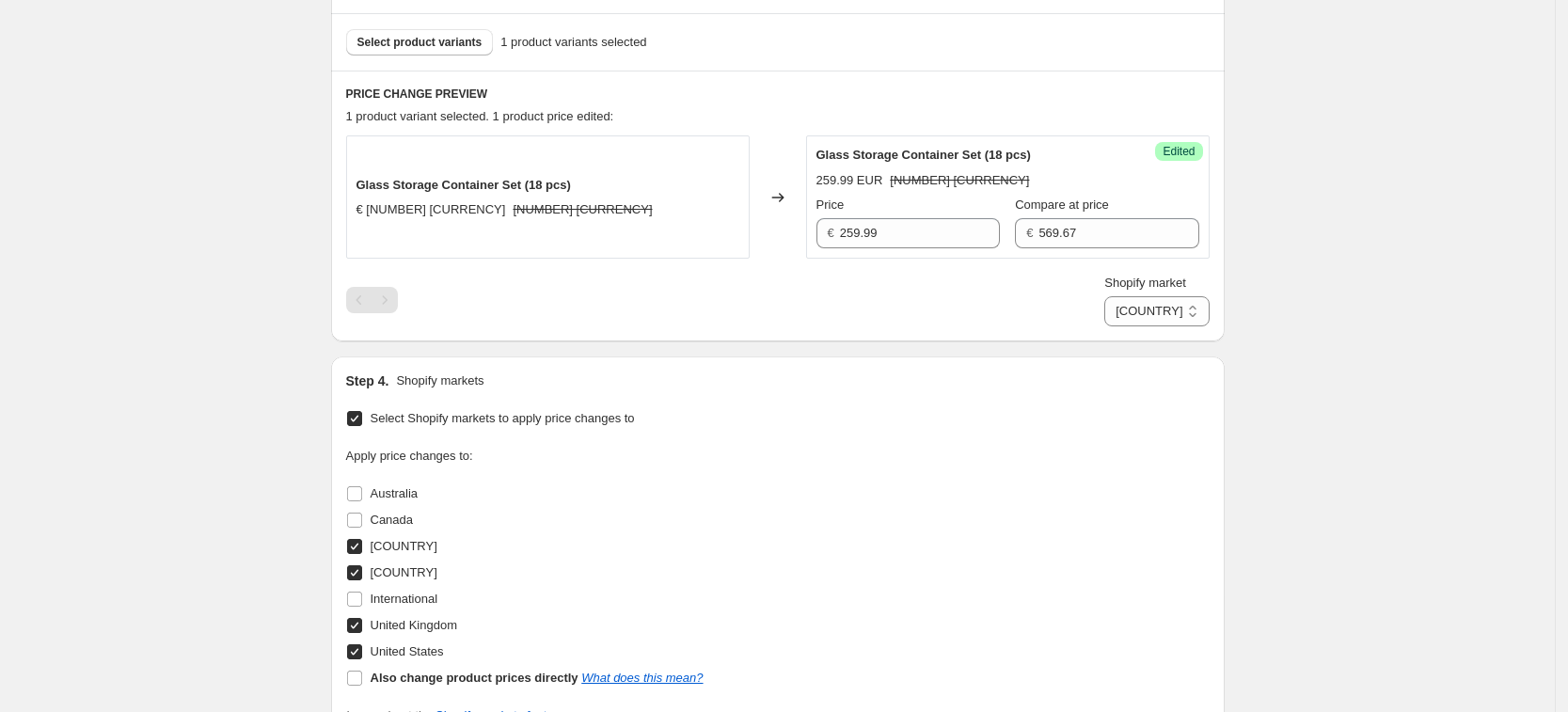 click on "€ [NUMBER] [CURRENCY]" at bounding box center (1106, 233) 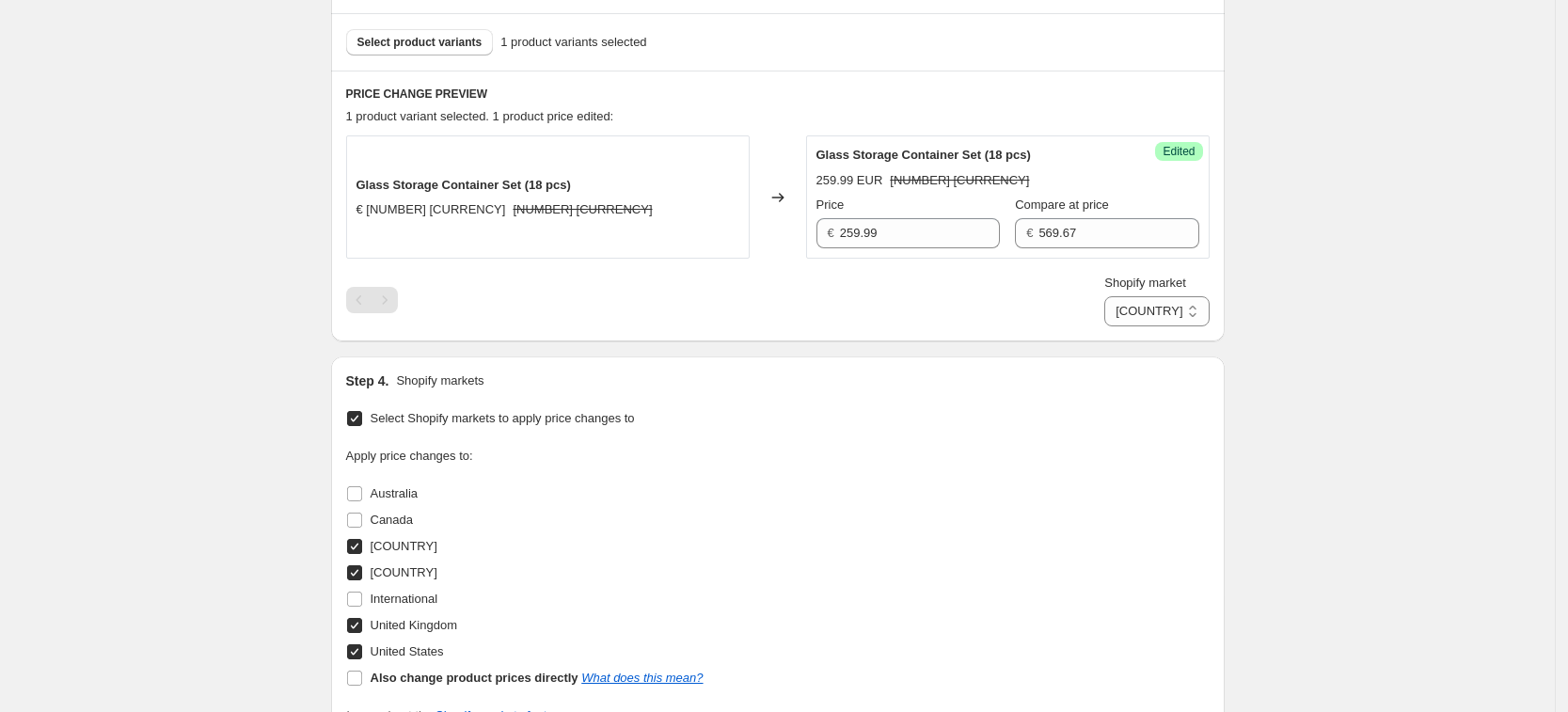 click on "€ [NUMBER] [CURRENCY]" at bounding box center (1106, 233) 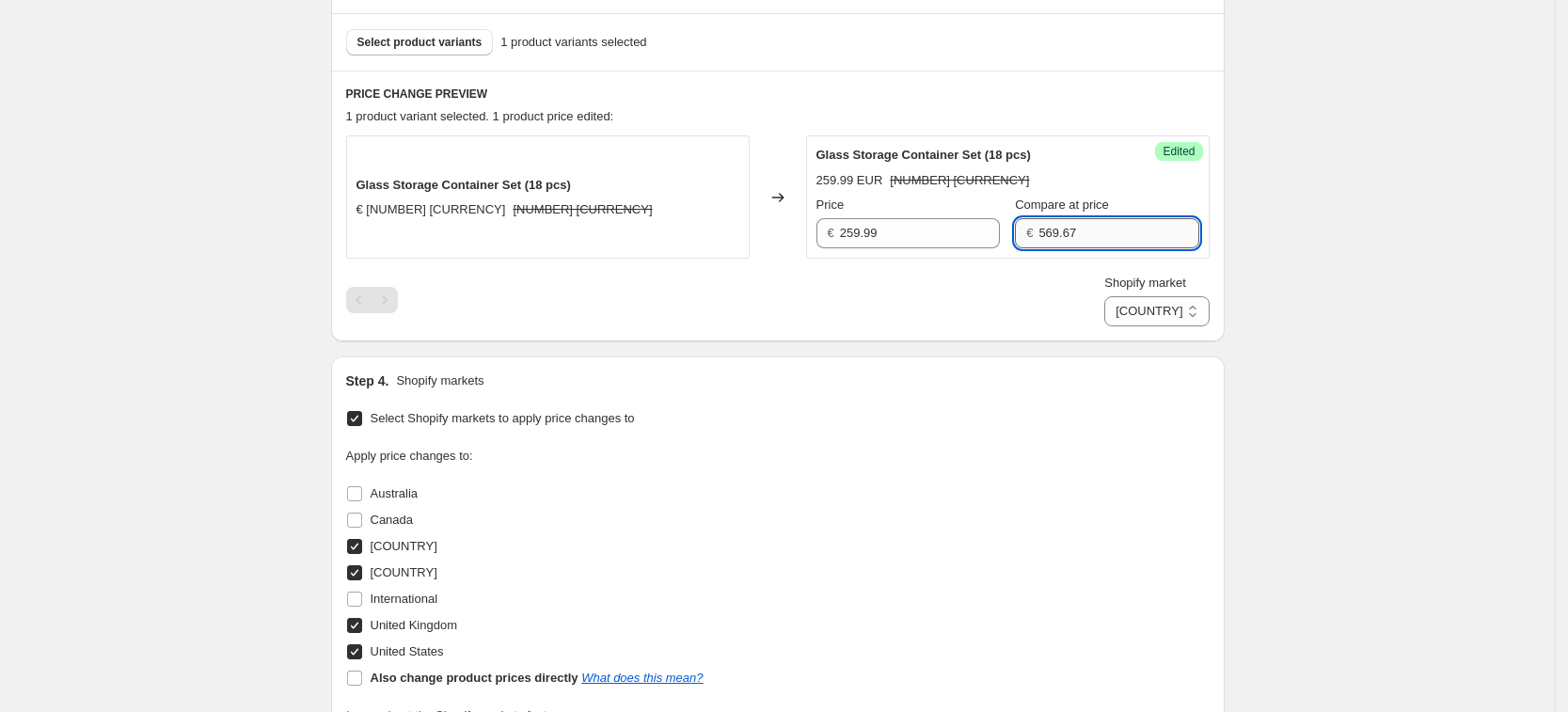 click on "569.67" at bounding box center [1118, 233] 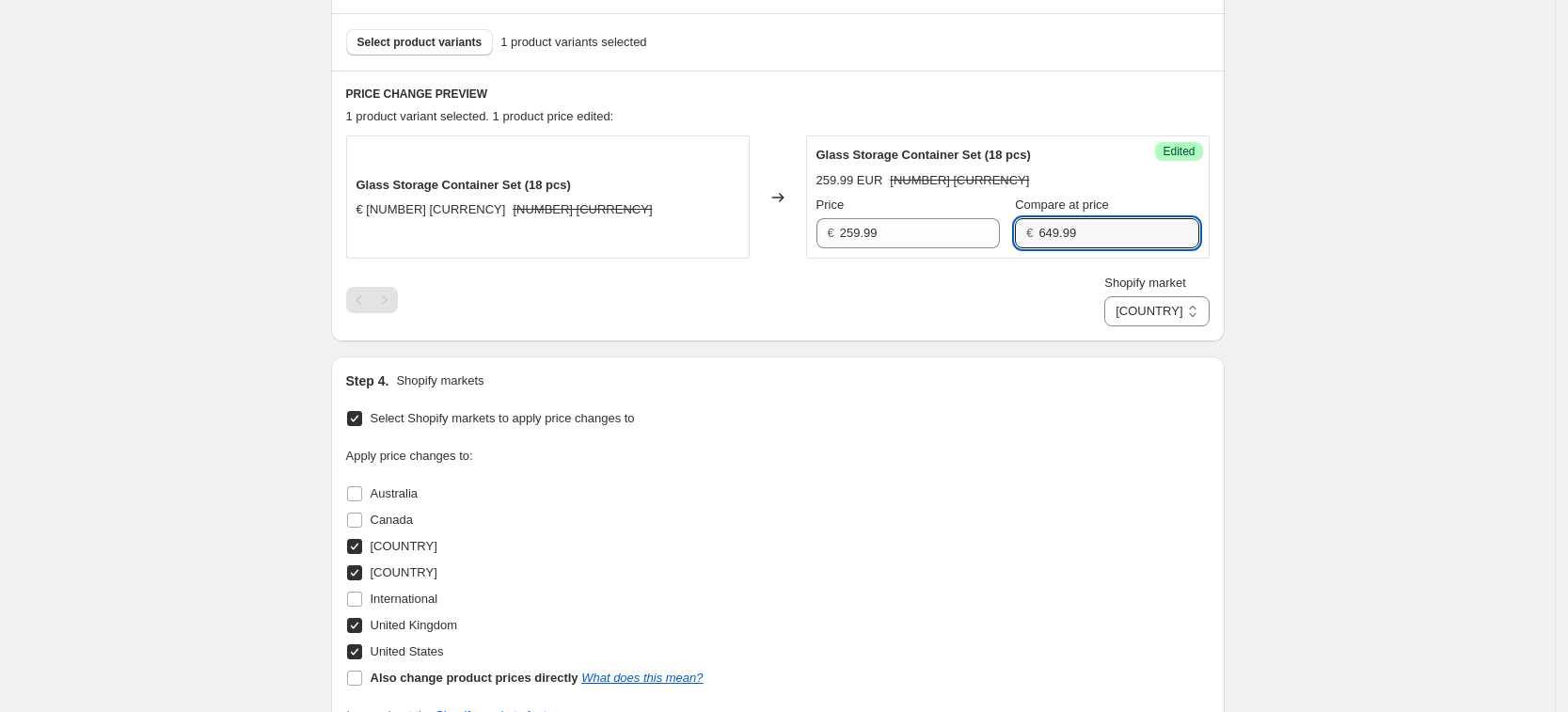 type on "649.99" 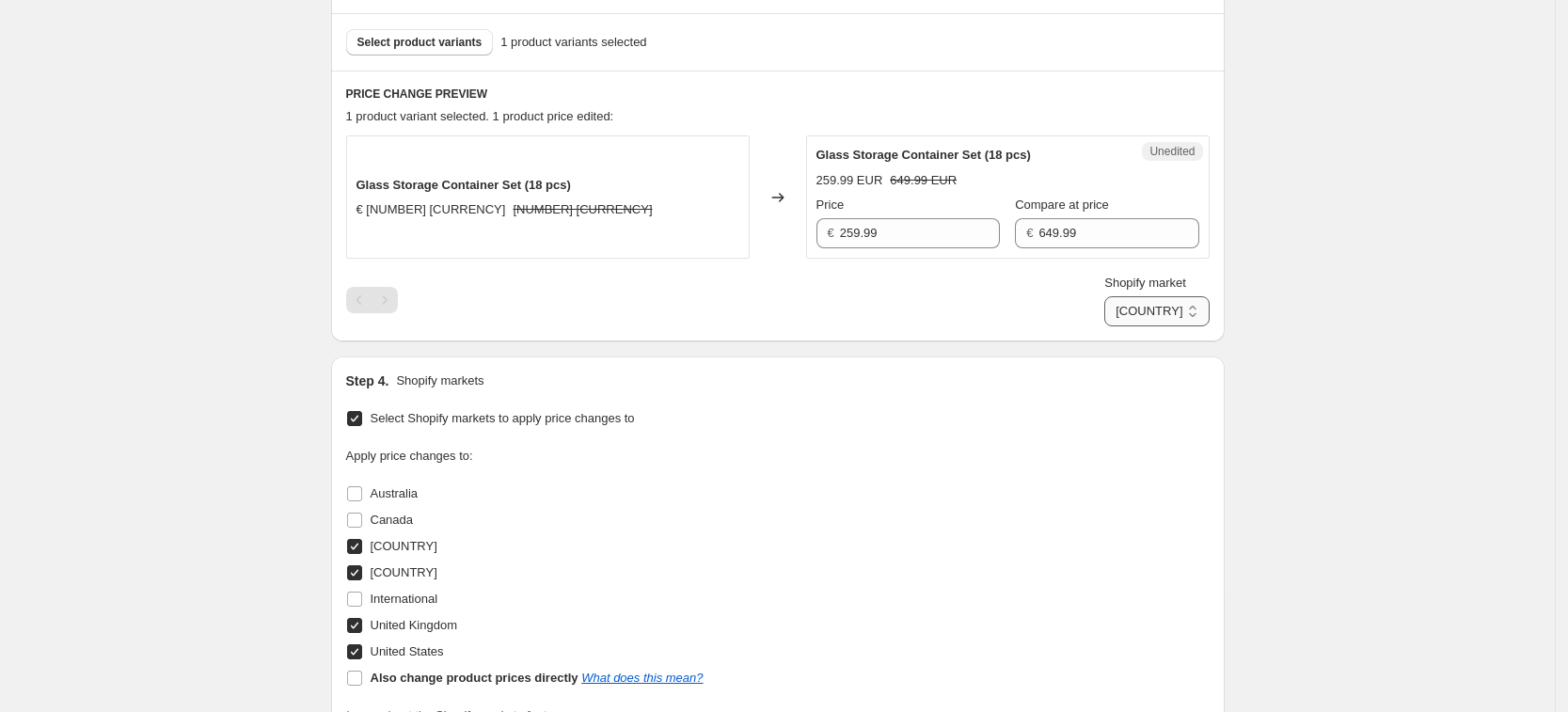 click on "[COUNTRY] [COUNTRY] [COUNTRY] [COUNTRY]" at bounding box center [1156, 311] 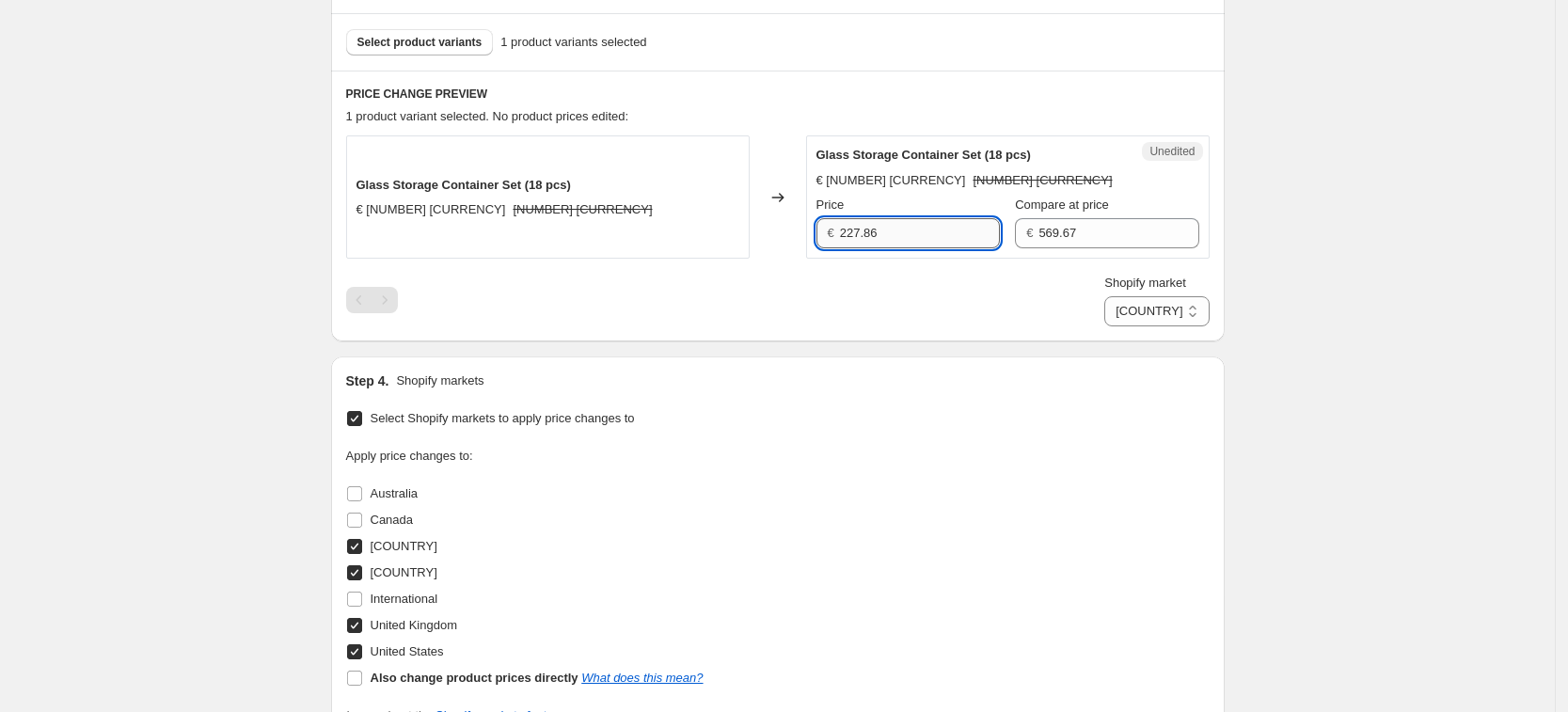 click on "227.86" at bounding box center [920, 233] 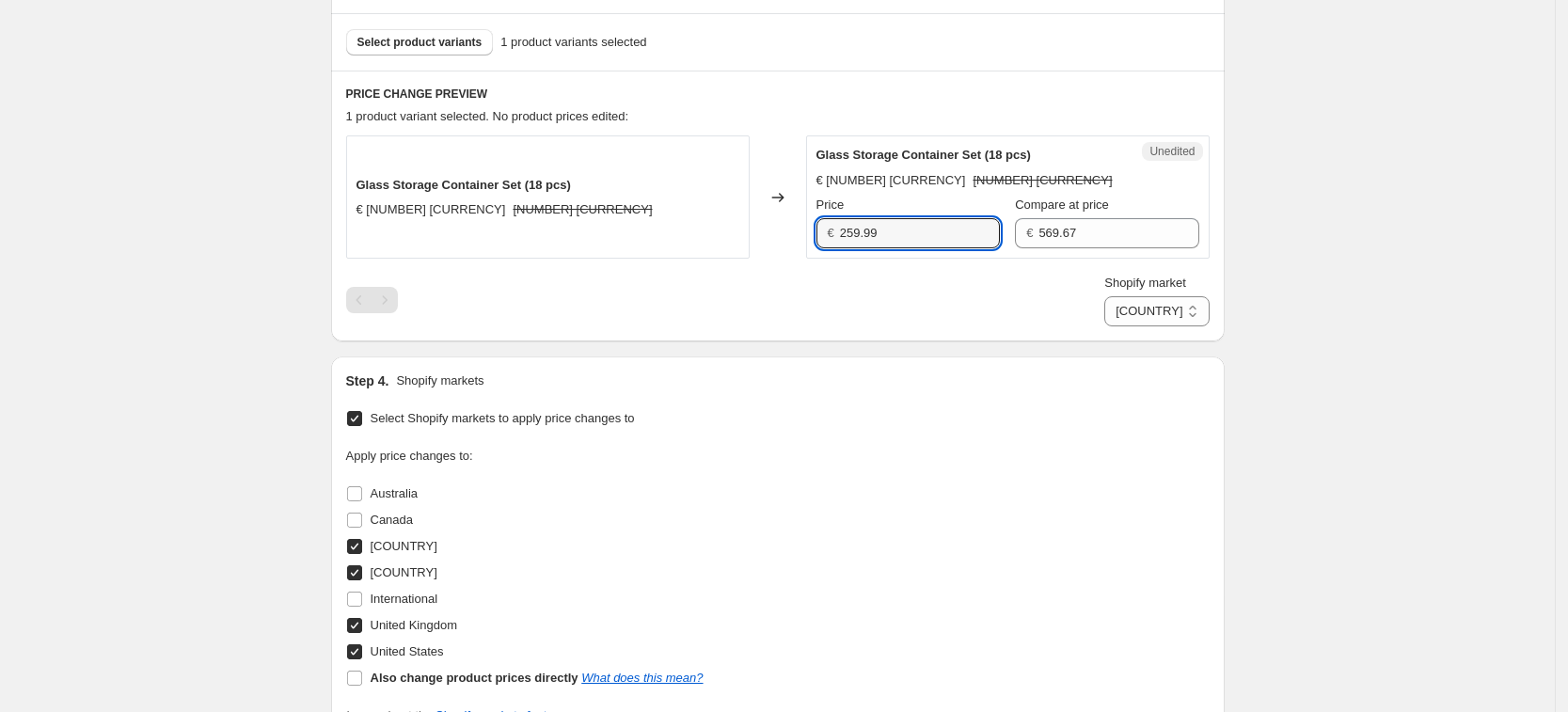 type on "259.99" 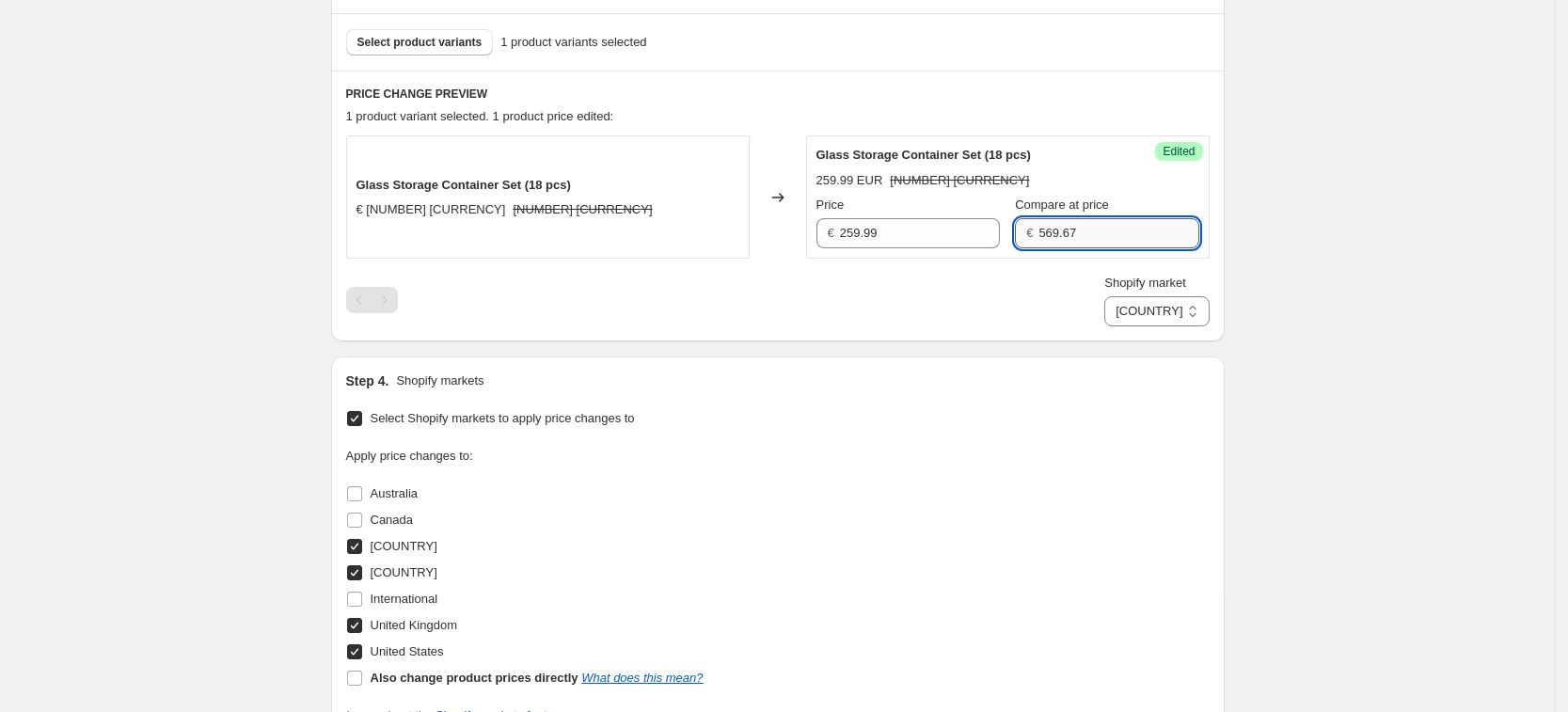 click on "569.67" at bounding box center (1118, 233) 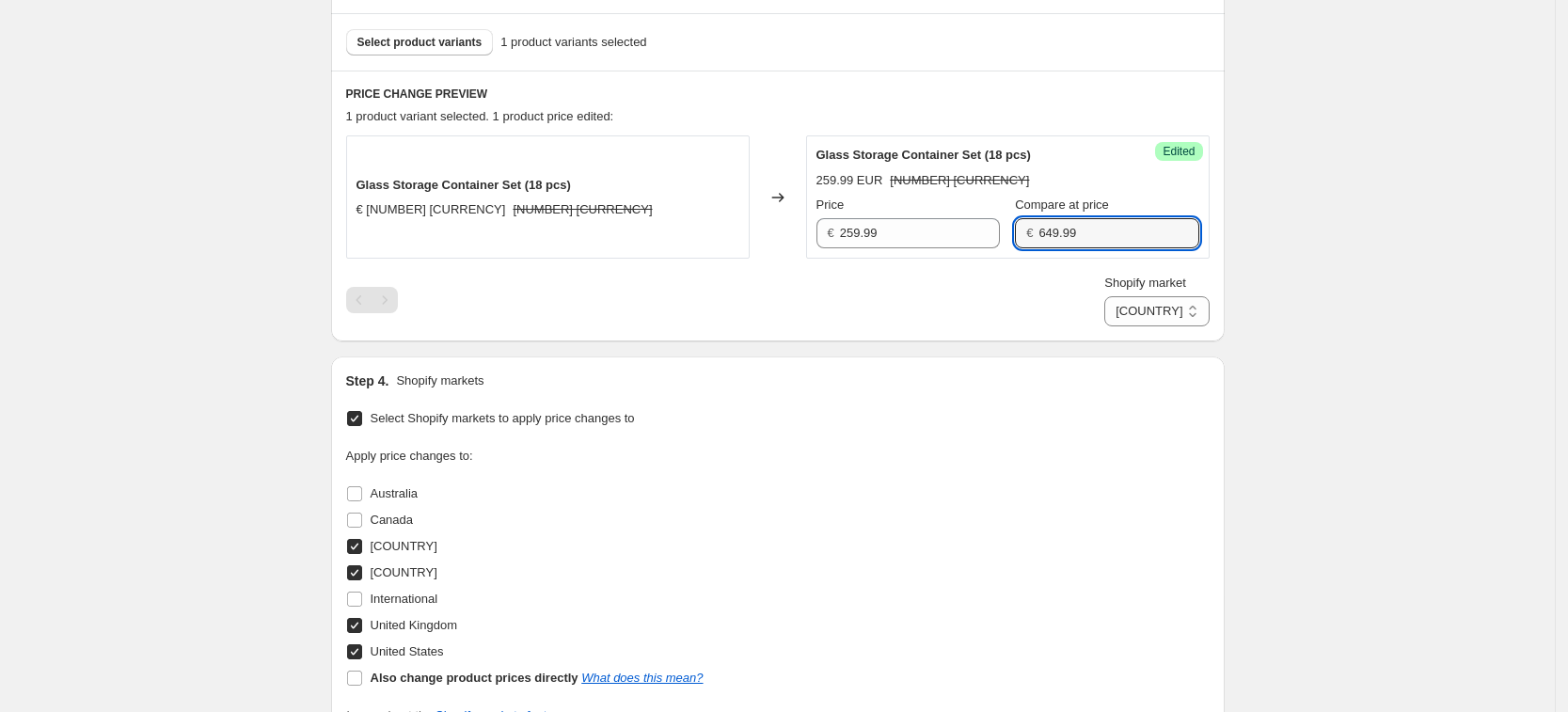 type on "649.99" 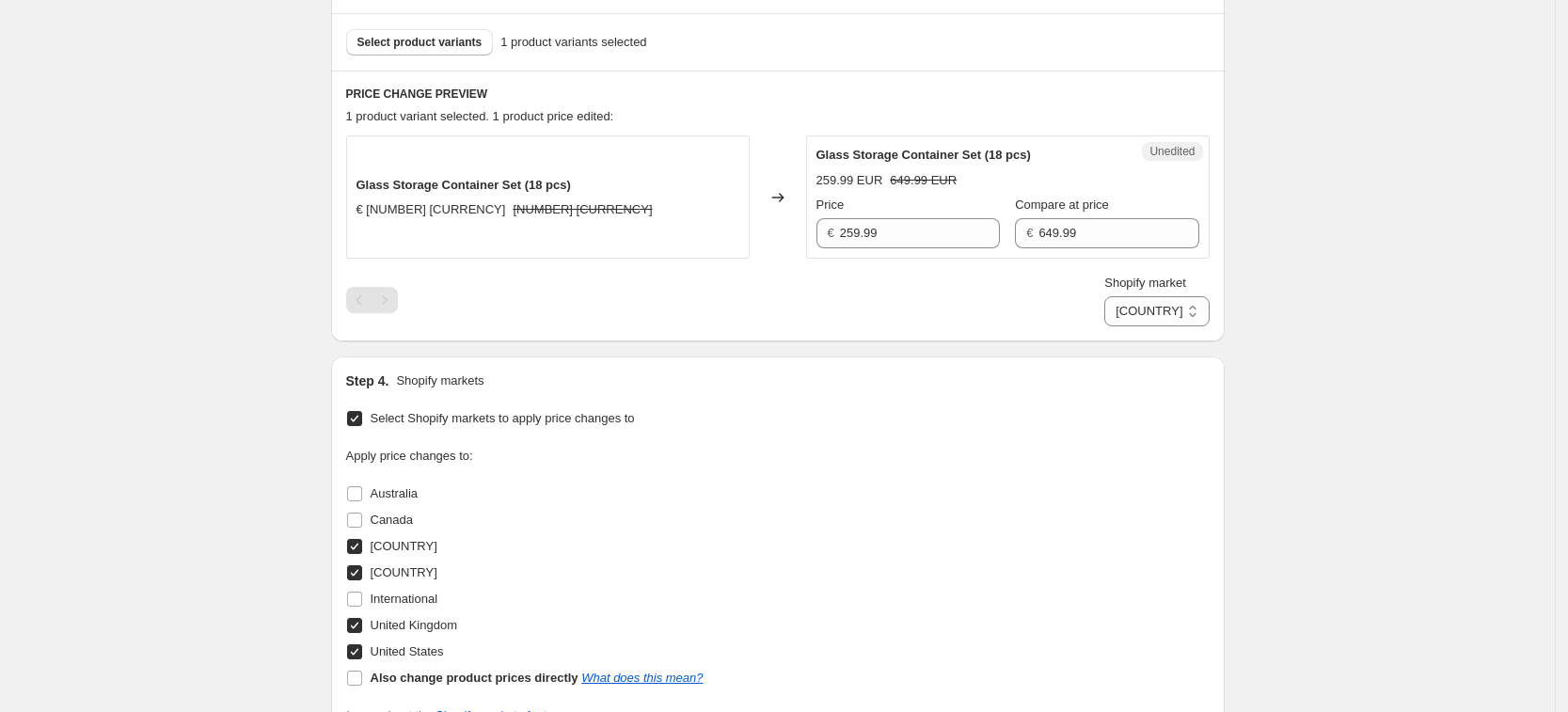 click on "Step 4. Shopify markets Select Shopify markets to apply price changes to Apply price changes to: [COUNTRY] [COUNTRY] [COUNTRY] [COUNTRY] [COUNTRY] [COUNTRY] [COUNTRY] Also change product prices directly   What does this mean? Learn about the   Shopify markets feature" at bounding box center [778, 548] 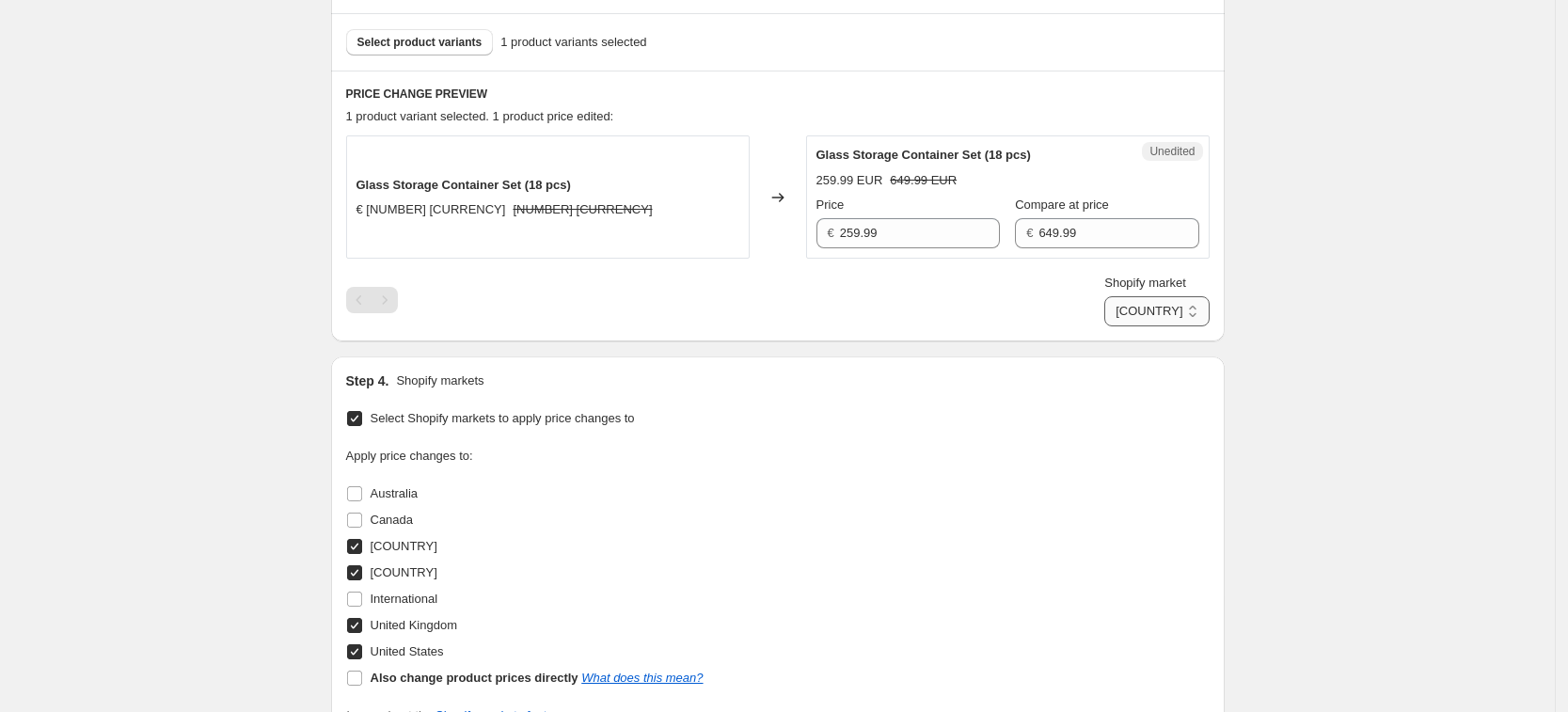 click on "[COUNTRY] [COUNTRY] [COUNTRY] [COUNTRY]" at bounding box center (1156, 311) 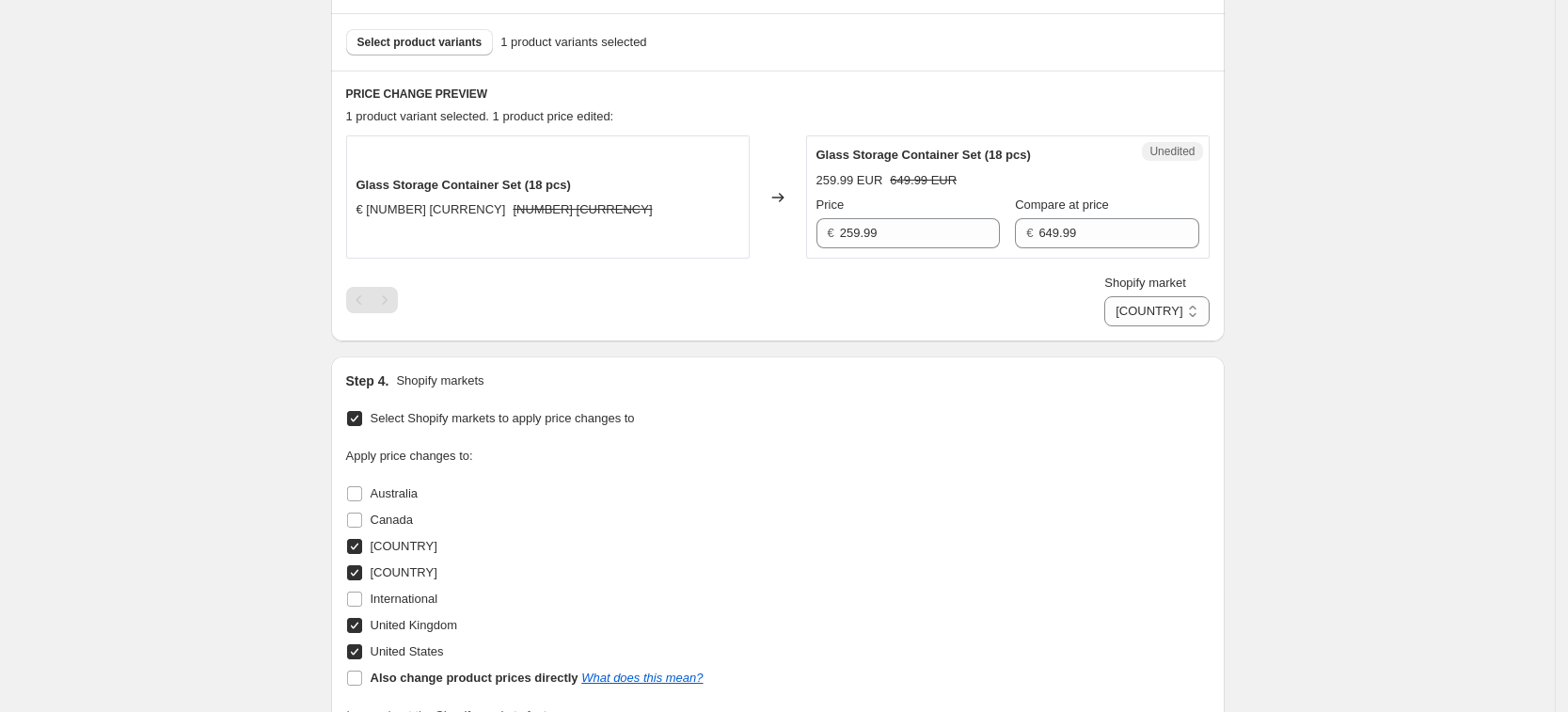 click on "Shopify market France Germany United Kingdom United States Germany" at bounding box center (778, 300) 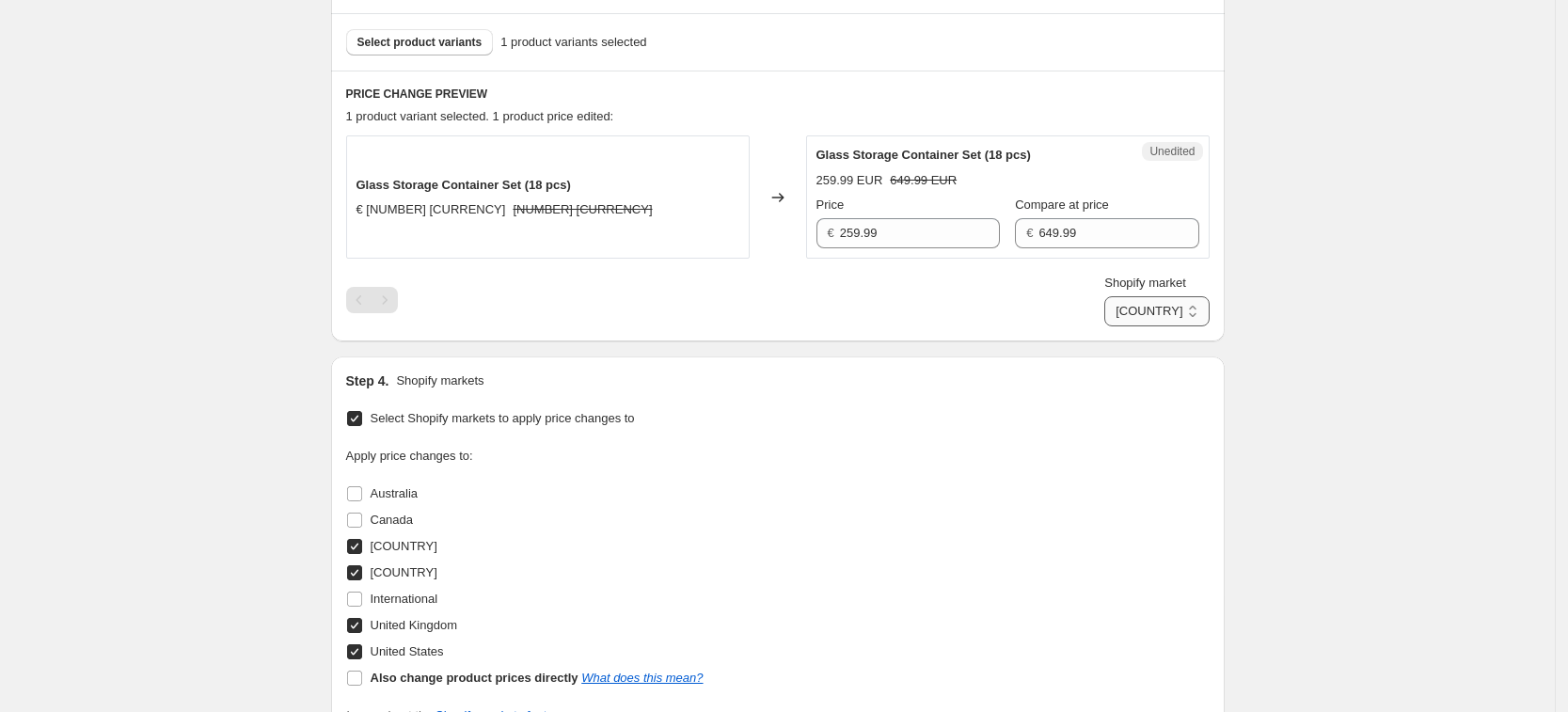 click on "[COUNTRY] [COUNTRY] [COUNTRY] [COUNTRY]" at bounding box center (1156, 311) 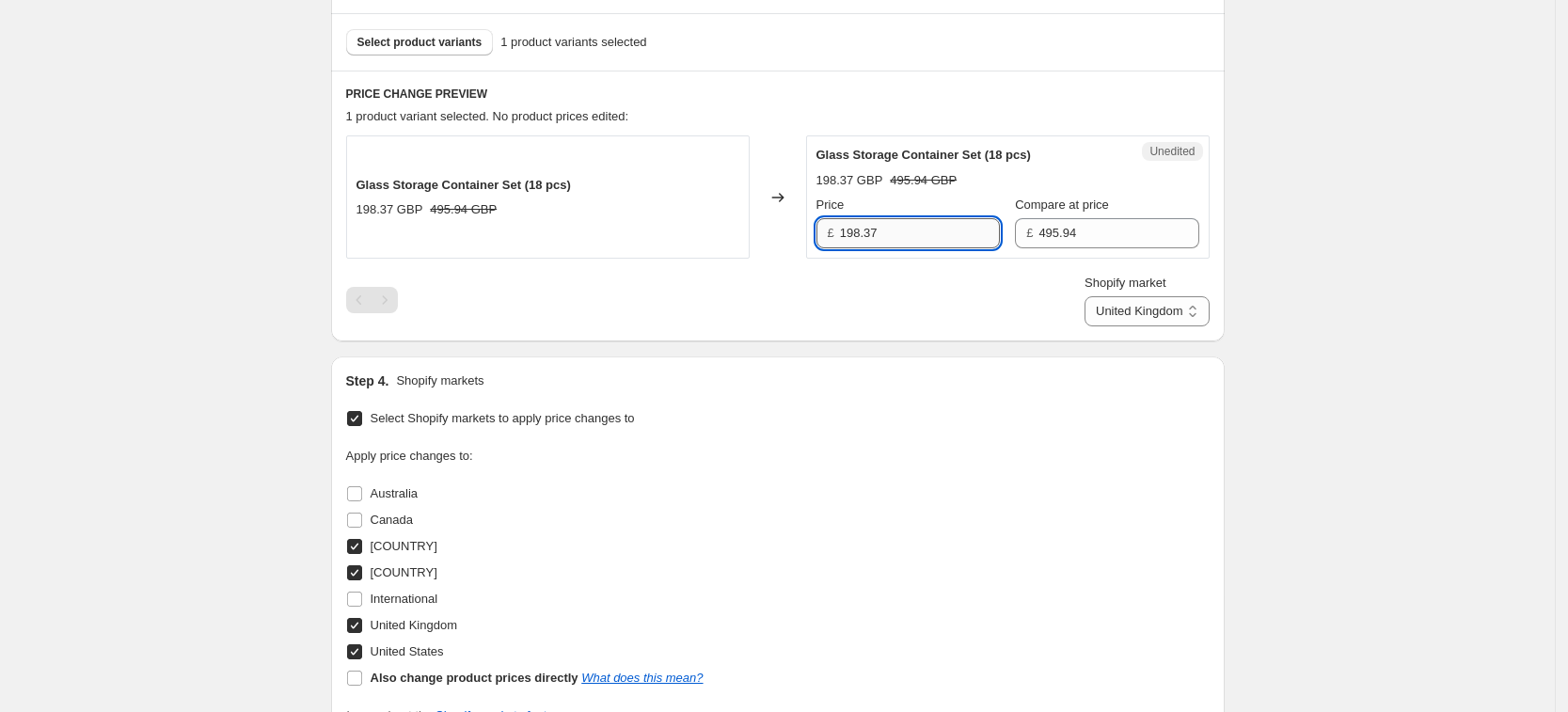 click on "198.37" at bounding box center (920, 233) 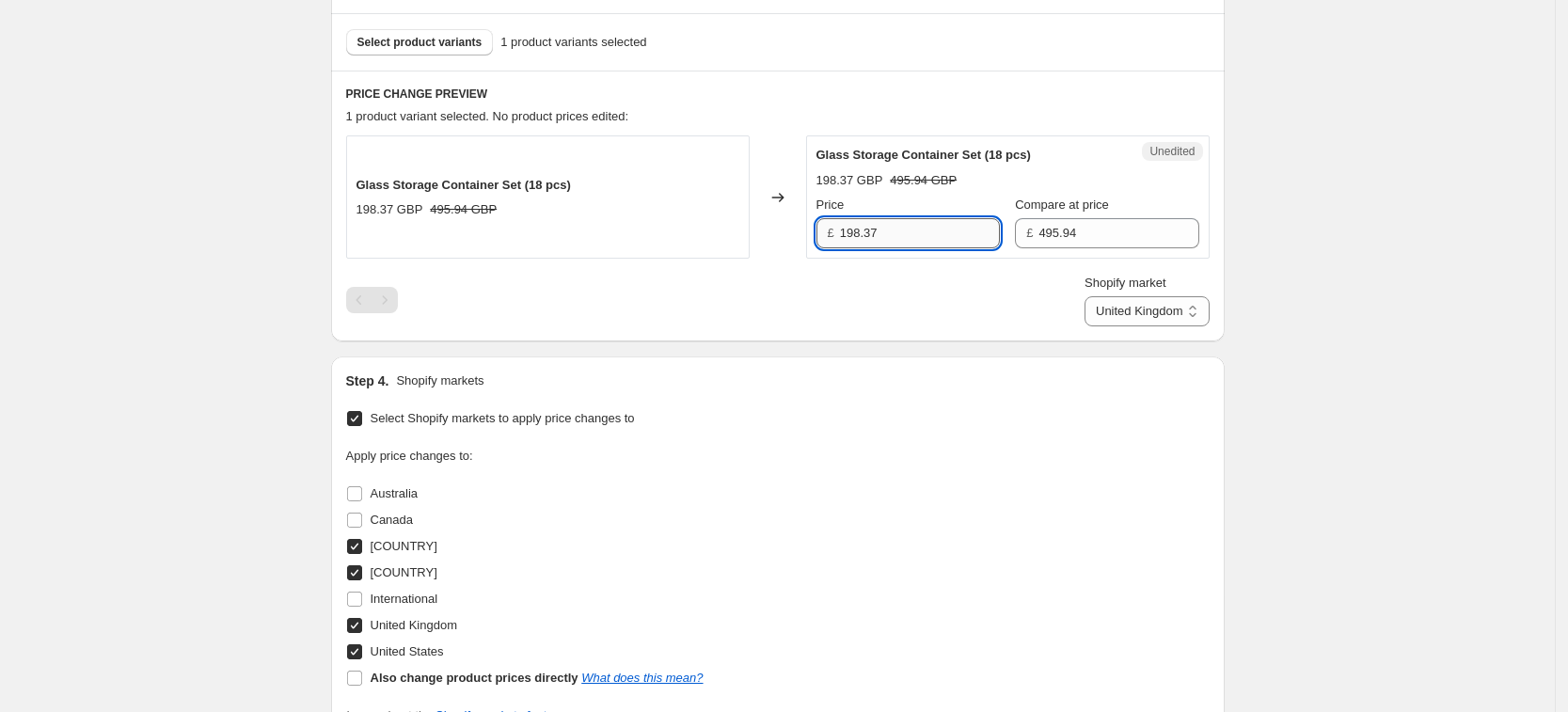 click on "198.37" at bounding box center (920, 233) 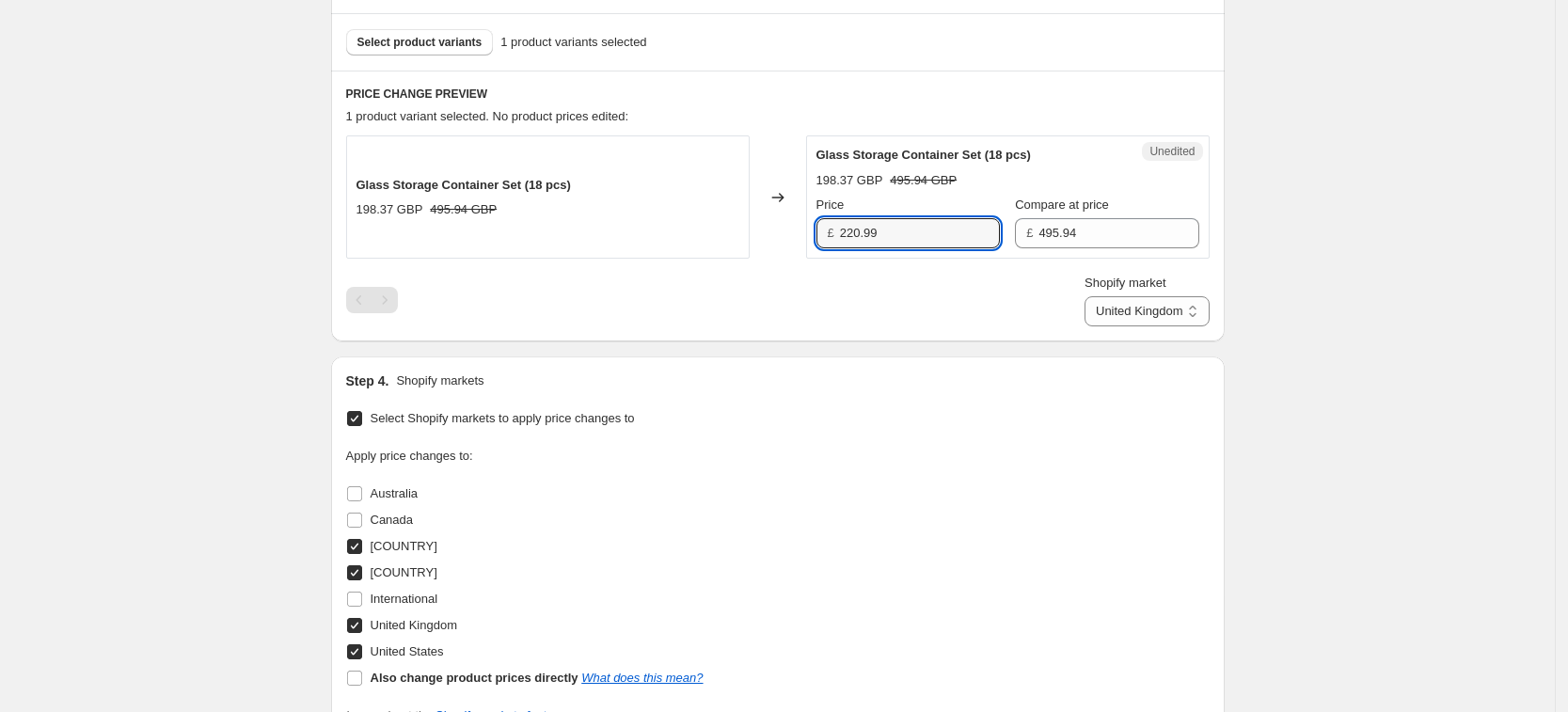 type on "220.99" 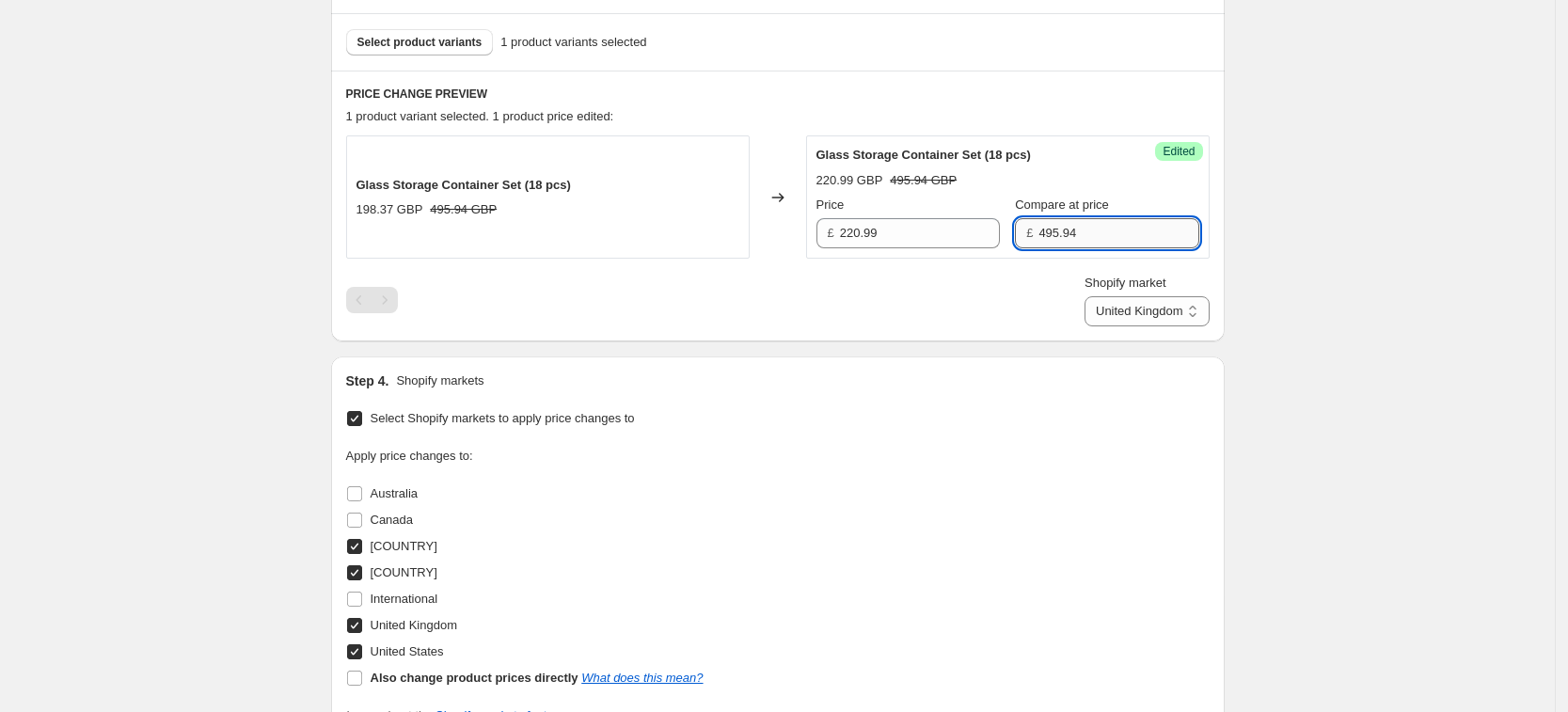 click on "495.94" at bounding box center [1118, 233] 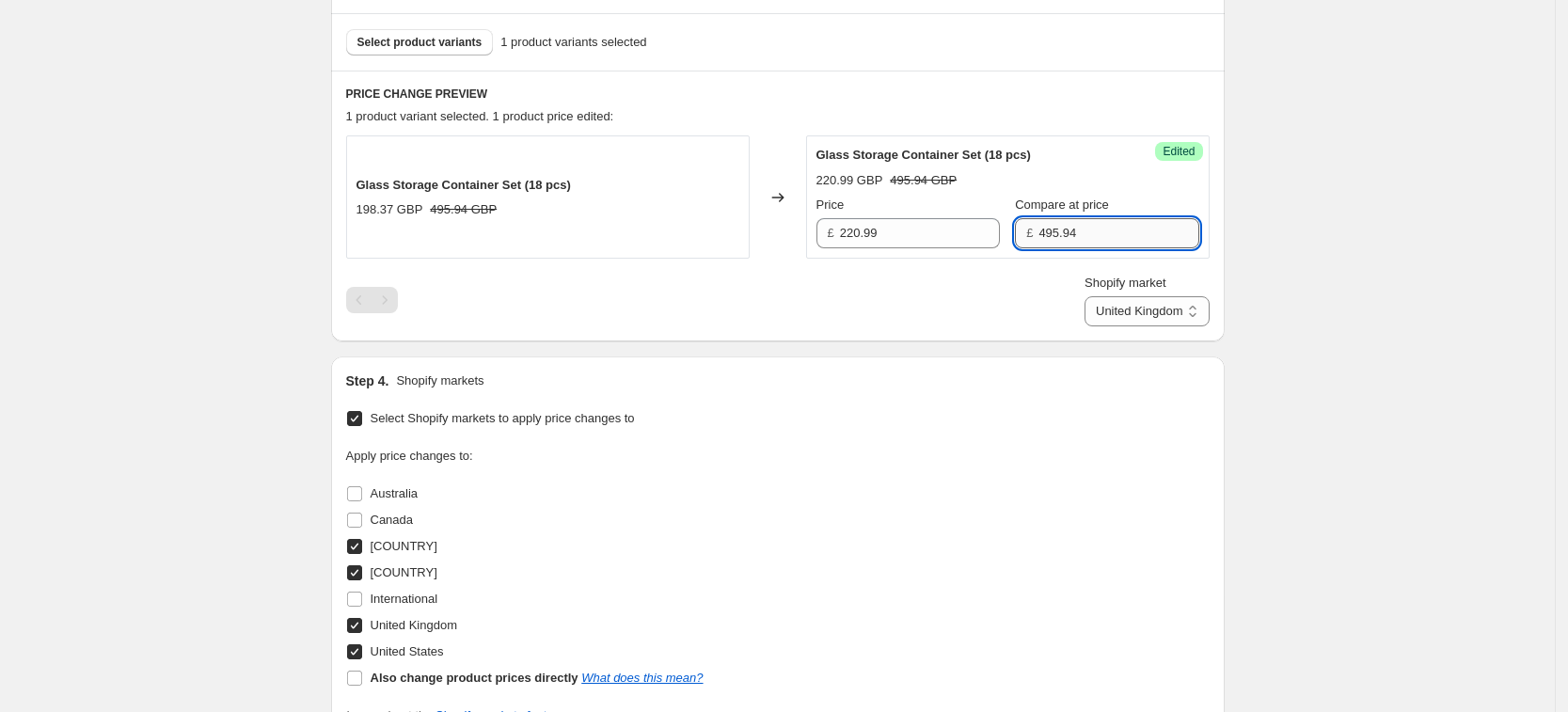 click on "495.94" at bounding box center (1118, 233) 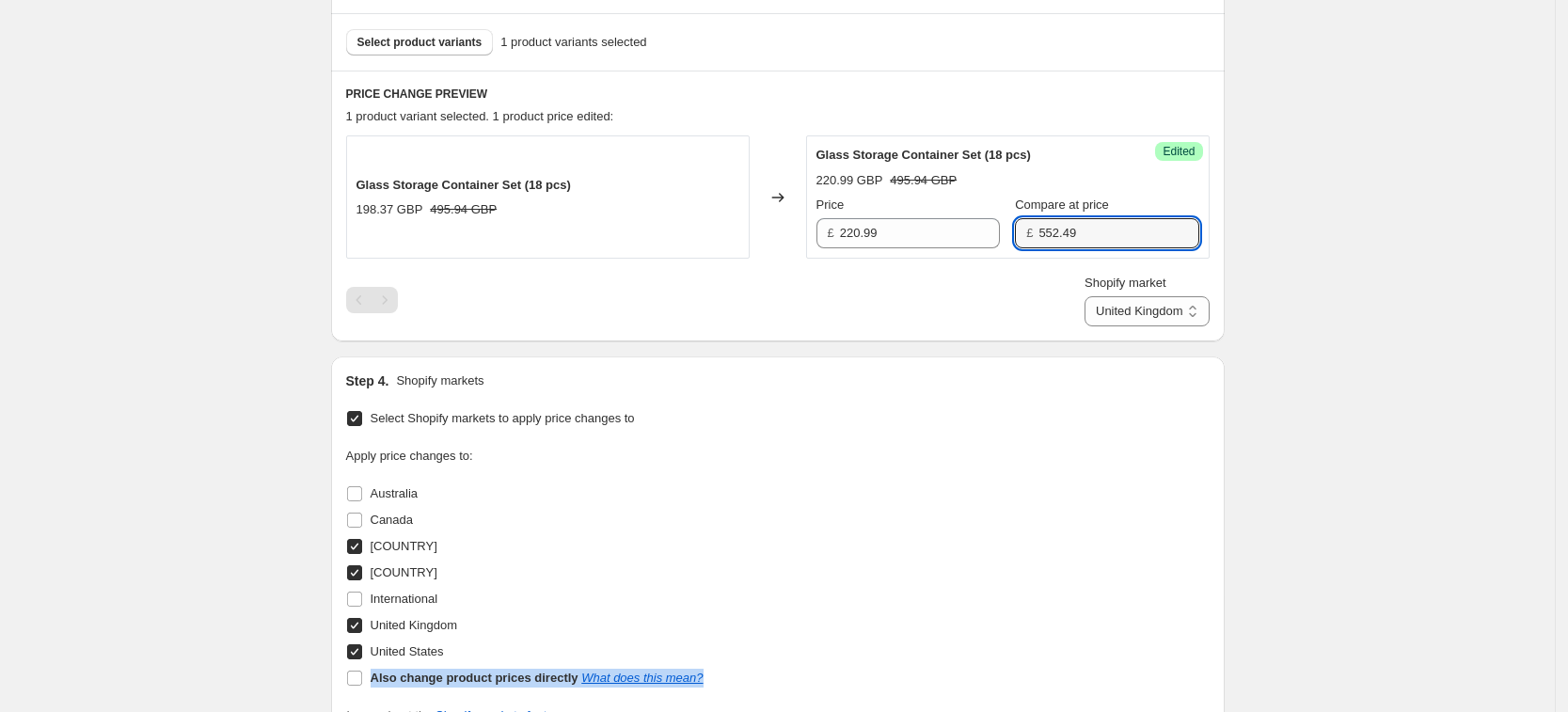 click on "Apply price changes to: [COUNTRY] [COUNTRY] [COUNTRY] [COUNTRY] [COUNTRY] [COUNTRY] [COUNTRY] Also change product prices directly   What does this mean?" at bounding box center (778, 569) 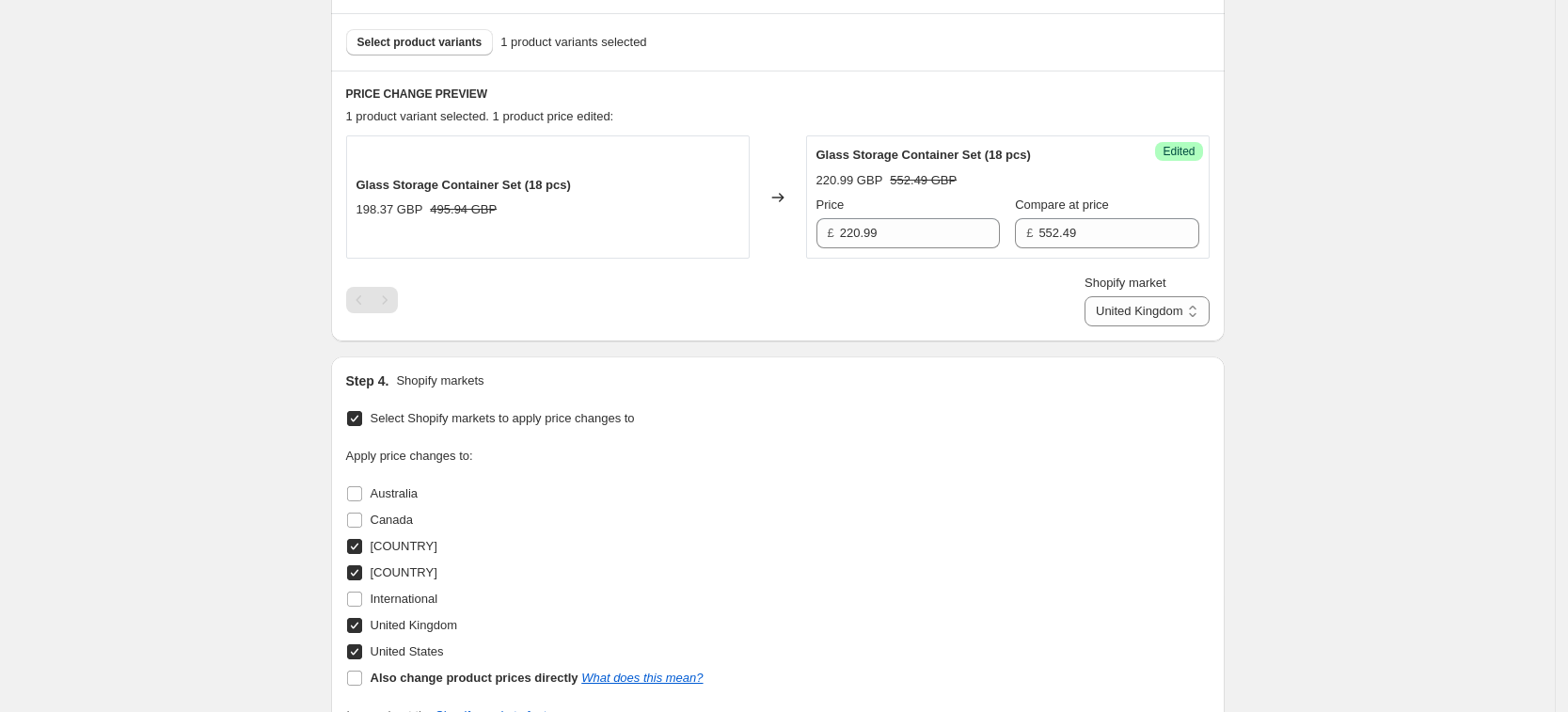 click on "Apply price changes to: [COUNTRY] [COUNTRY] [COUNTRY] [COUNTRY] [COUNTRY] [COUNTRY] [COUNTRY] Also change product prices directly   What does this mean?" at bounding box center [778, 569] 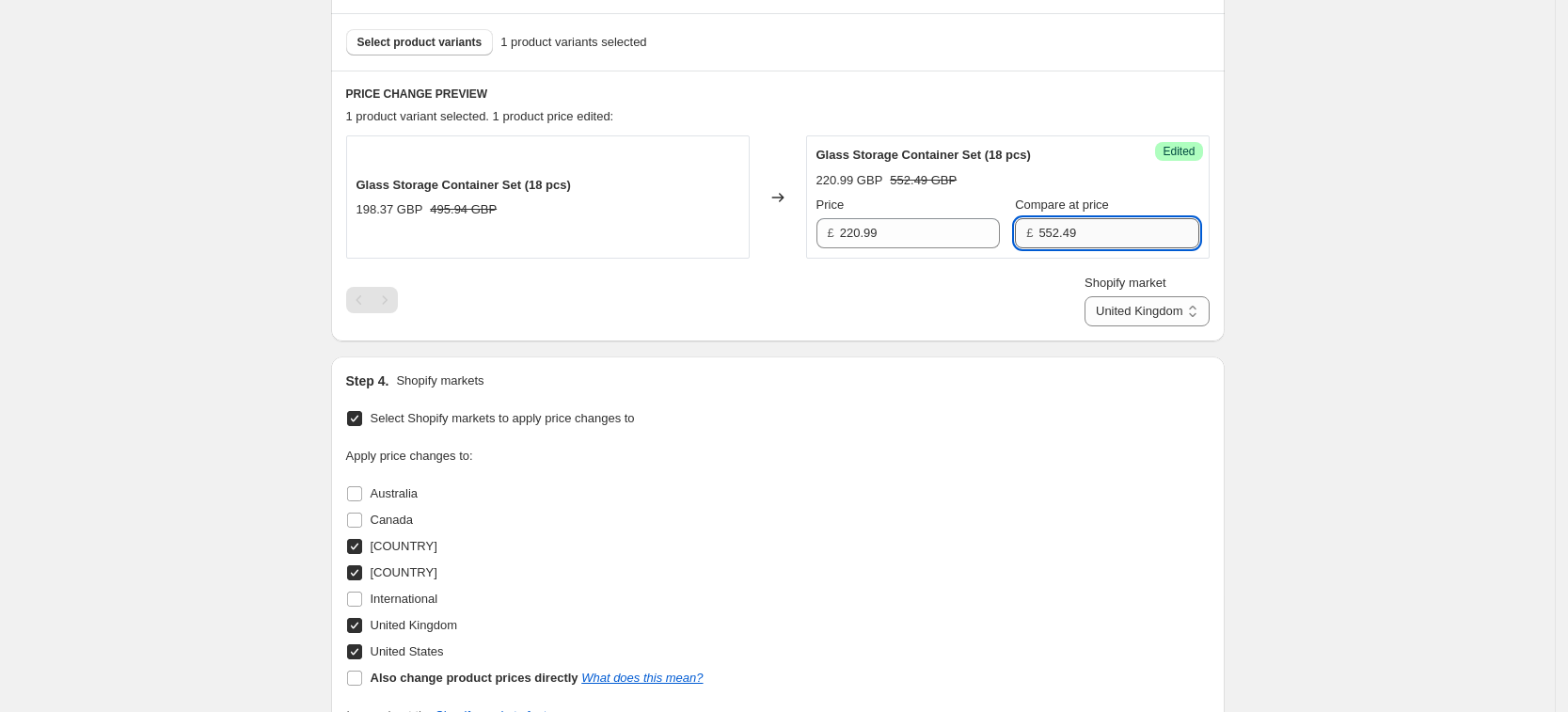 click on "552.49" at bounding box center [1118, 233] 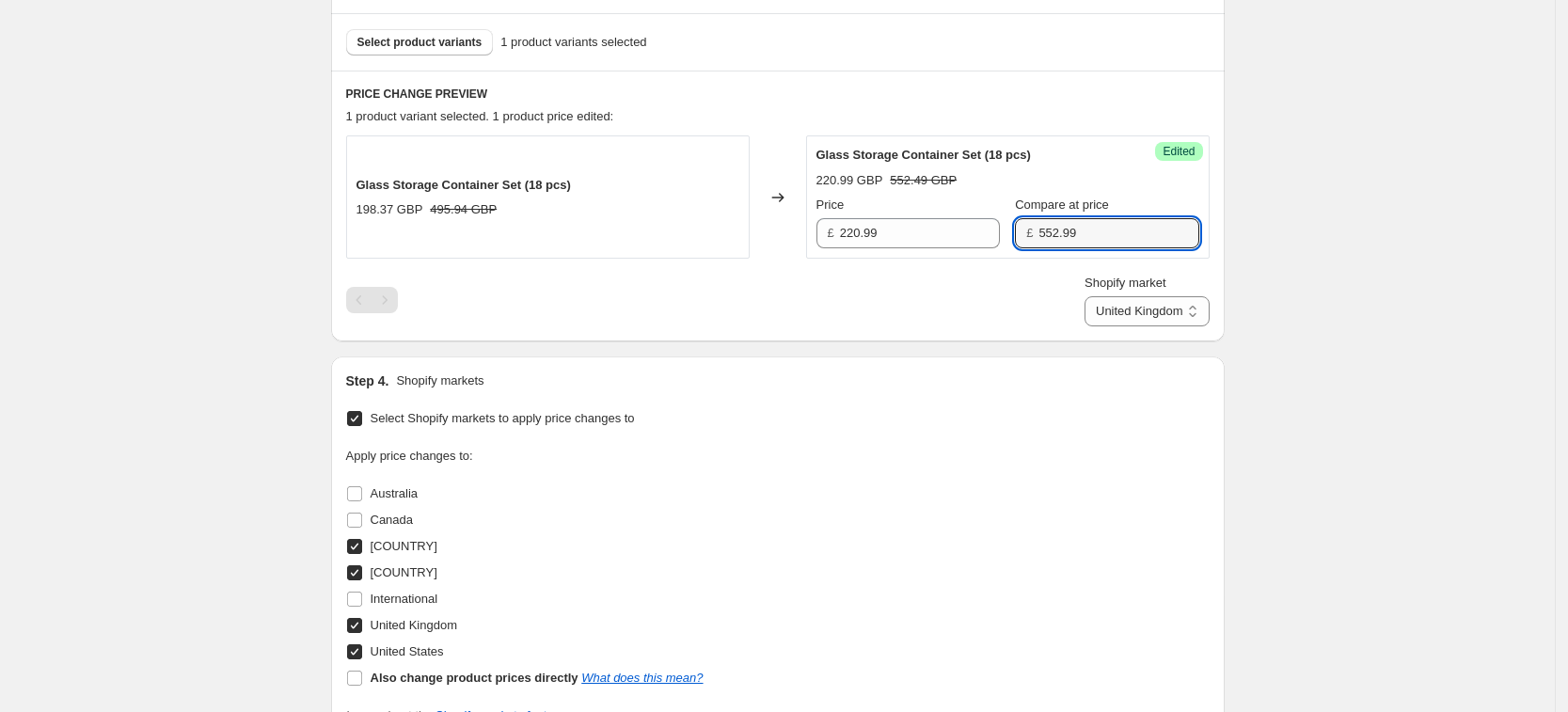 type on "552.99" 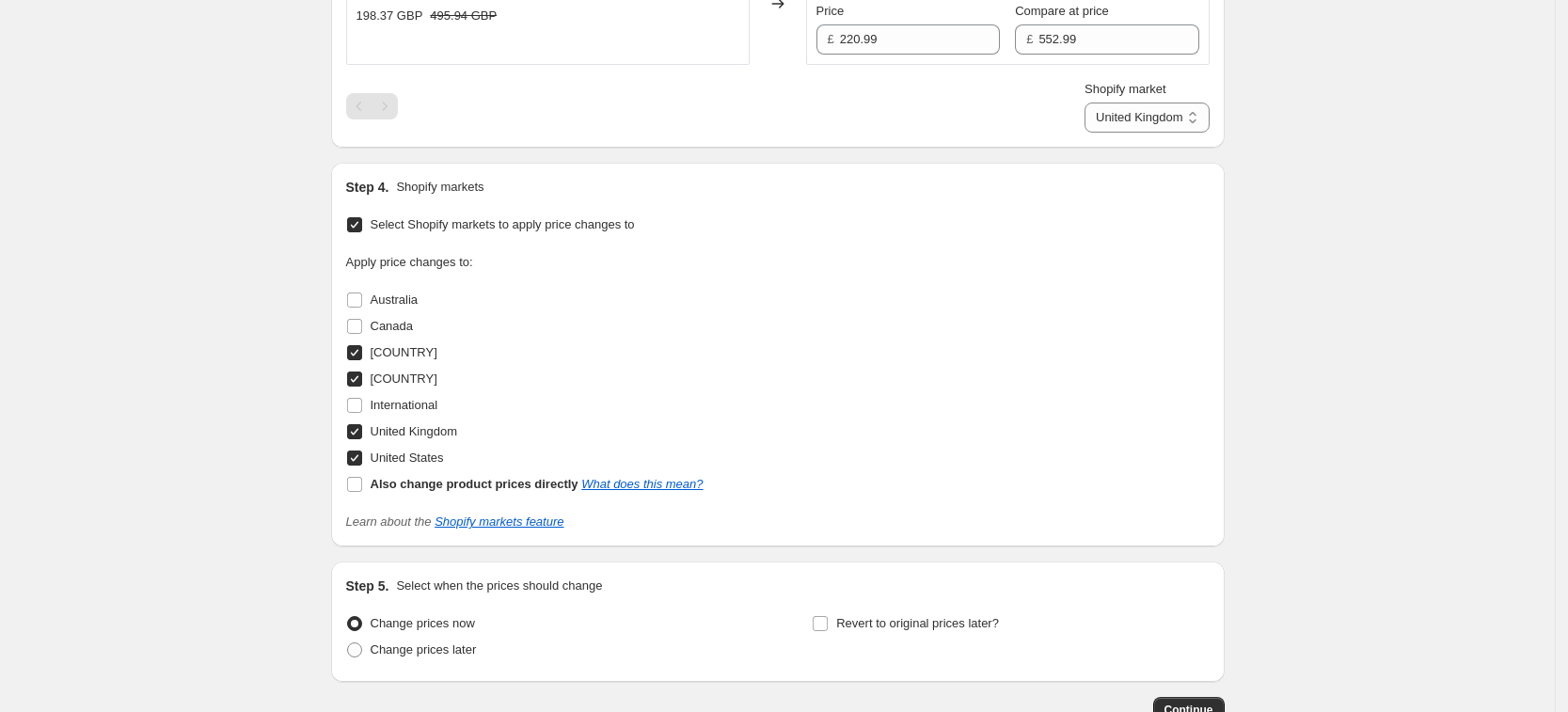 scroll, scrollTop: 875, scrollLeft: 0, axis: vertical 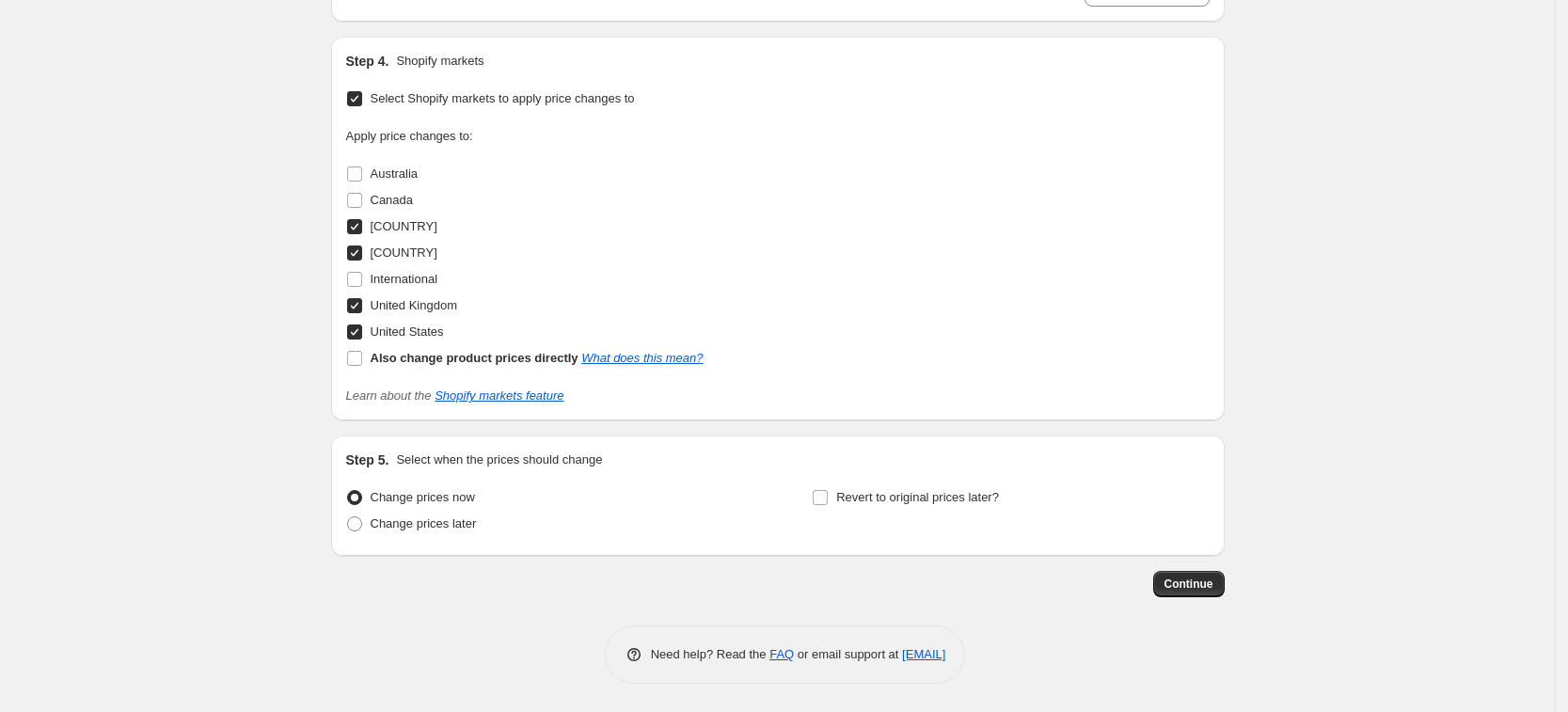 click on "Step 1. Optionally give your price change job a title (eg "March 30% off sale on boots") [MONTH] [DAY], [YEAR], [TIME] [AM/PM] Price change job This title is just for internal use, customers won't see it Step 2. Select how the prices should change Use bulk price change rules Set product prices individually Use CSV upload Select tags to add while price change is active Select tags to remove while price change is active Step 3. Select which products should change in price Select all products, use filters, or select products variants individually All products Filter by product, collection, tag, vendor, product type, variant title, or inventory Select product variants individually Select product variants 1   product variants selected PRICE CHANGE PREVIEW 1 product variant selected. 1 product price edited: Glass Storage Container Set (18 pcs) [PRICE] [CURRENCY] [PRICE] [CURRENCY] Changed to Success Edited Glass Storage Container Set (18 pcs) [PRICE] [CURRENCY] [PRICE] [CURRENCY] Price £ [PRICE] Compare at price £ [PRICE] Shopify market [COUNTRY] [COUNTRY] Step 4." at bounding box center (778, -68) 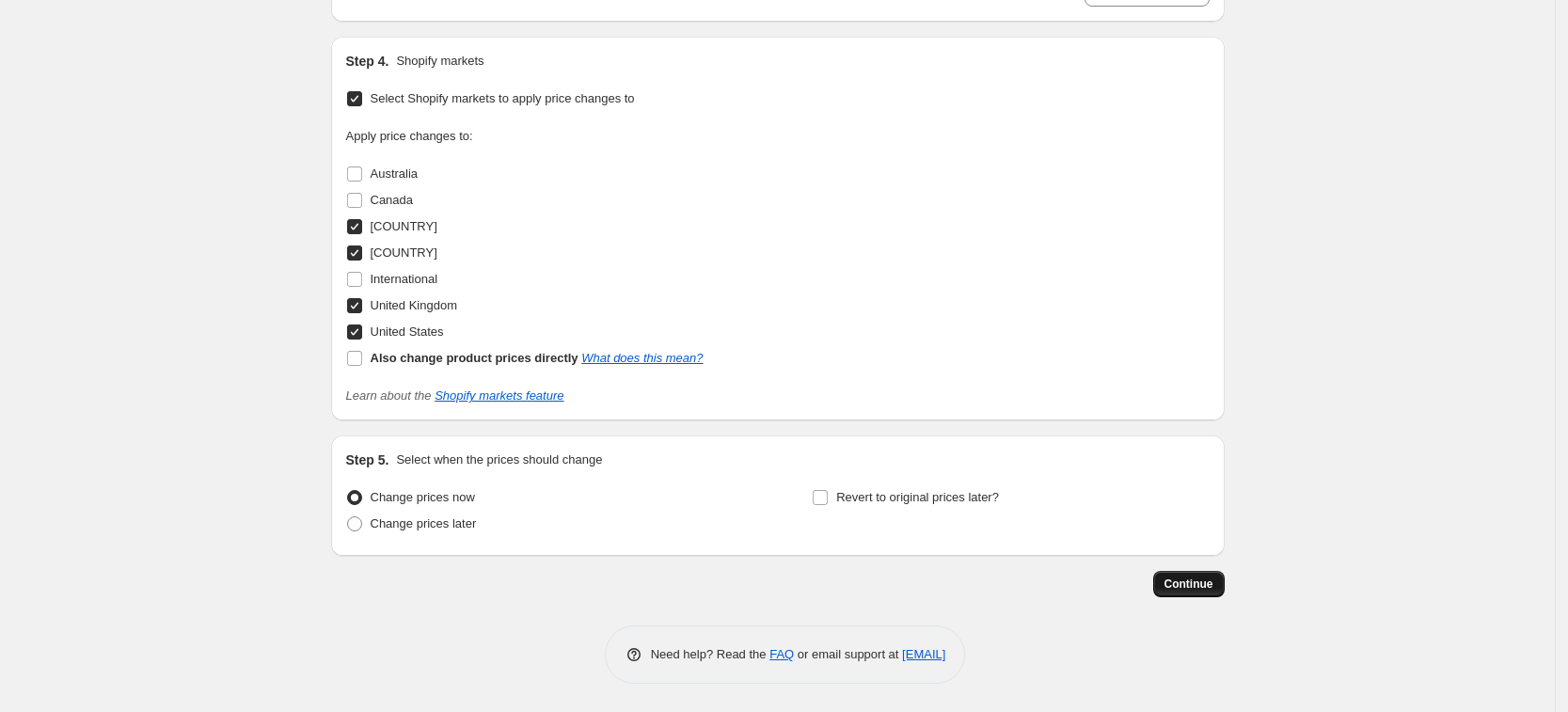 click on "Continue" at bounding box center [1189, 584] 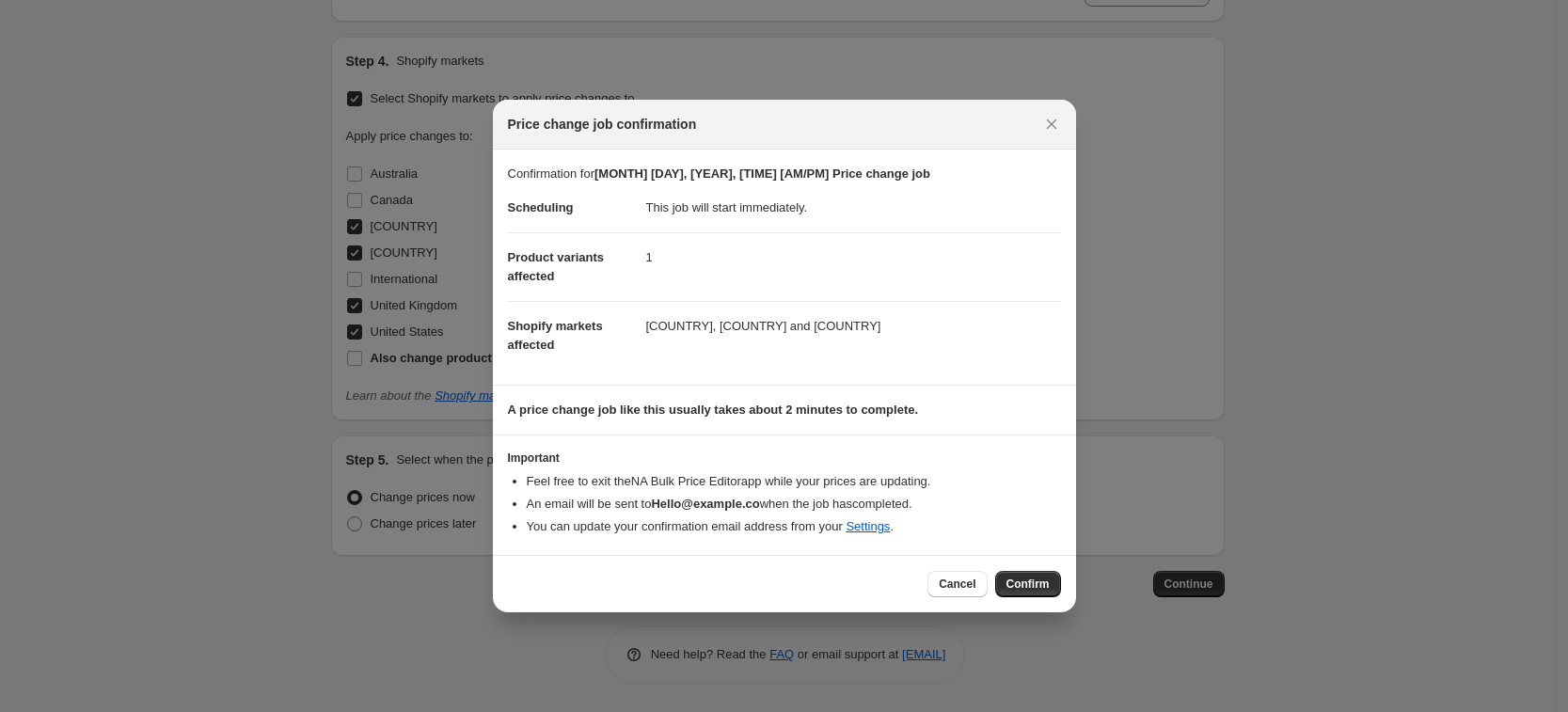 click on "Cancel Confirm" at bounding box center [784, 583] 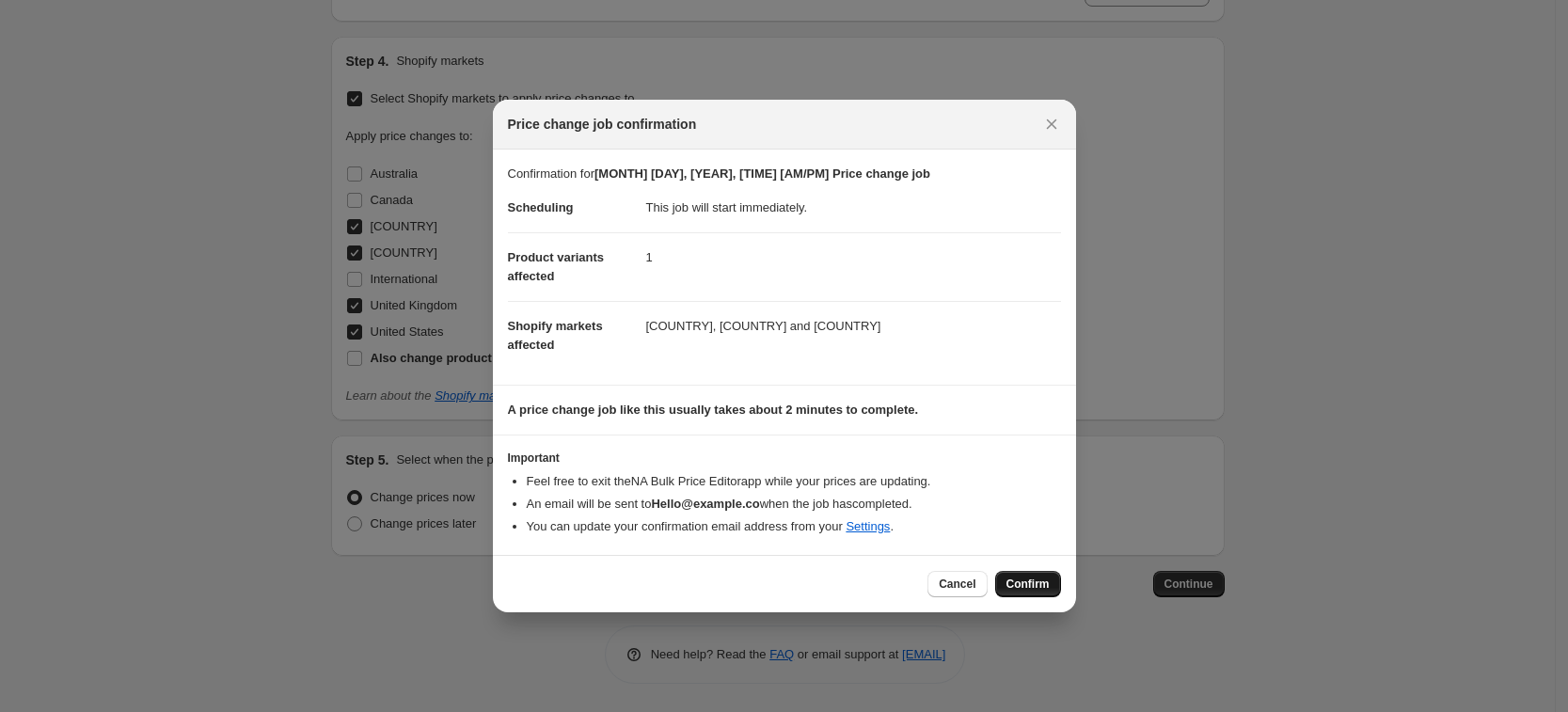 click on "Confirm" at bounding box center [1028, 584] 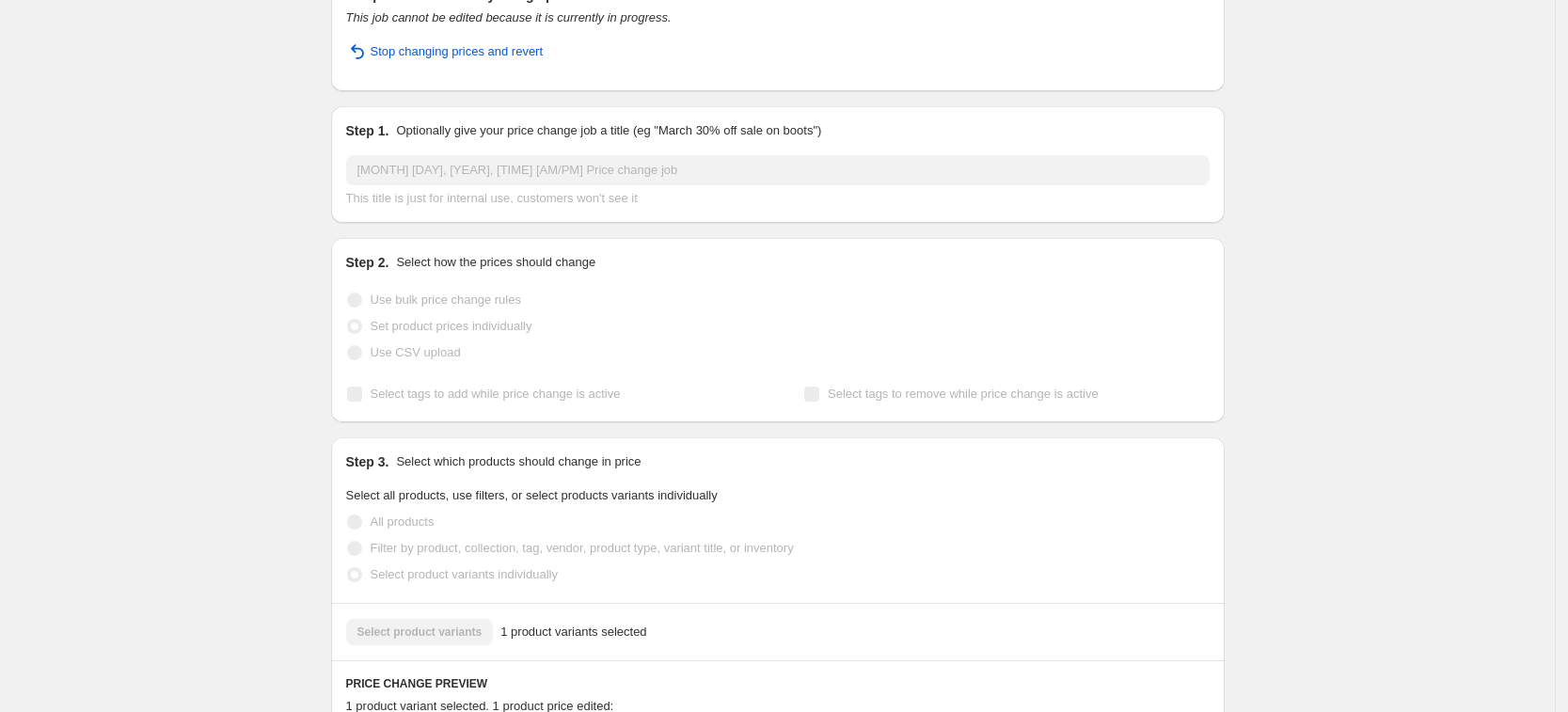 scroll, scrollTop: 0, scrollLeft: 0, axis: both 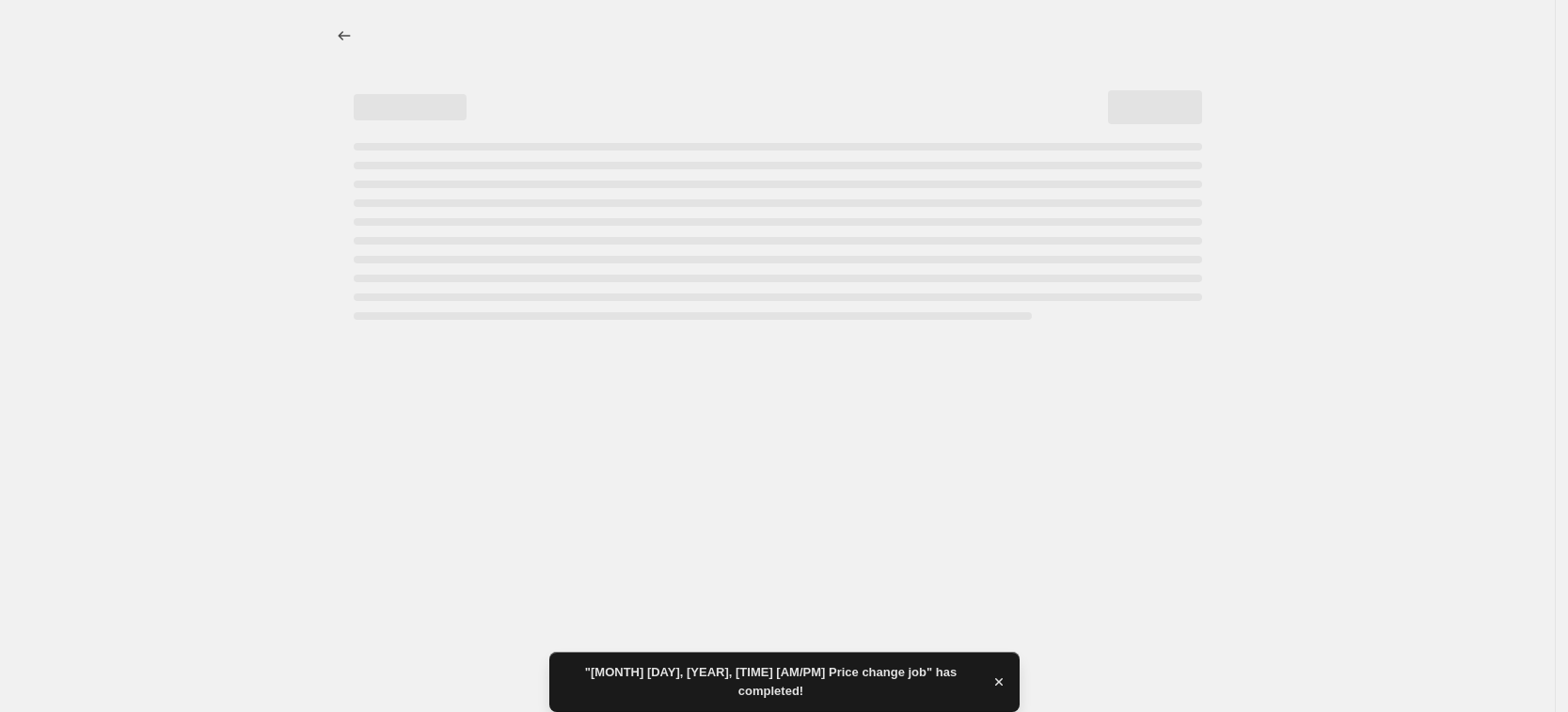 select on "[NUMBER]" 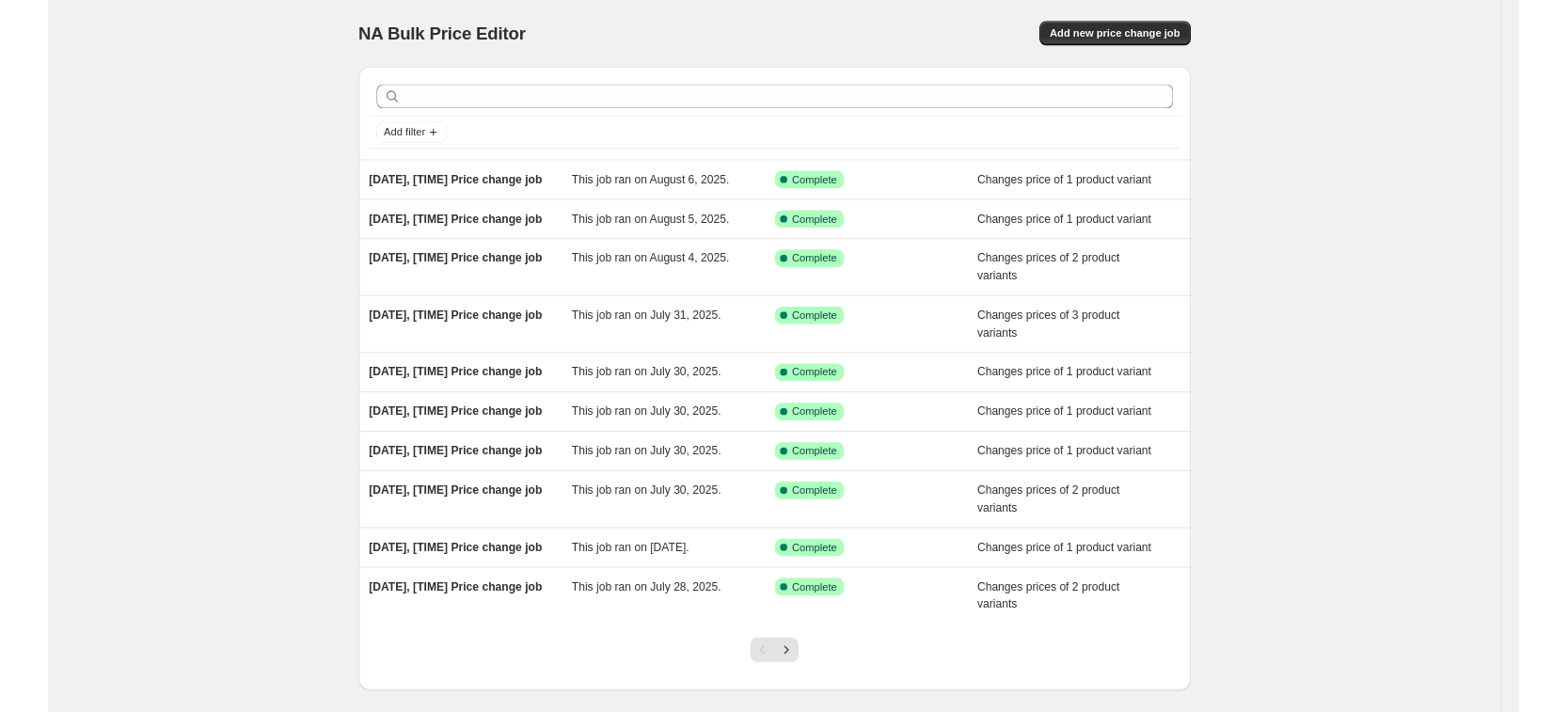 scroll, scrollTop: 0, scrollLeft: 0, axis: both 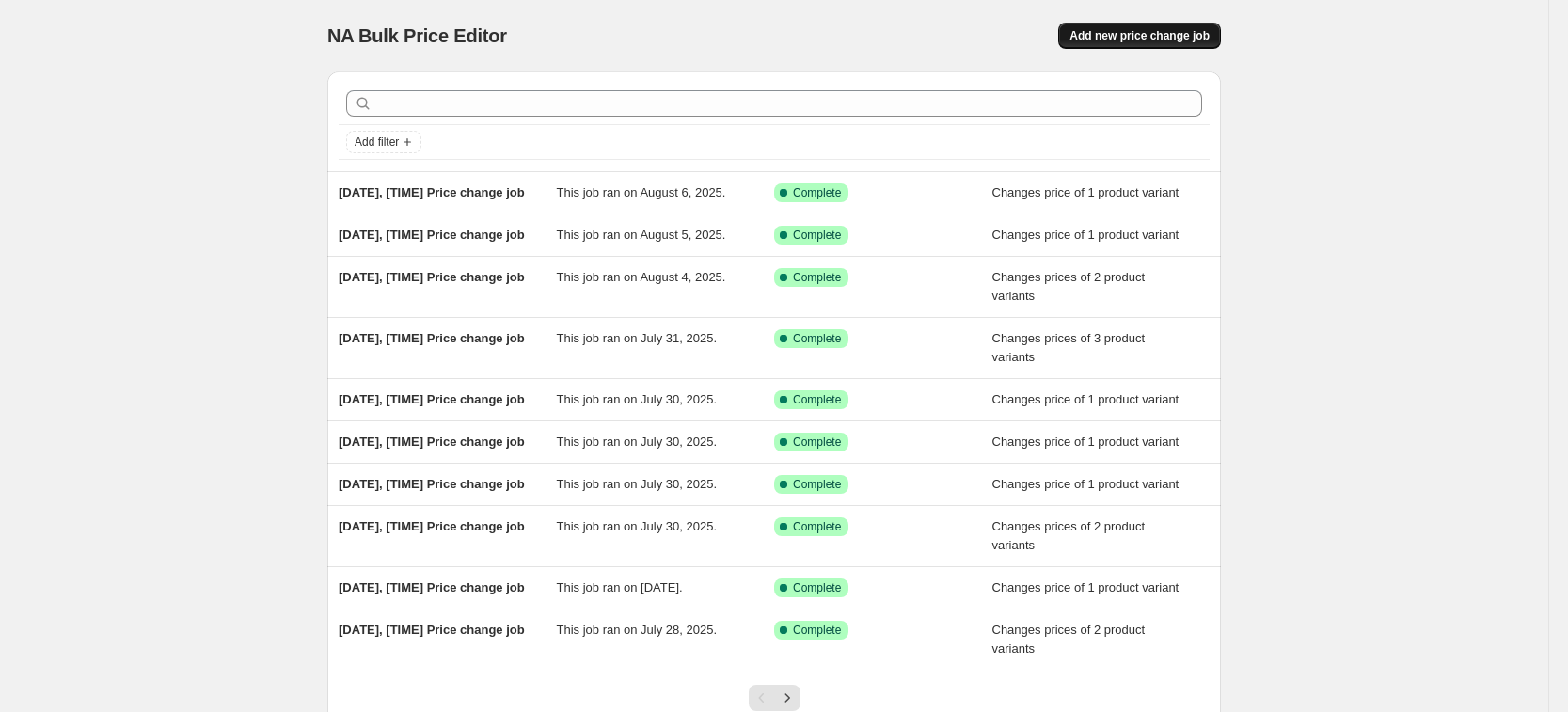 click on "Add new price change job" at bounding box center [1139, 36] 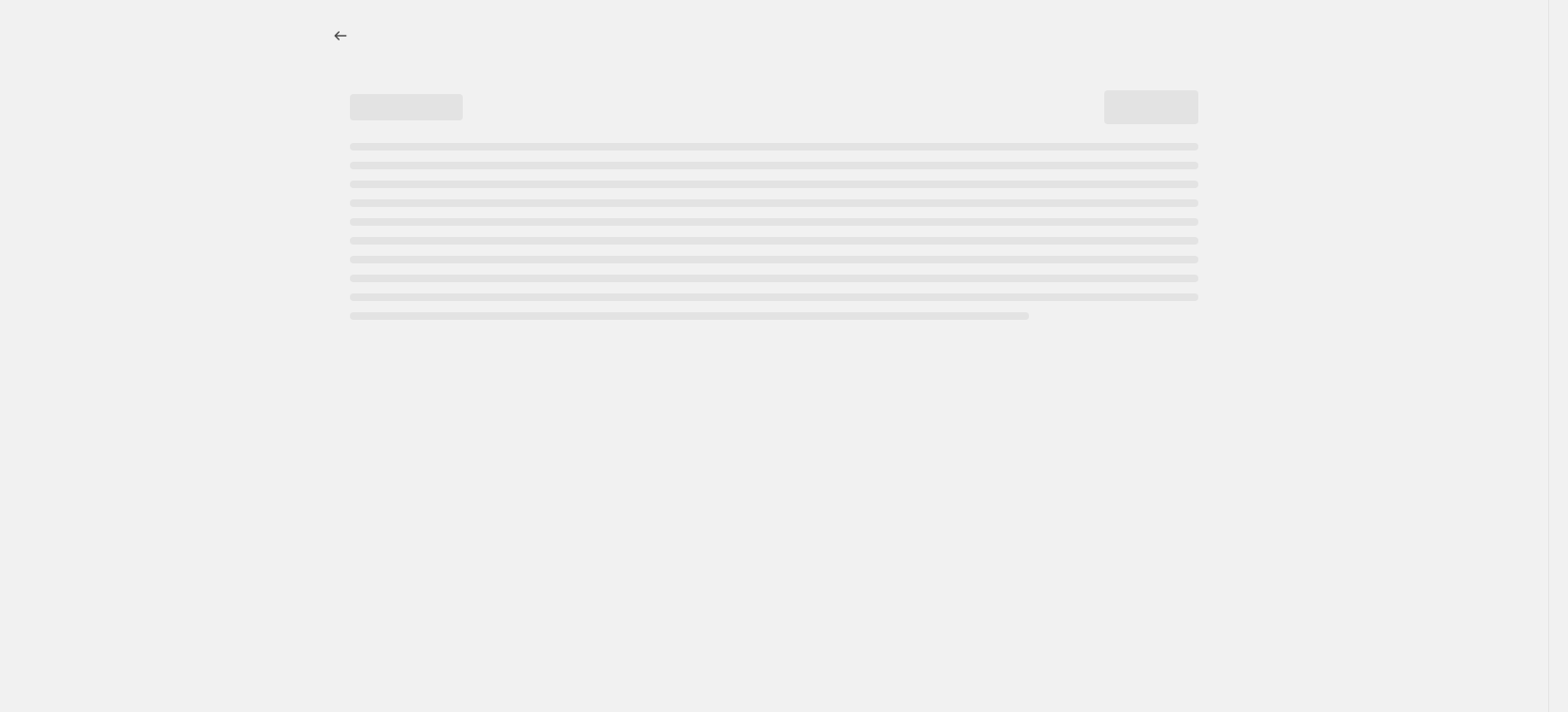 select on "percentage" 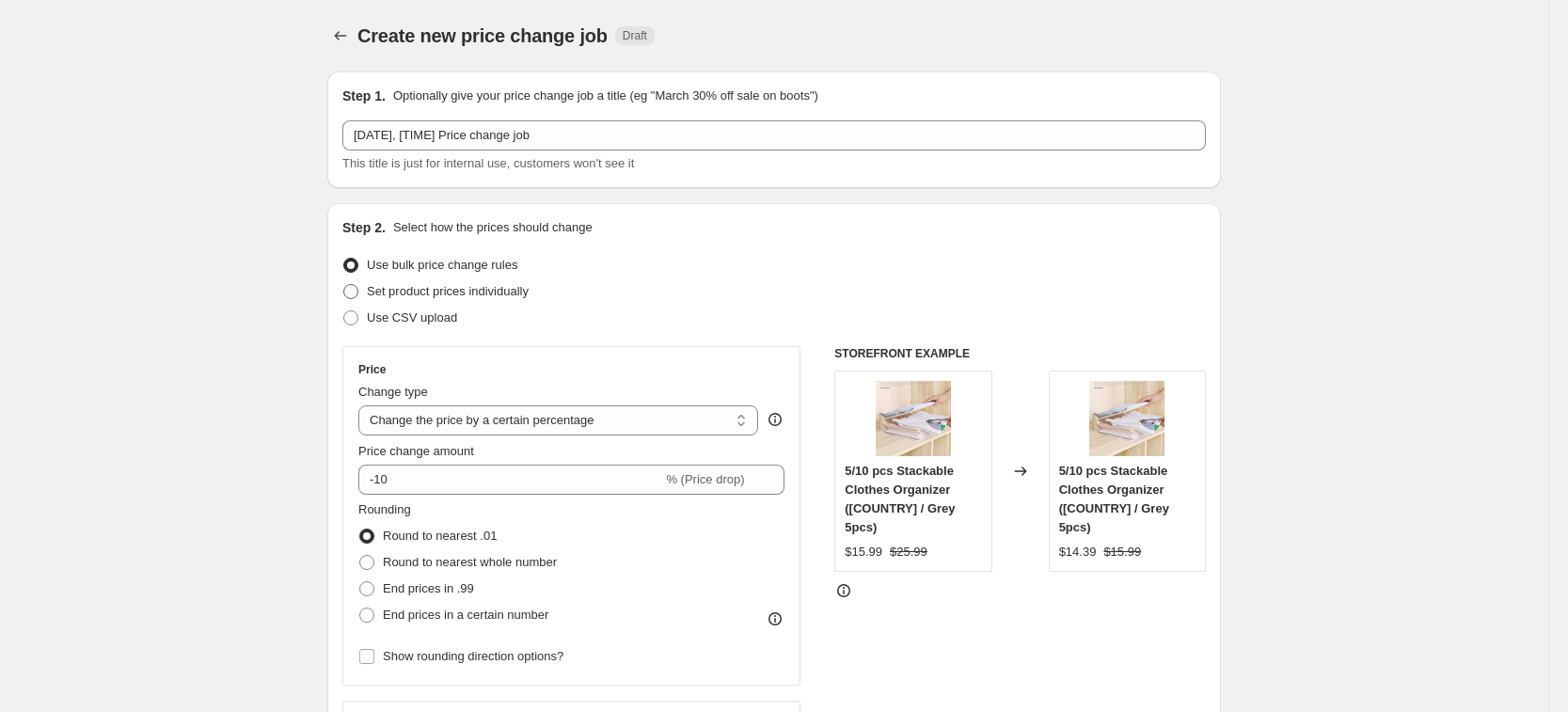 click on "Set product prices individually" at bounding box center [448, 291] 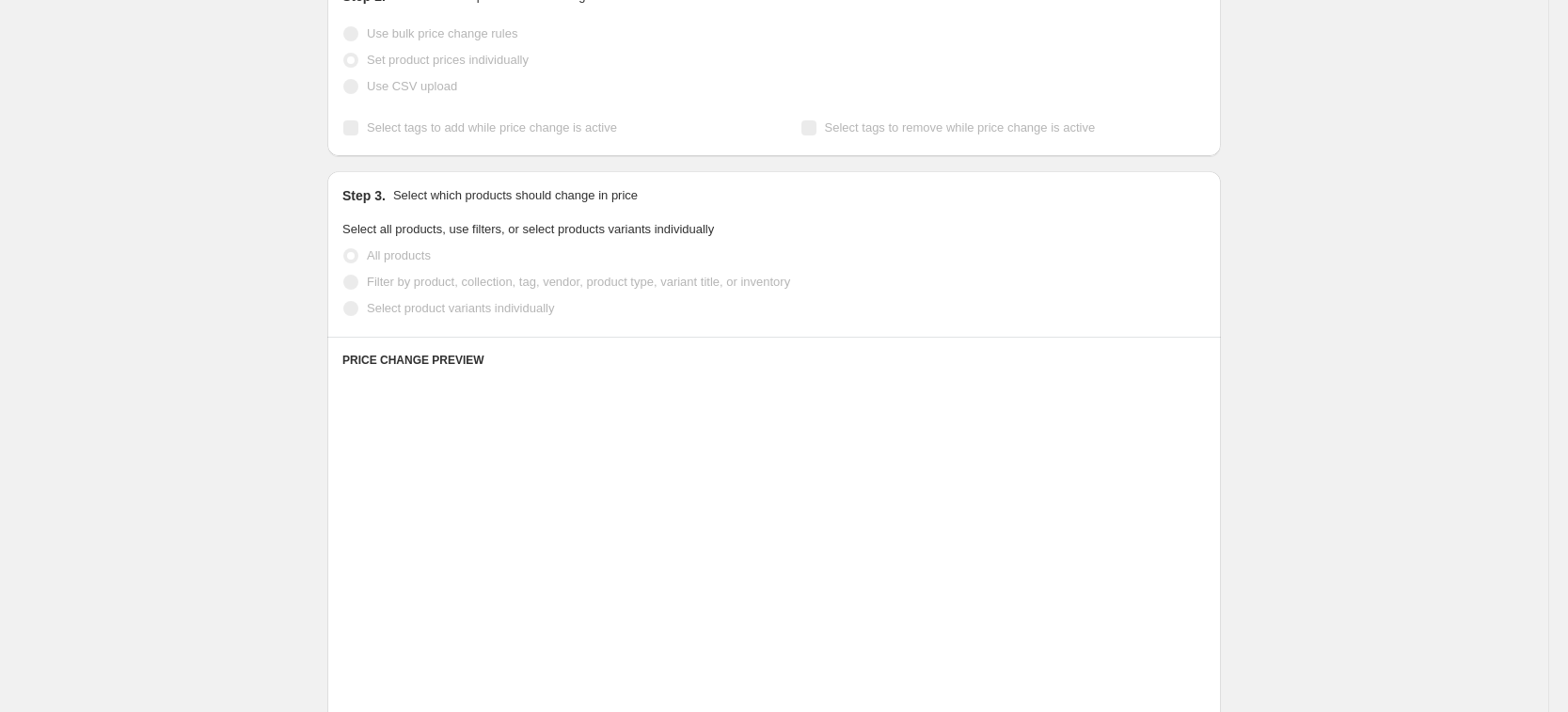 scroll, scrollTop: 235, scrollLeft: 0, axis: vertical 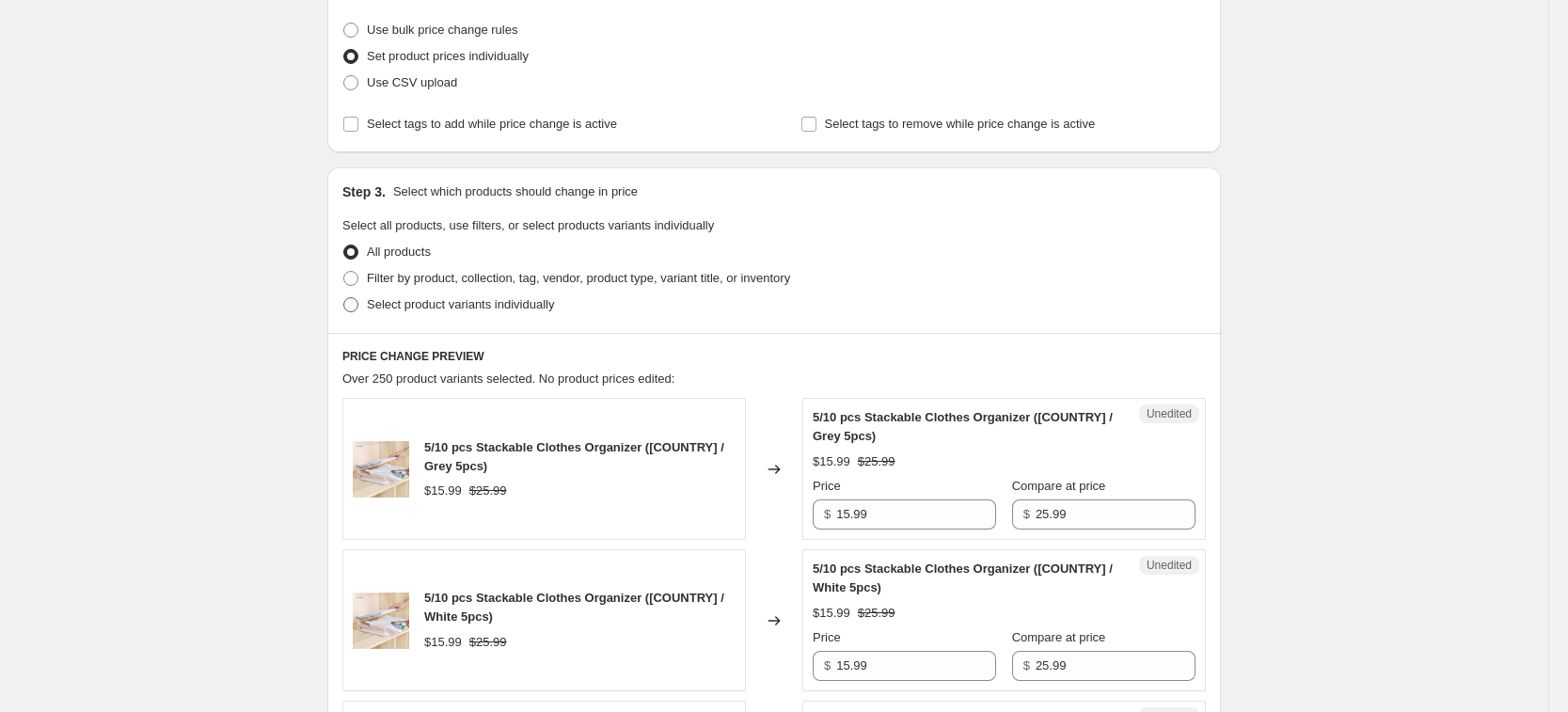 click on "Select product variants individually" at bounding box center [460, 304] 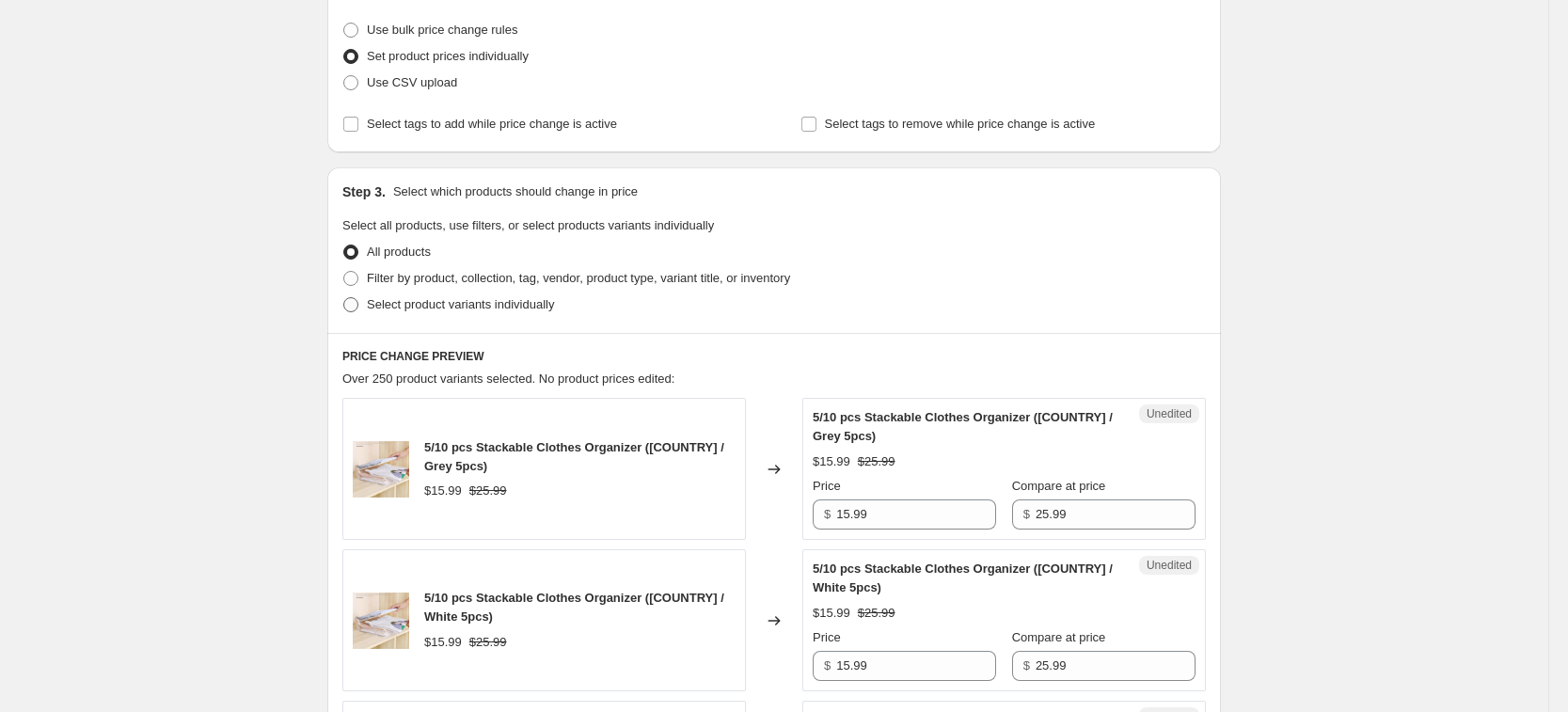 radio on "true" 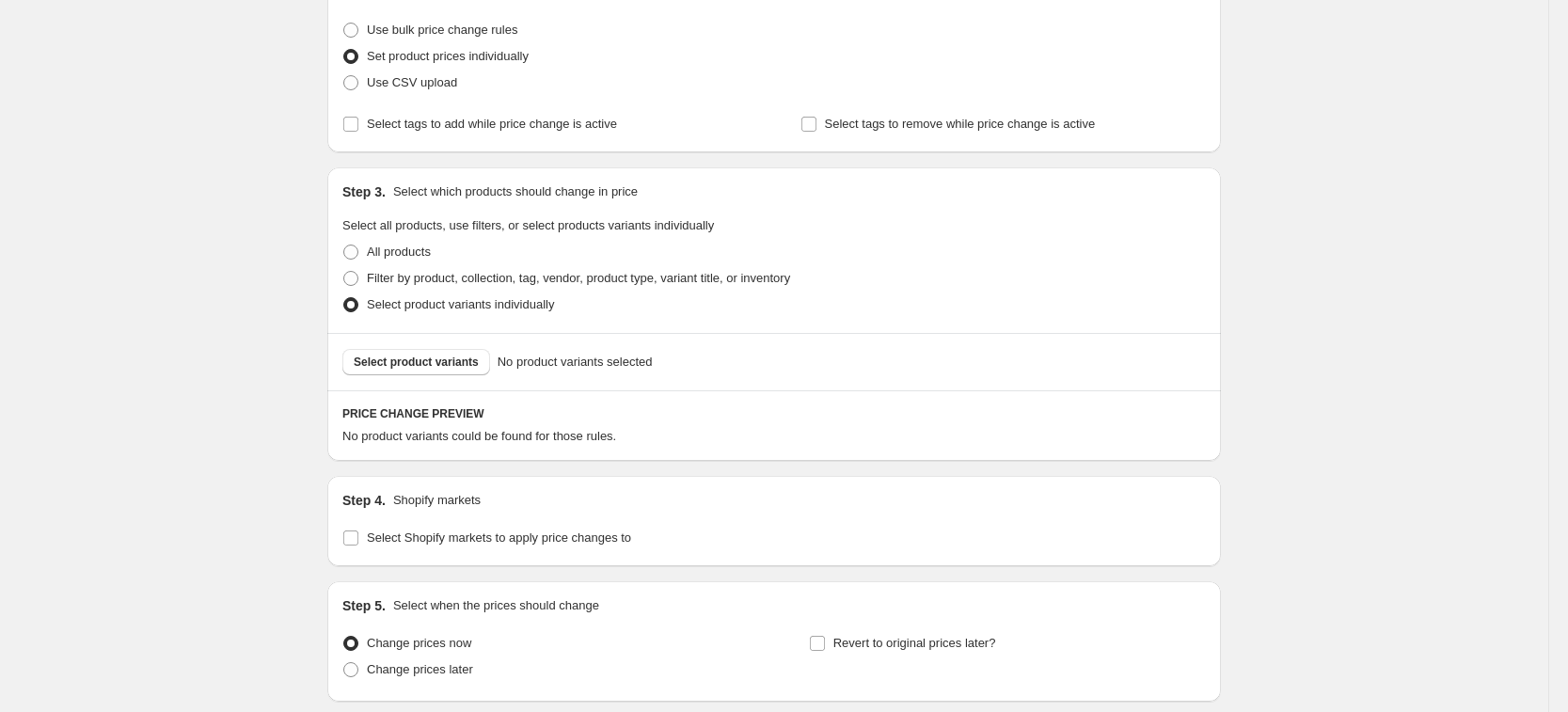 click on "Select product variants" at bounding box center [416, 362] 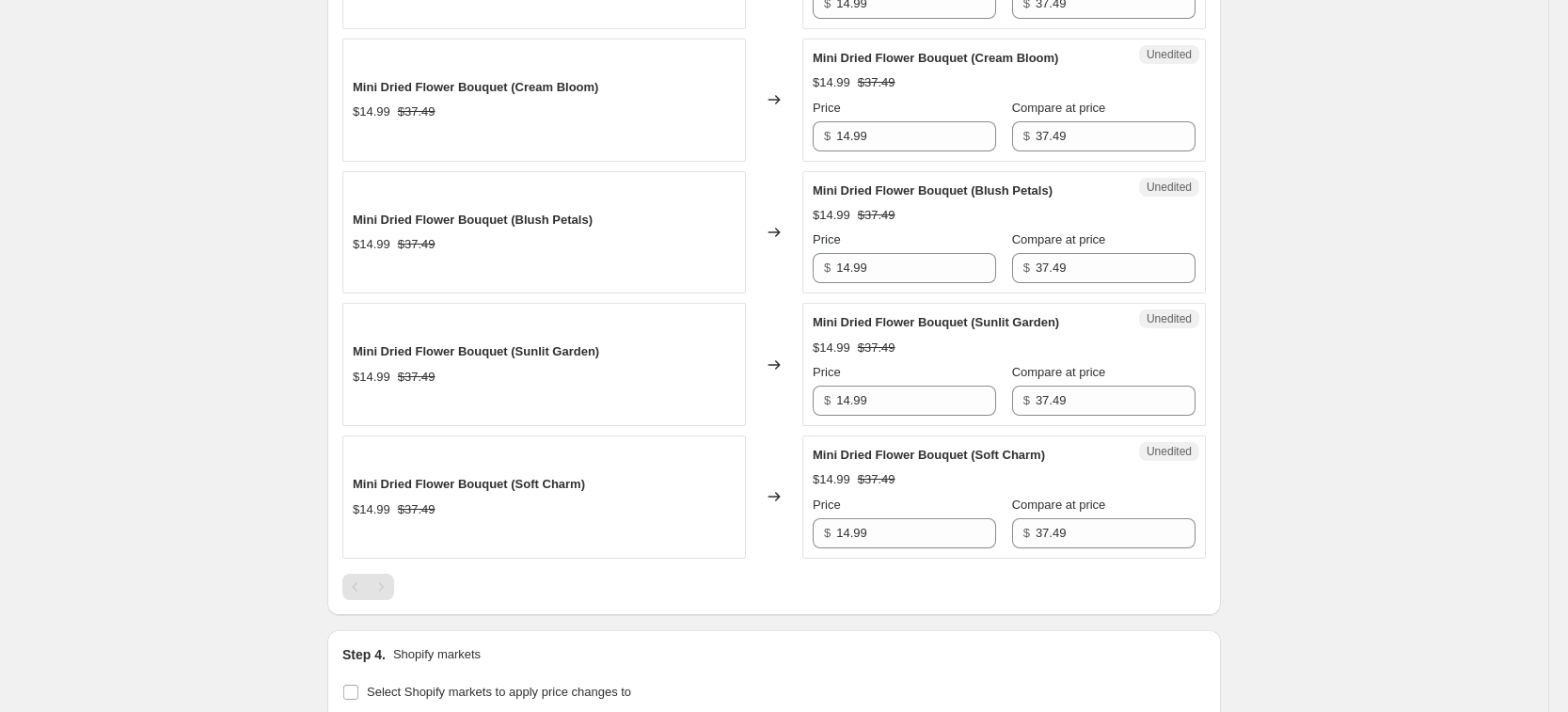 scroll, scrollTop: 1350, scrollLeft: 0, axis: vertical 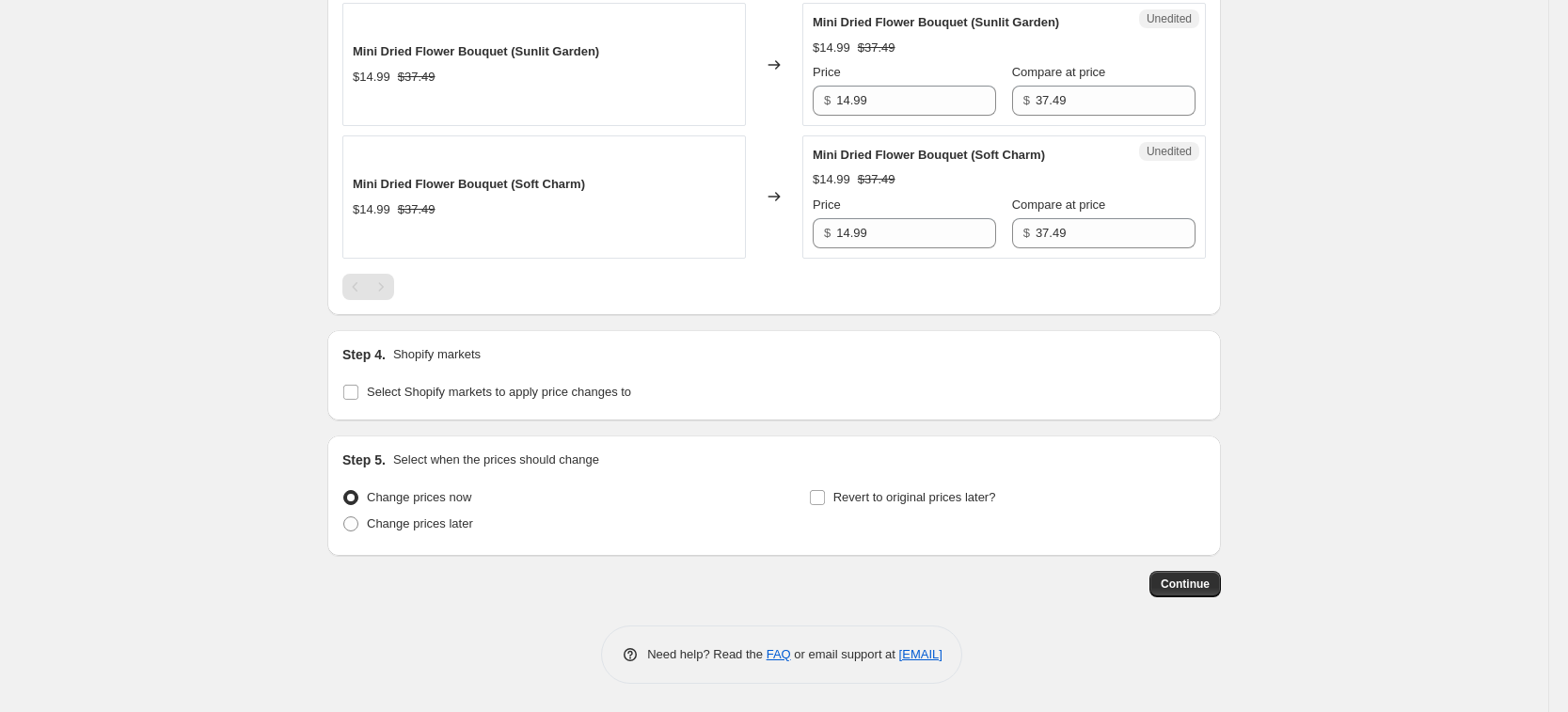 click on "Step 4. Shopify markets Select Shopify markets to apply price changes to" at bounding box center [774, 375] 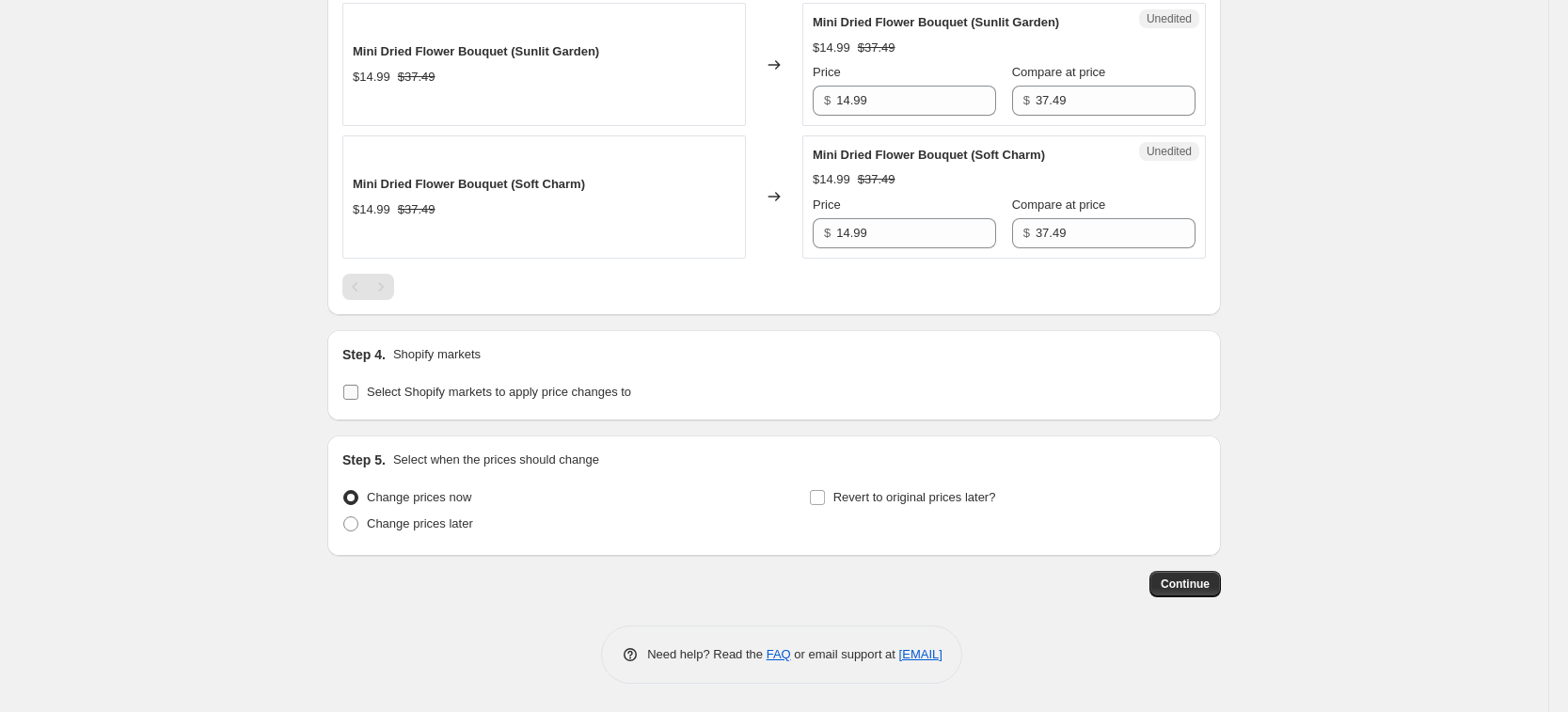 click on "Select Shopify markets to apply price changes to" at bounding box center (499, 391) 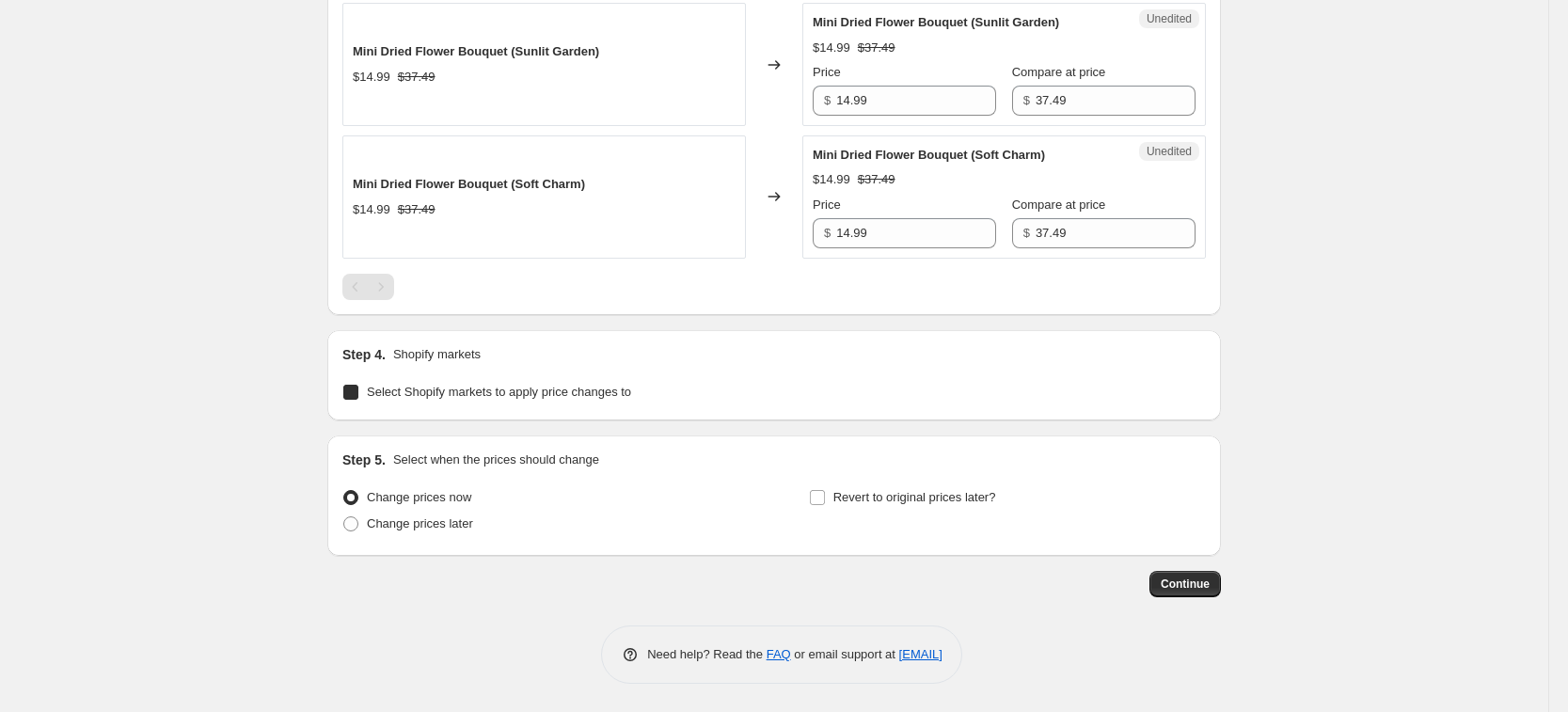 checkbox on "true" 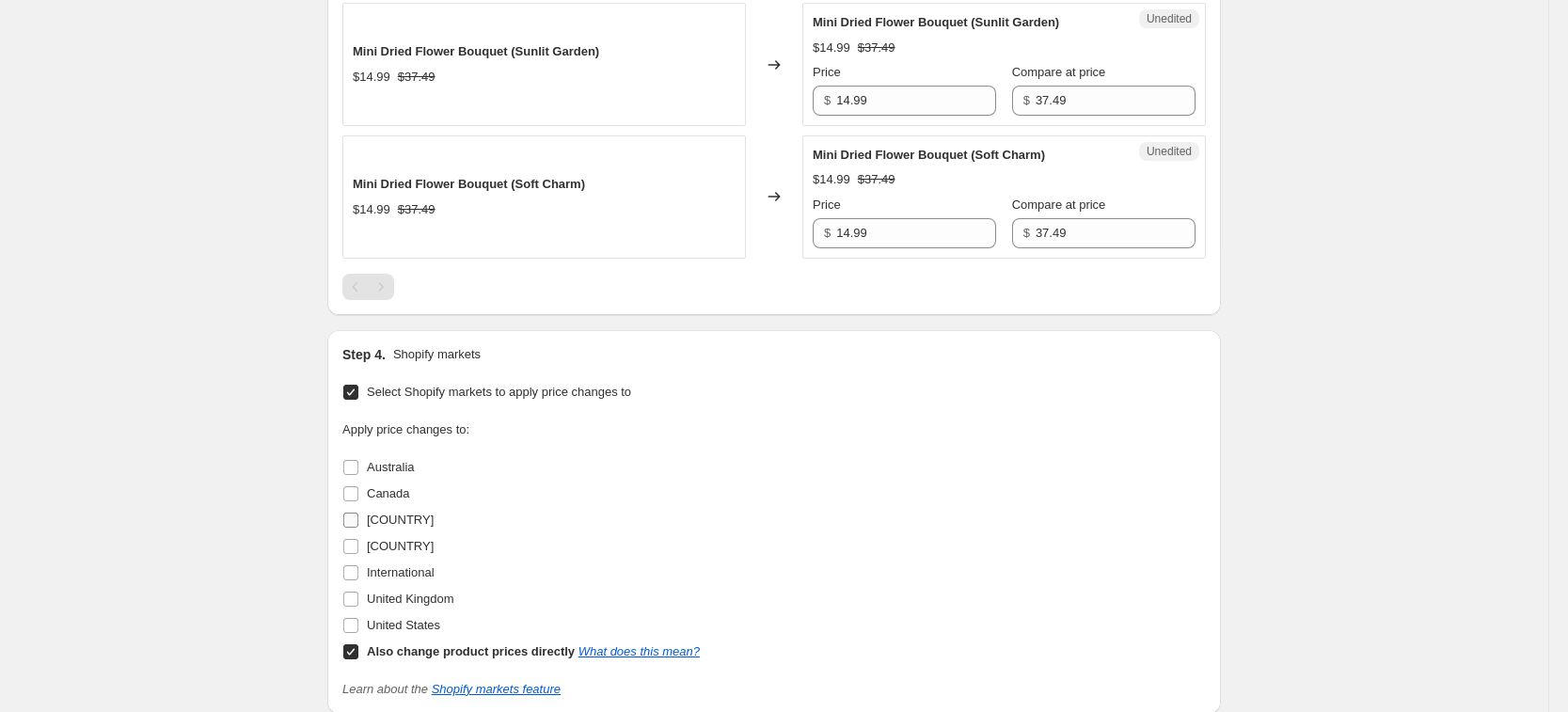 click on "[COUNTRY]" at bounding box center [400, 519] 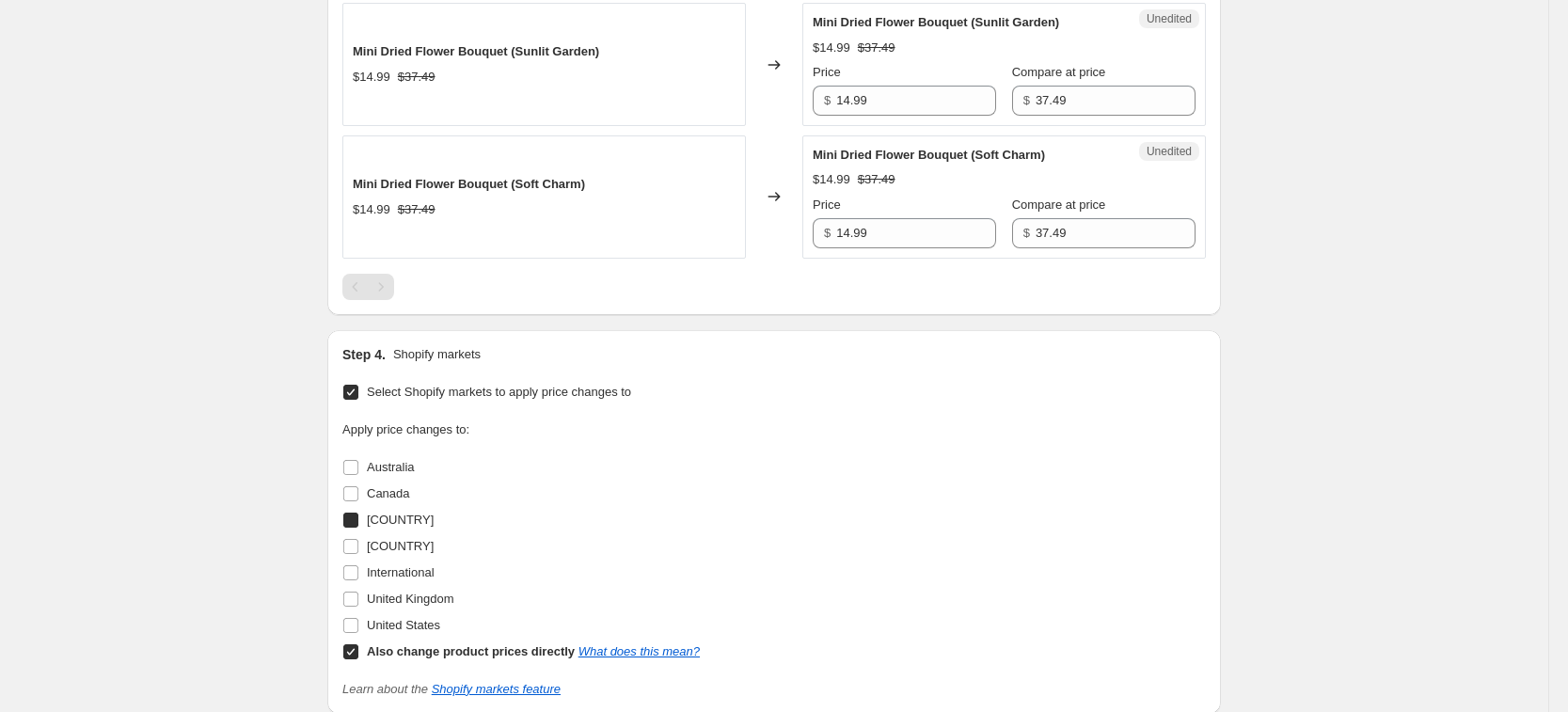 checkbox on "true" 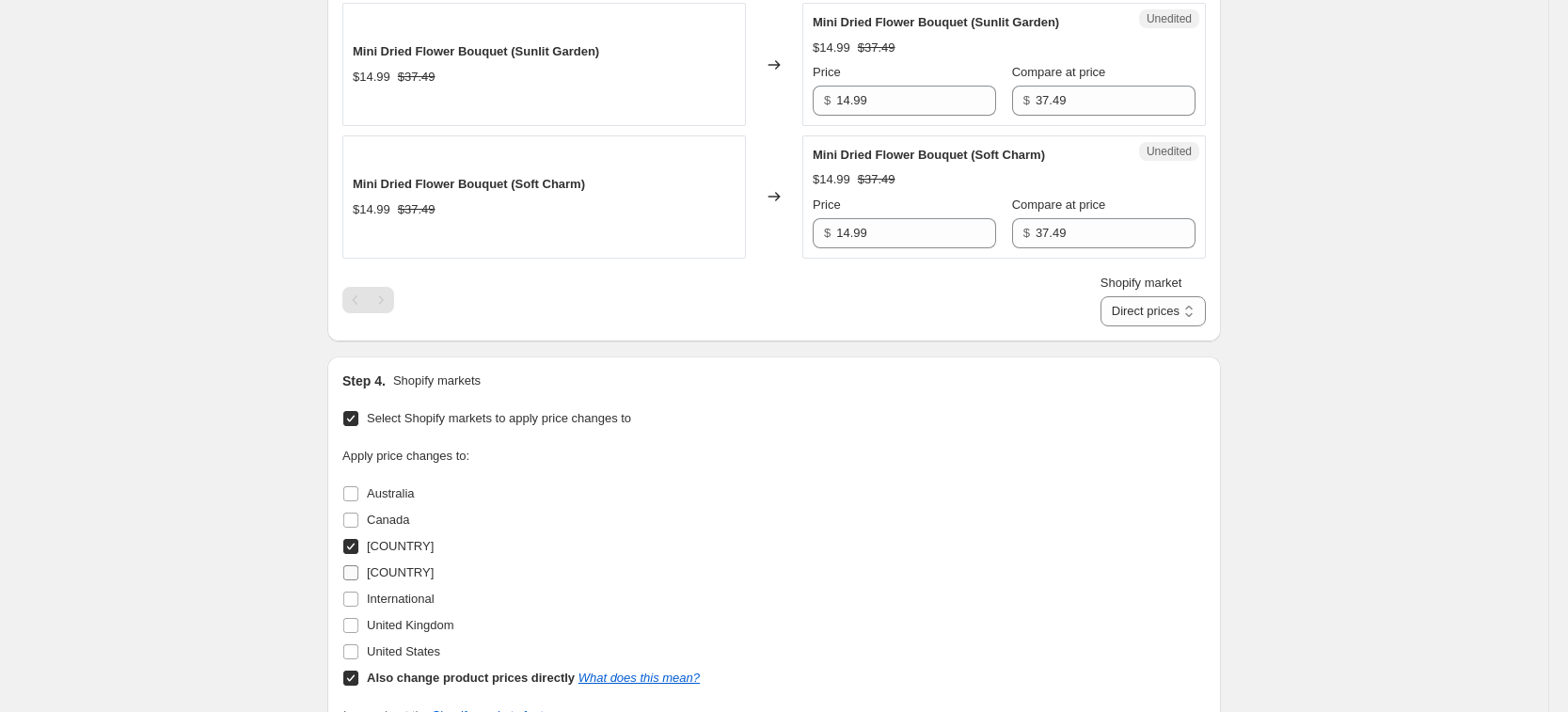 click on "[COUNTRY]" at bounding box center [400, 572] 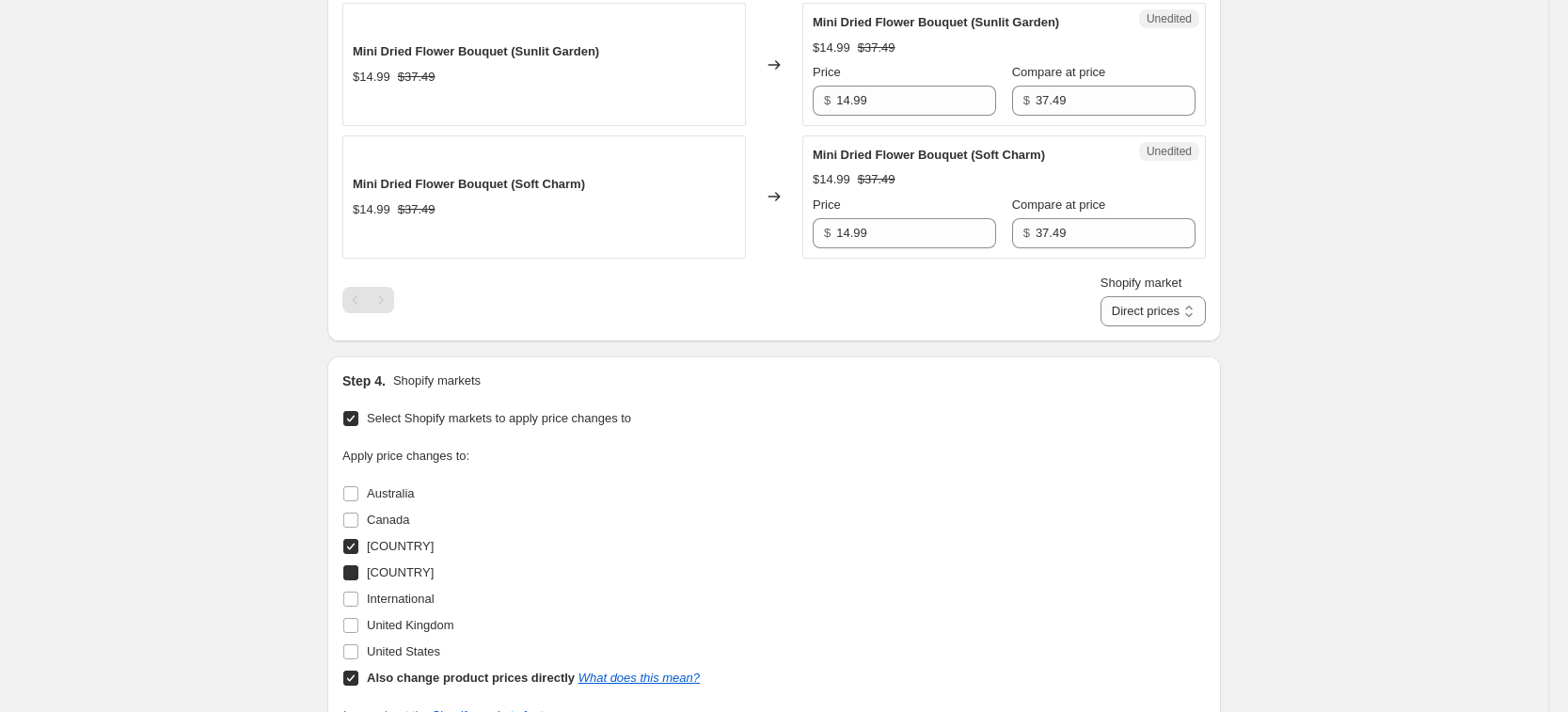 checkbox on "true" 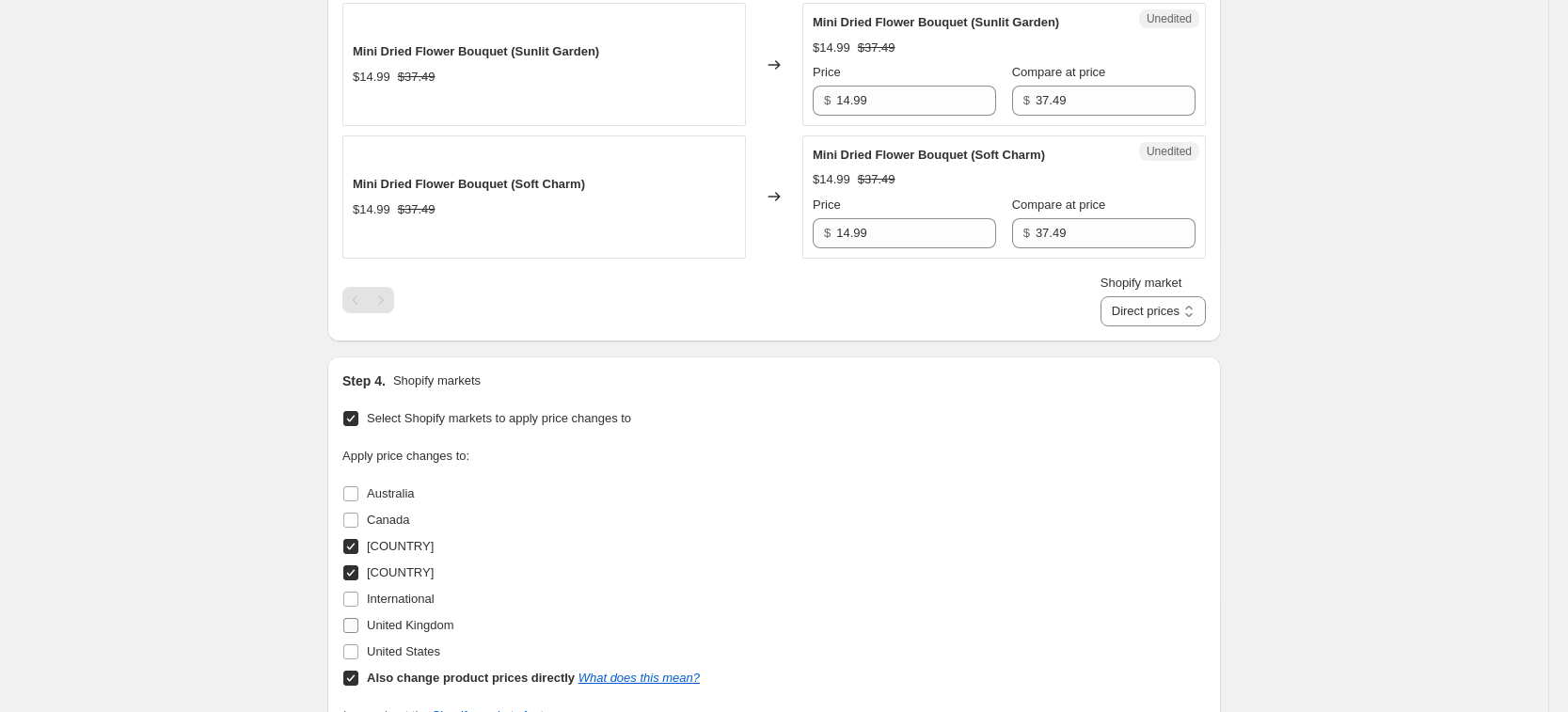 click on "United Kingdom" at bounding box center (398, 625) 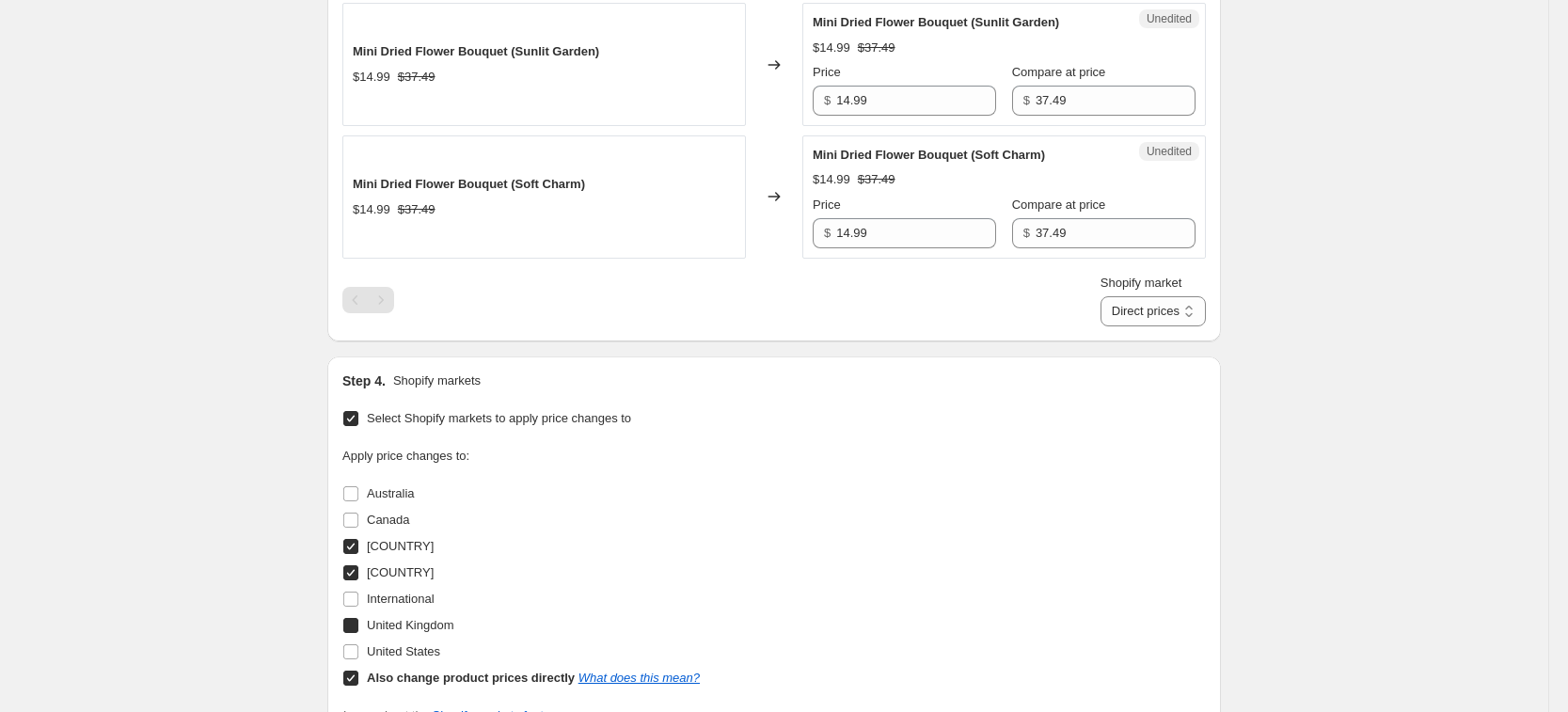 checkbox on "true" 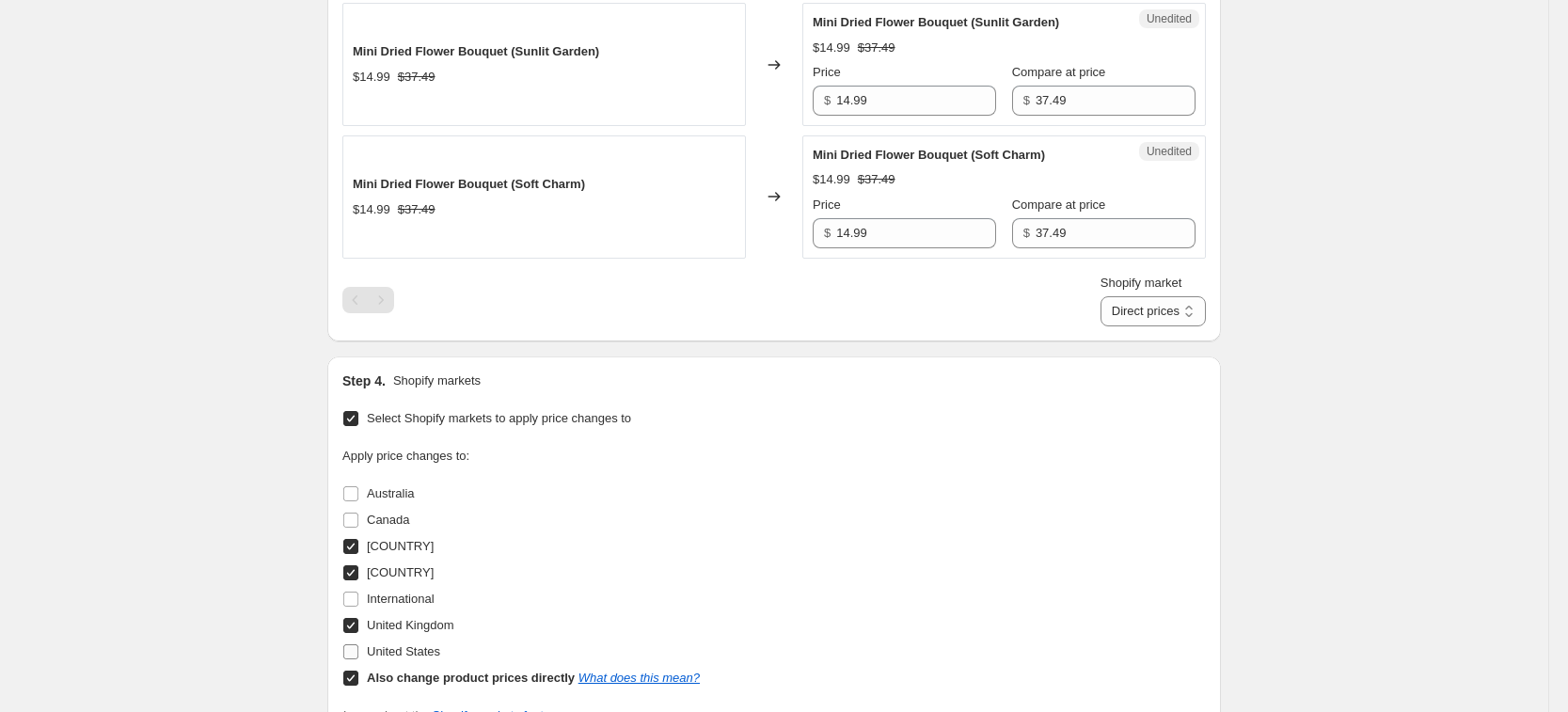 click on "United States" at bounding box center [404, 651] 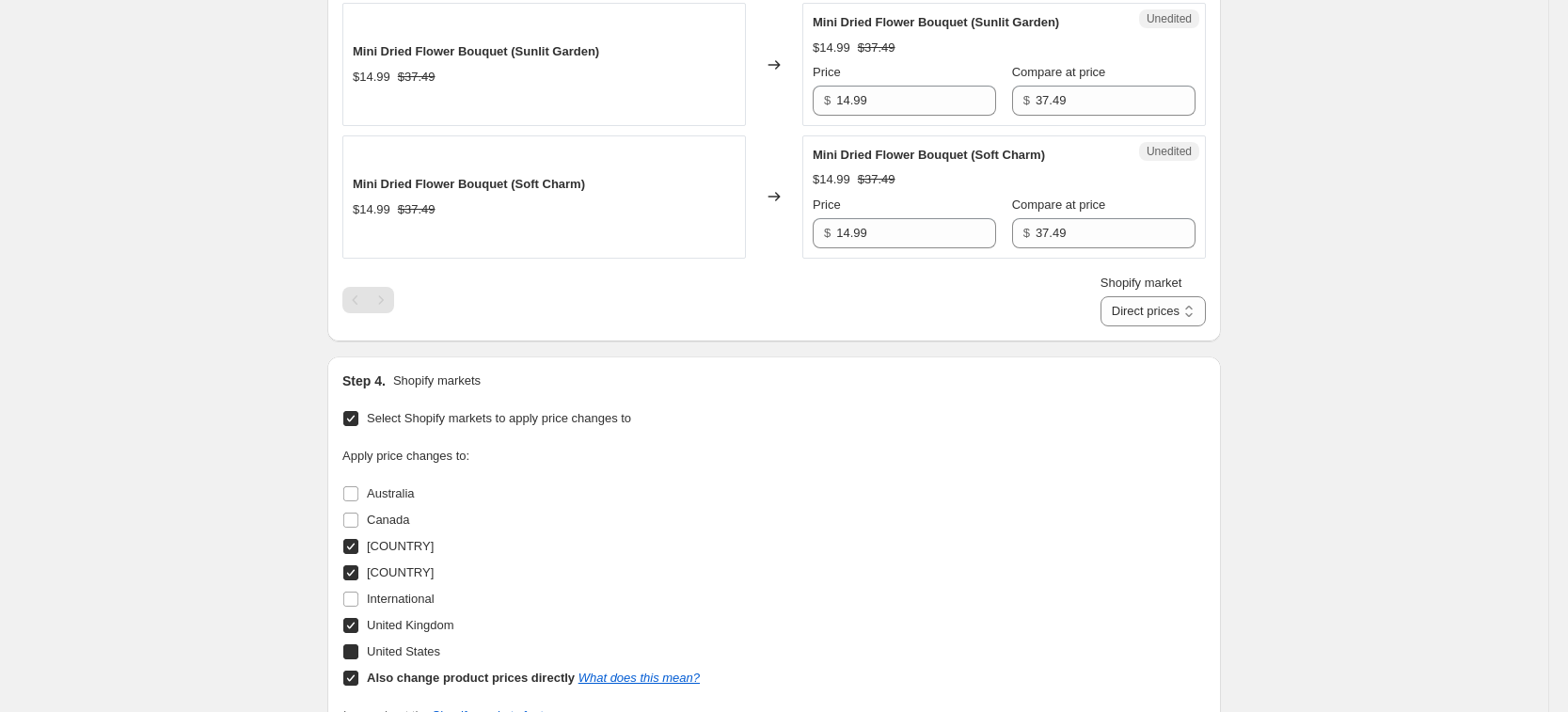 checkbox on "true" 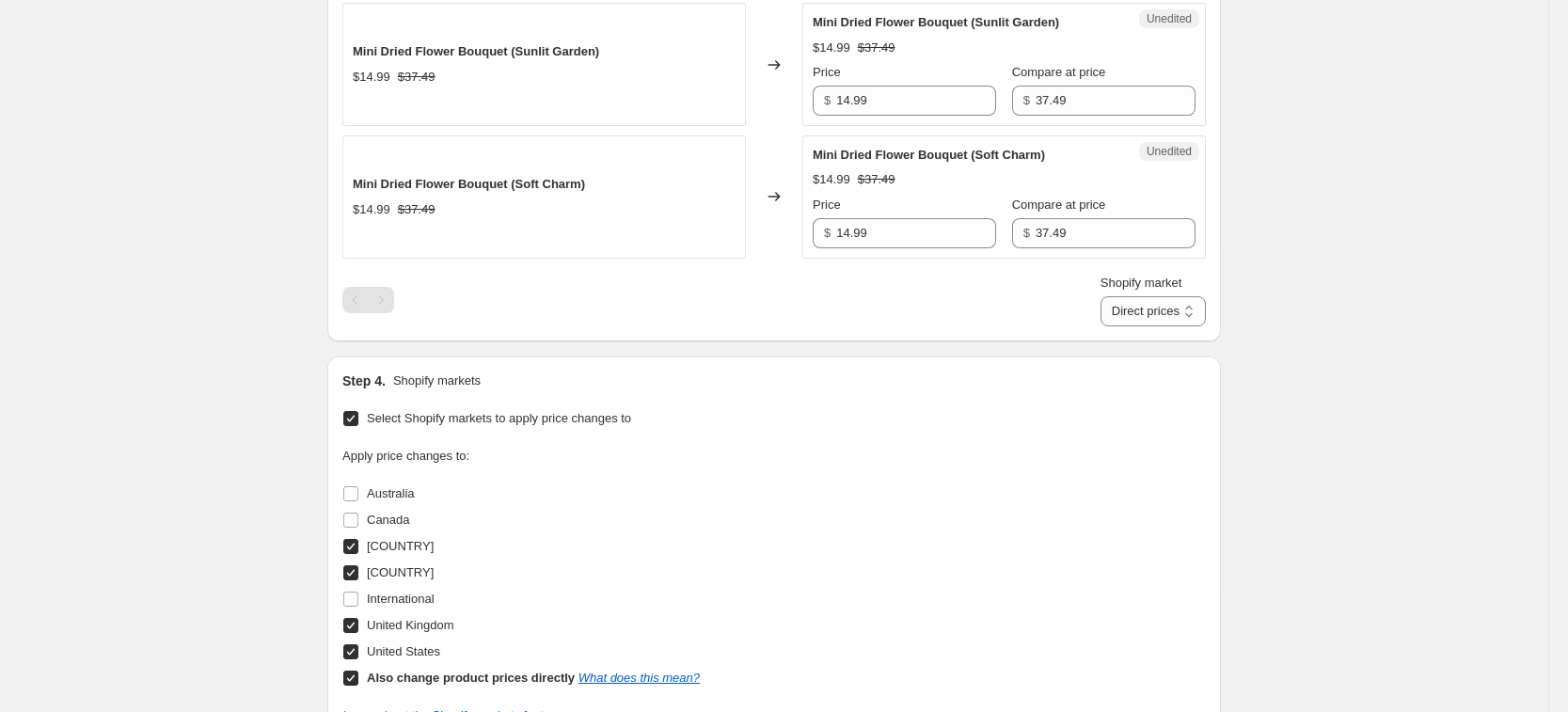 click on "Also change product prices directly" at bounding box center (470, 677) 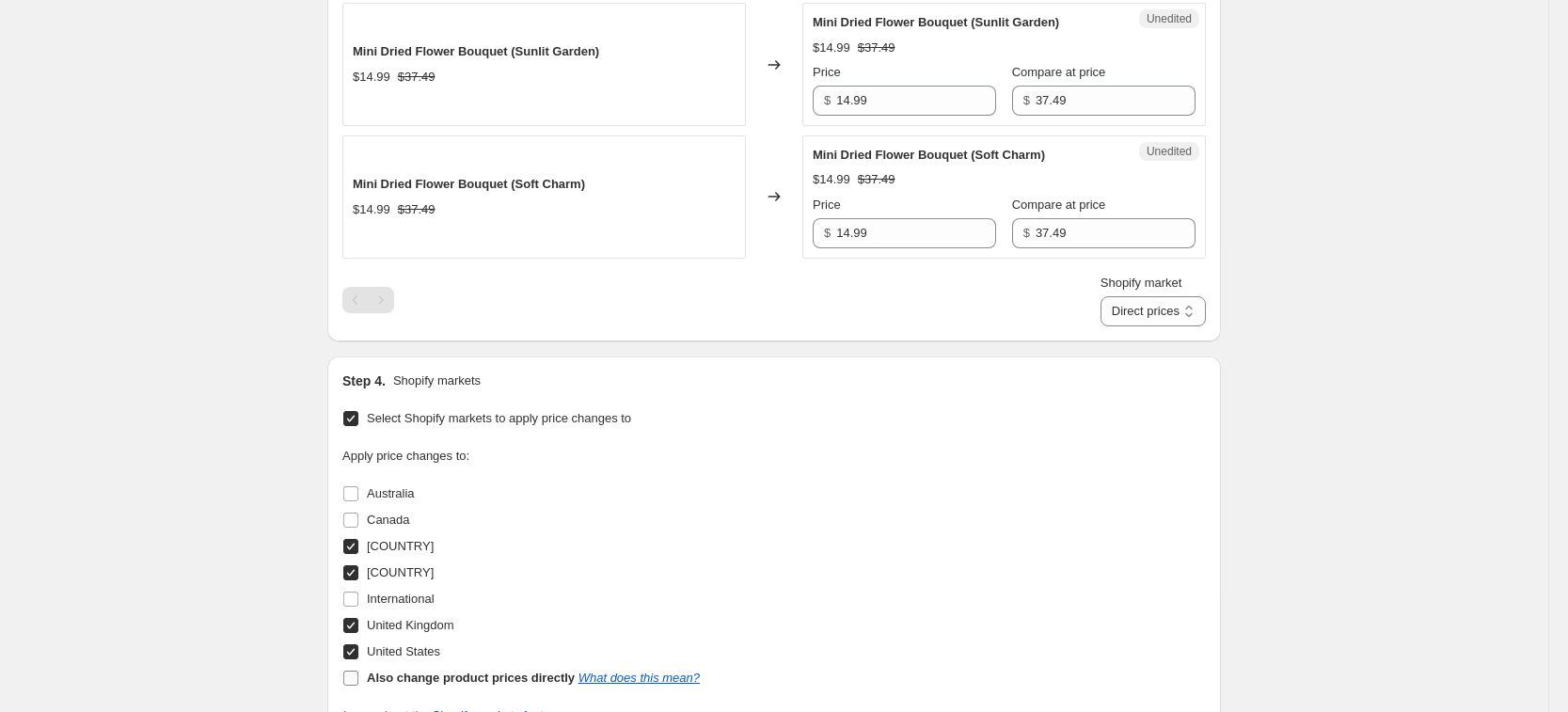 checkbox on "false" 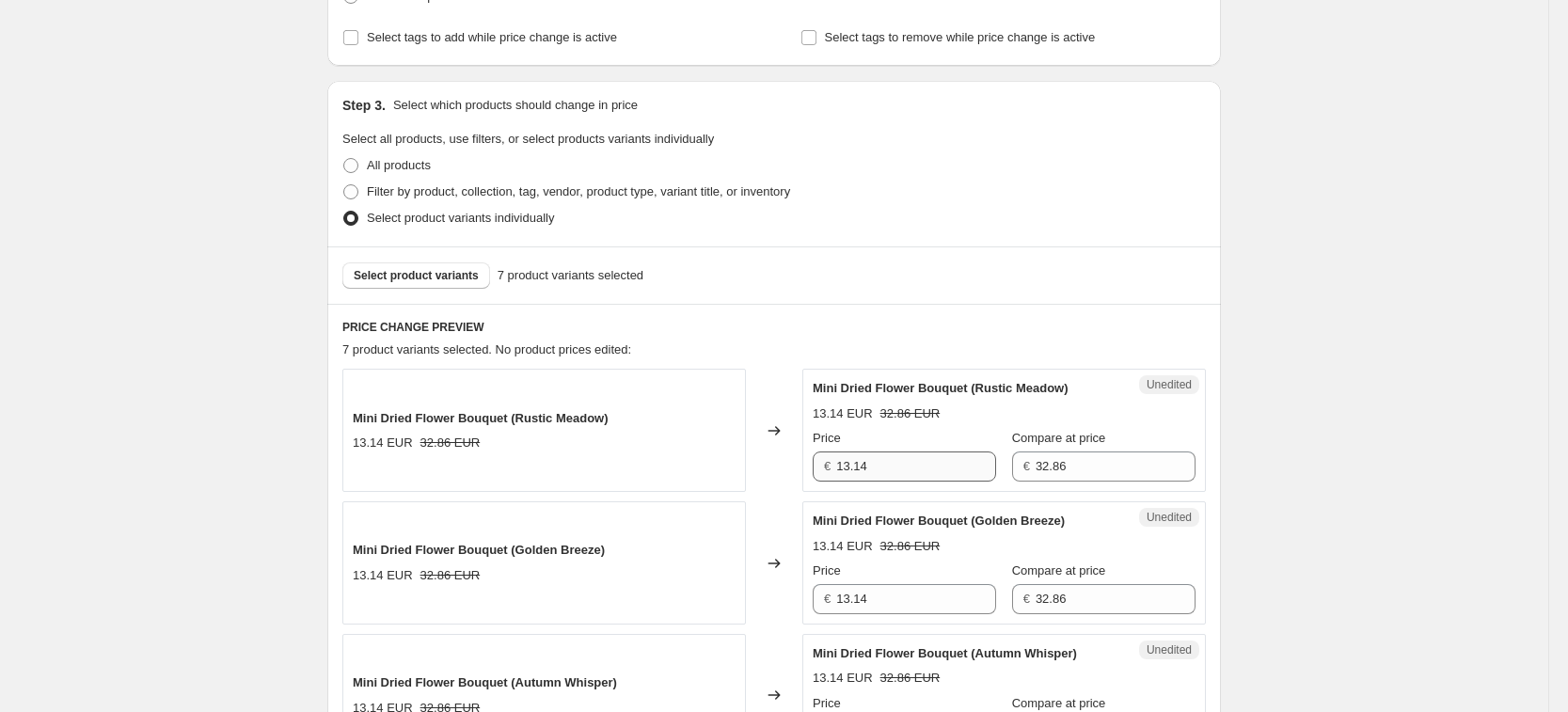 scroll, scrollTop: 409, scrollLeft: 0, axis: vertical 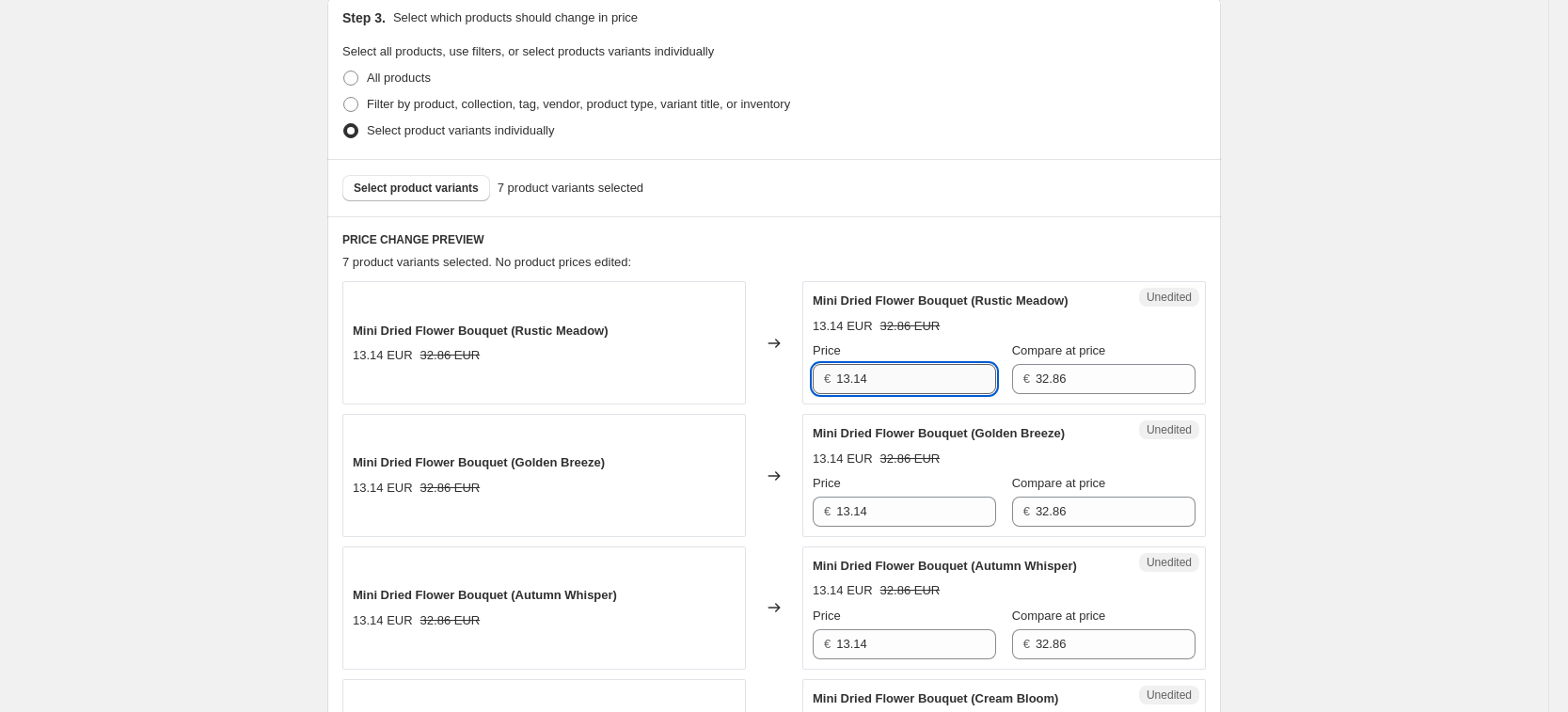 click on "13.14" at bounding box center [916, 379] 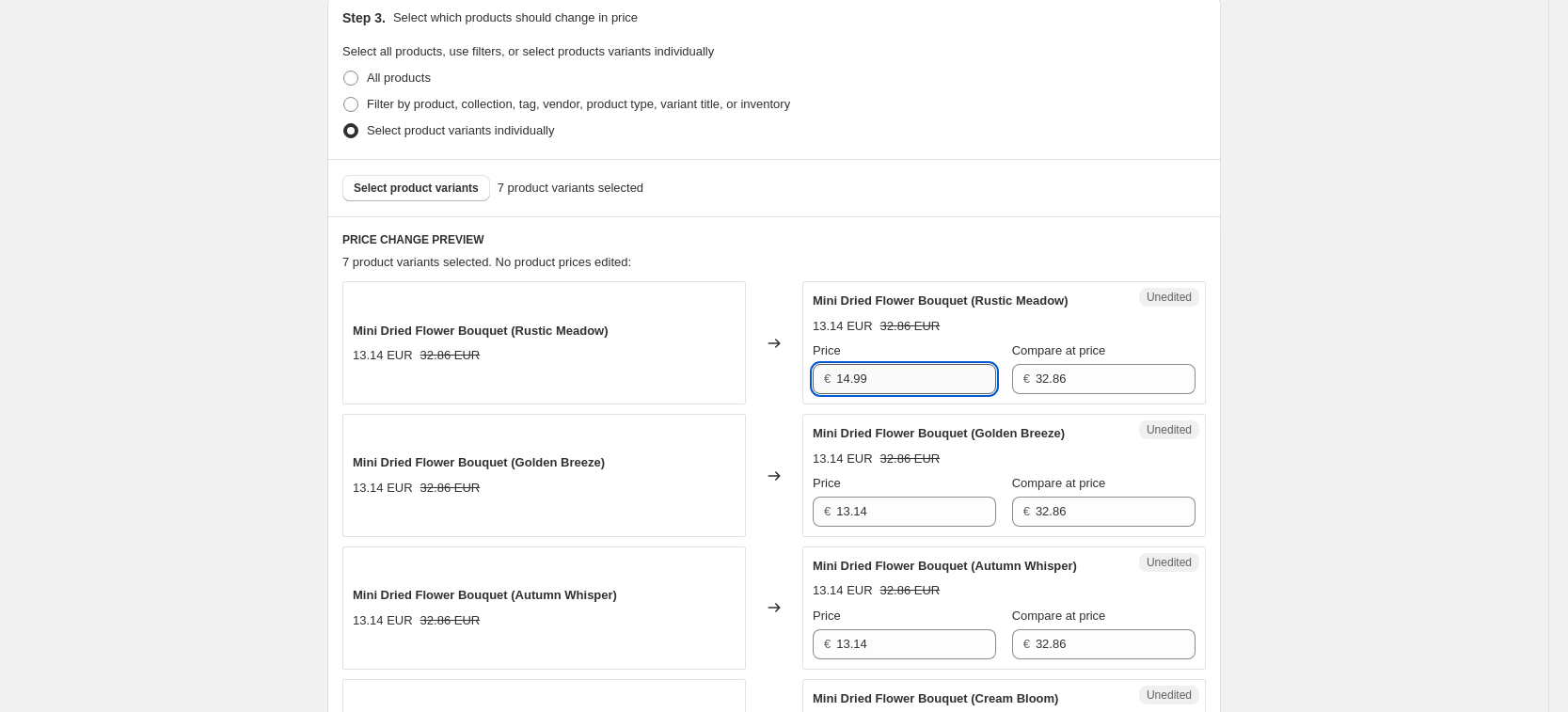 type on "14.99" 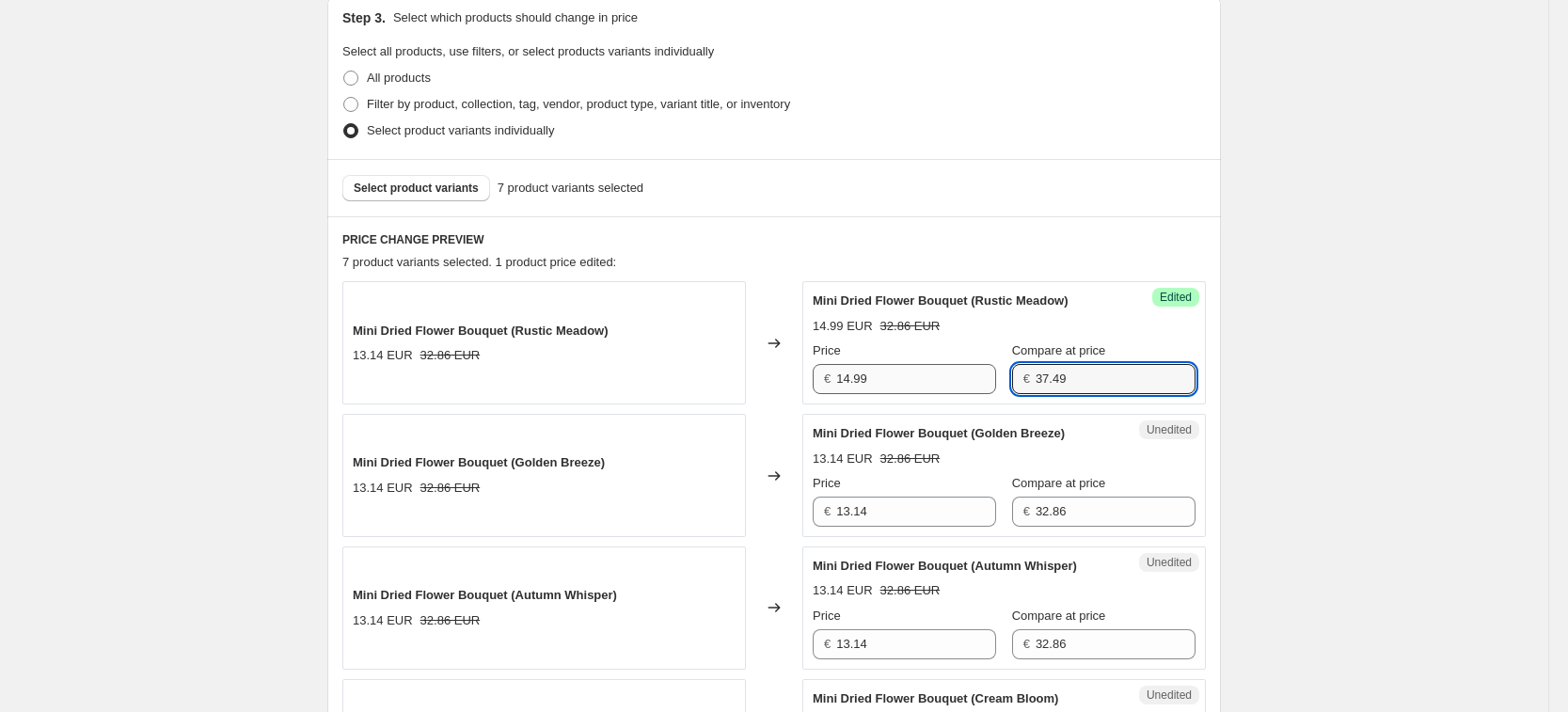 type on "37.49" 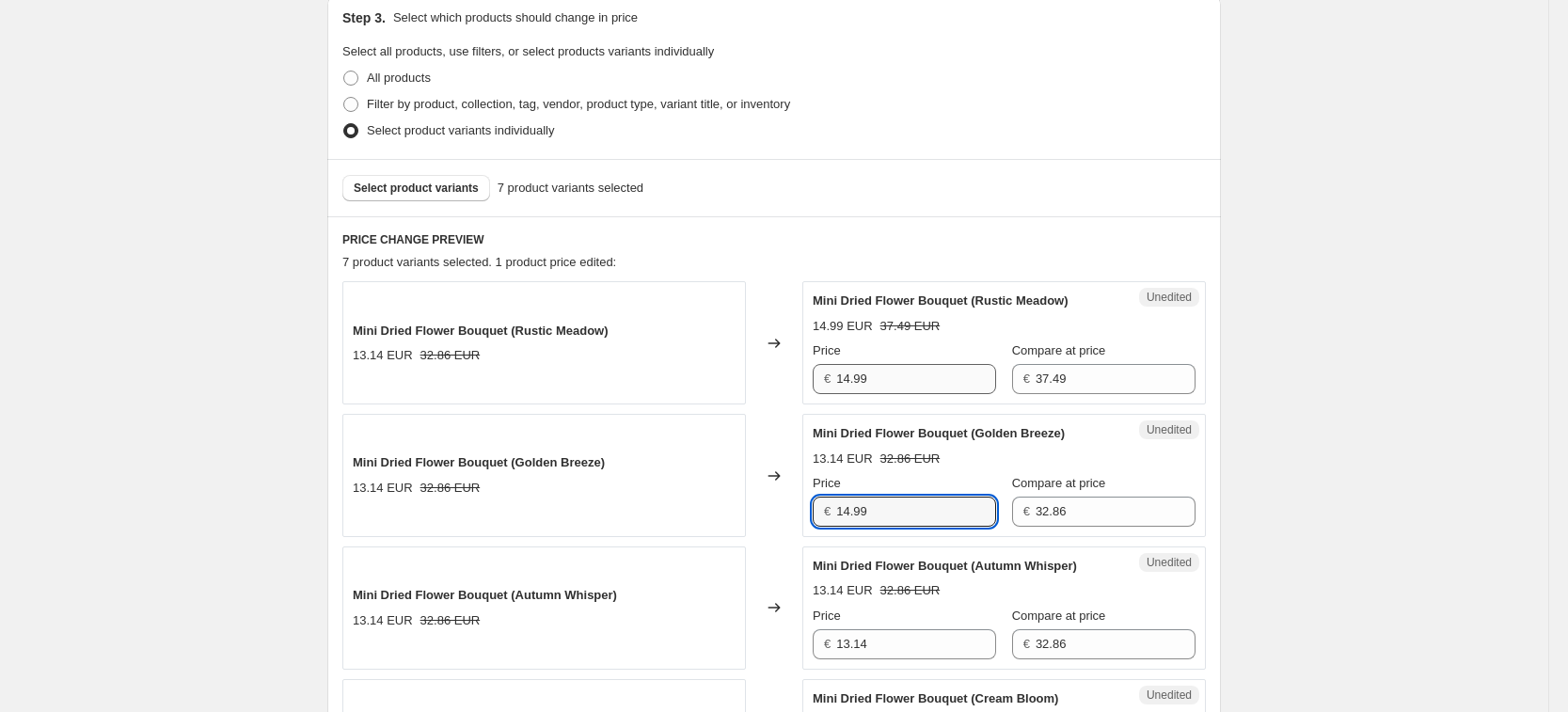 type on "14.99" 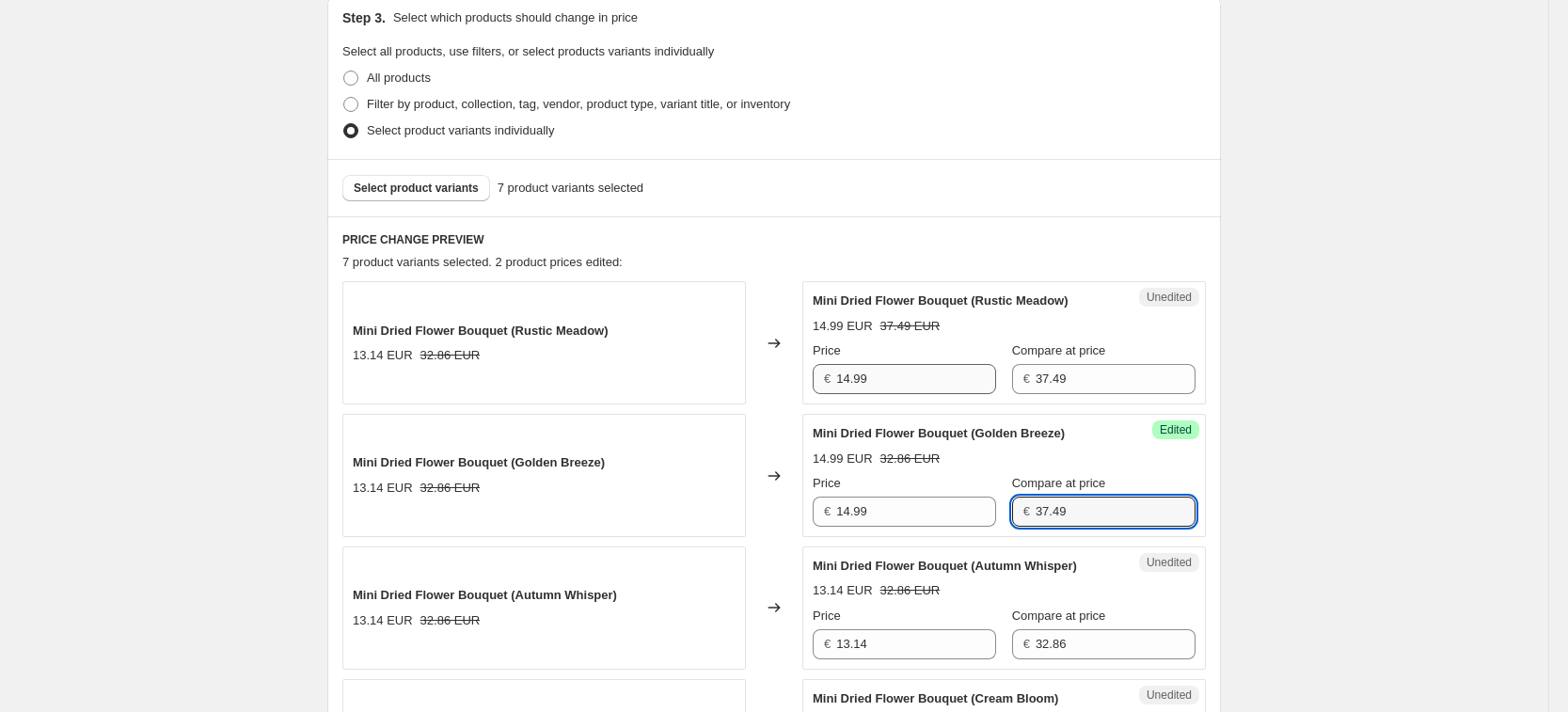 type on "37.49" 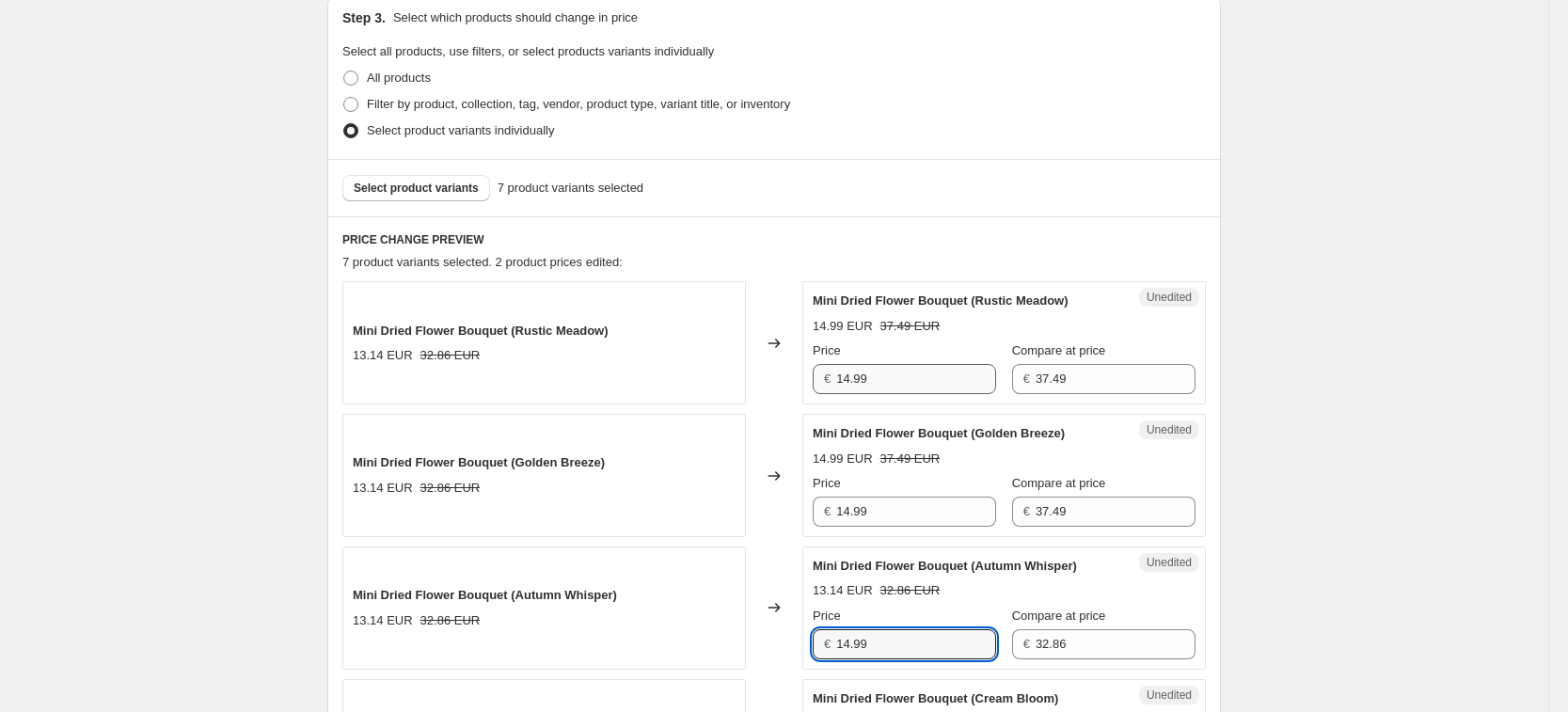 type on "14.99" 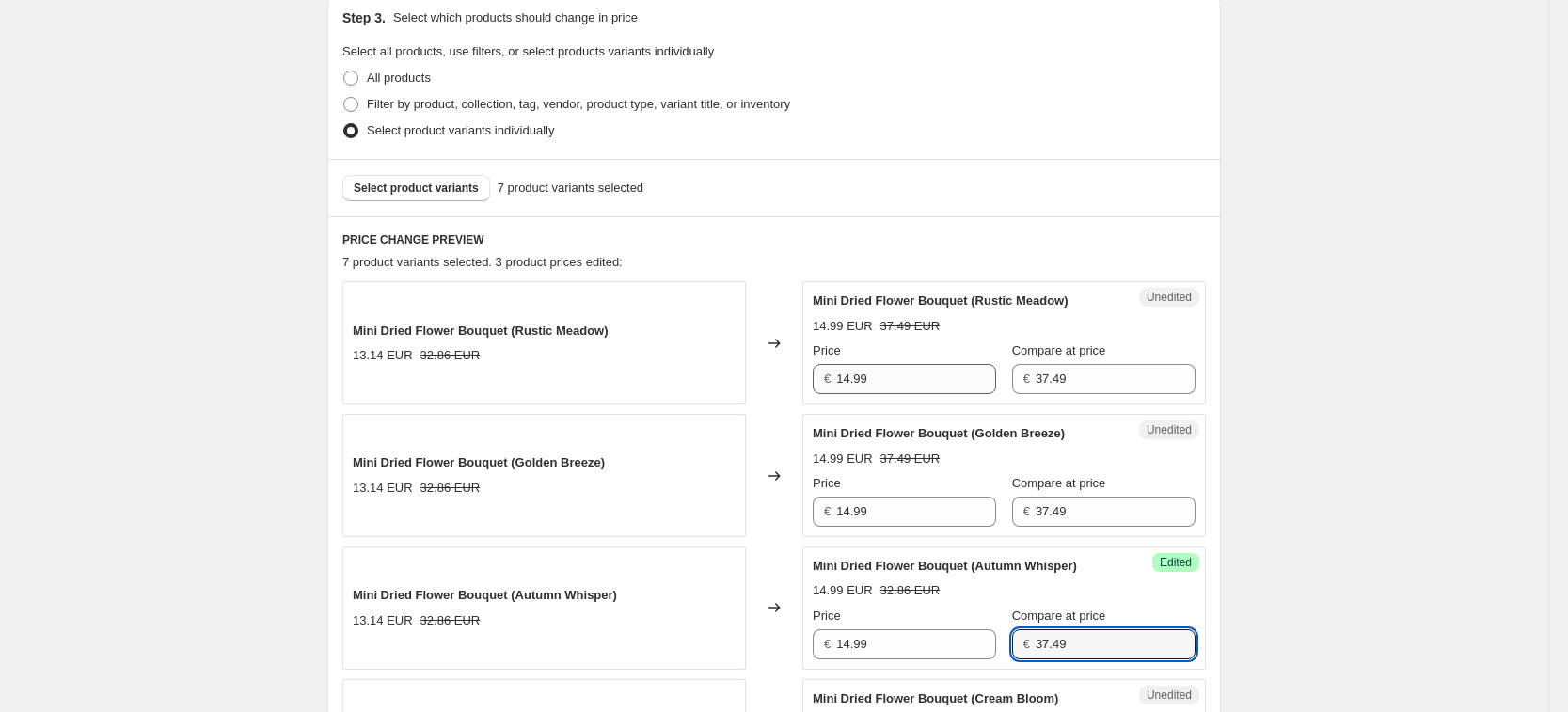 type on "37.49" 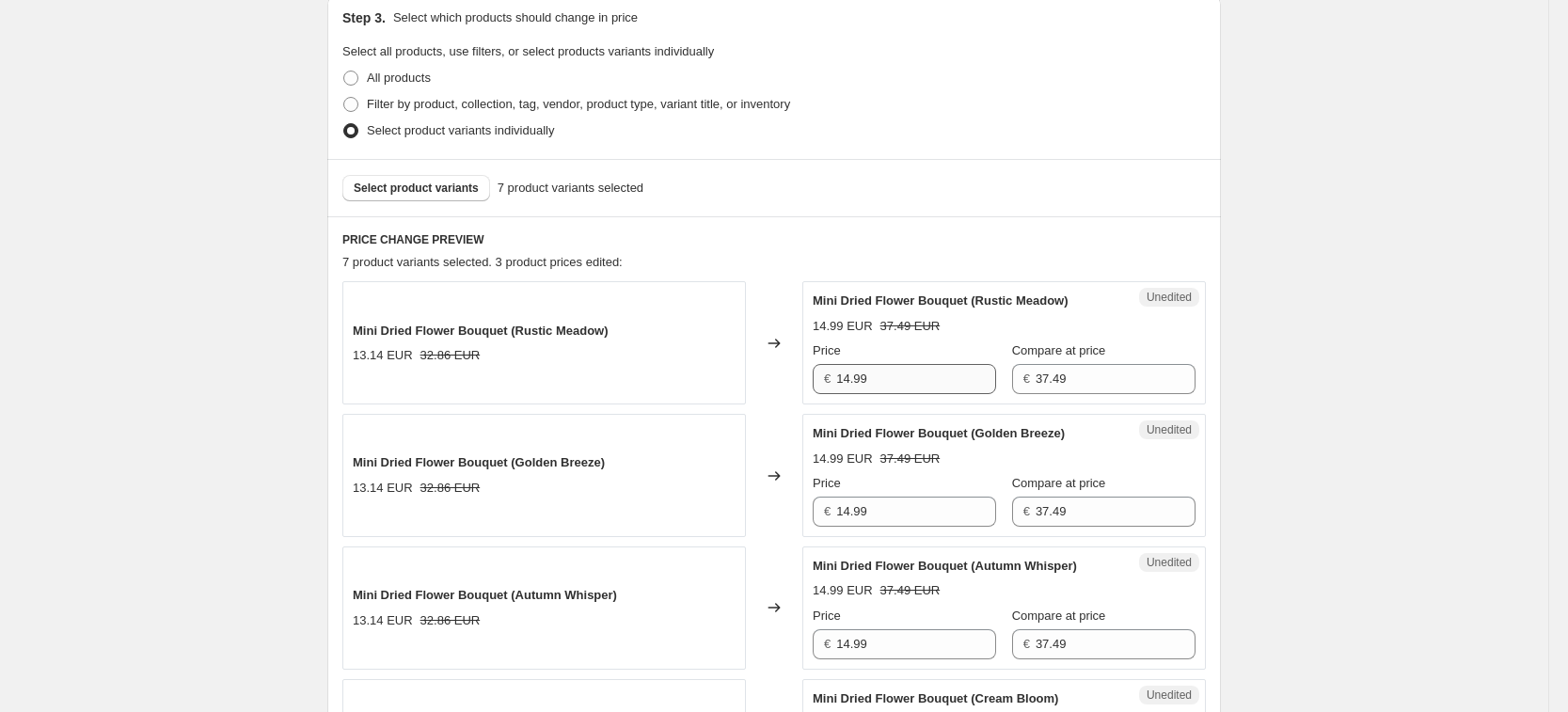 scroll, scrollTop: 830, scrollLeft: 0, axis: vertical 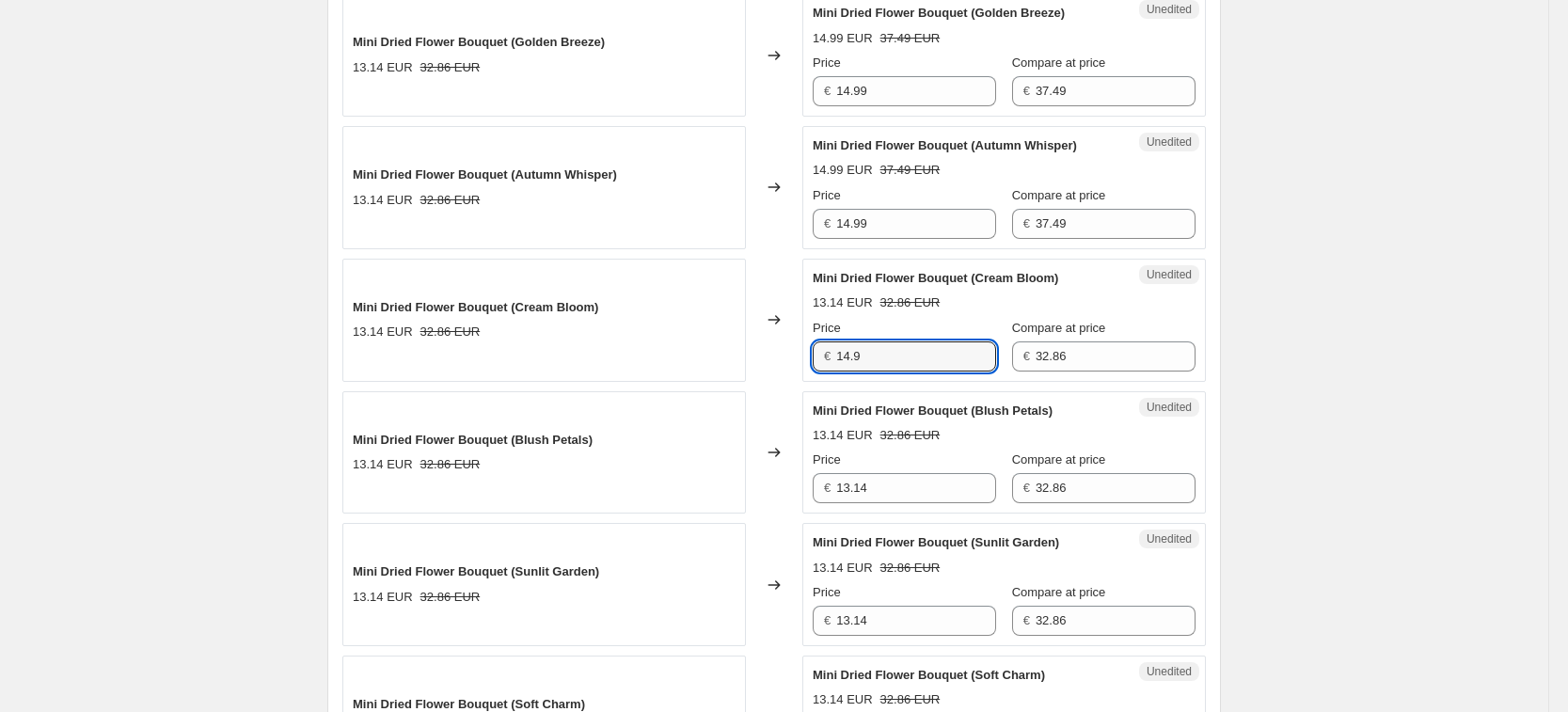 type on "14.9" 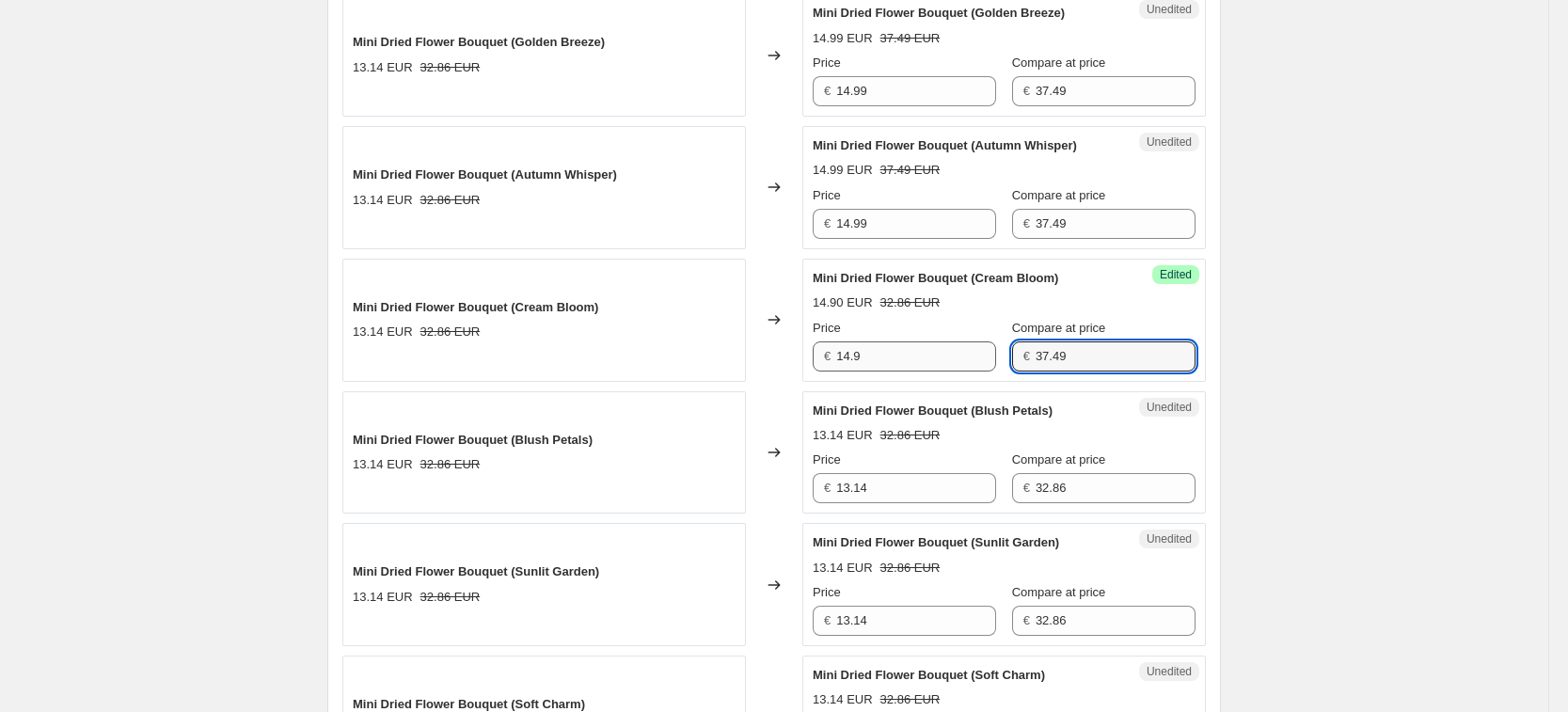 type on "37.49" 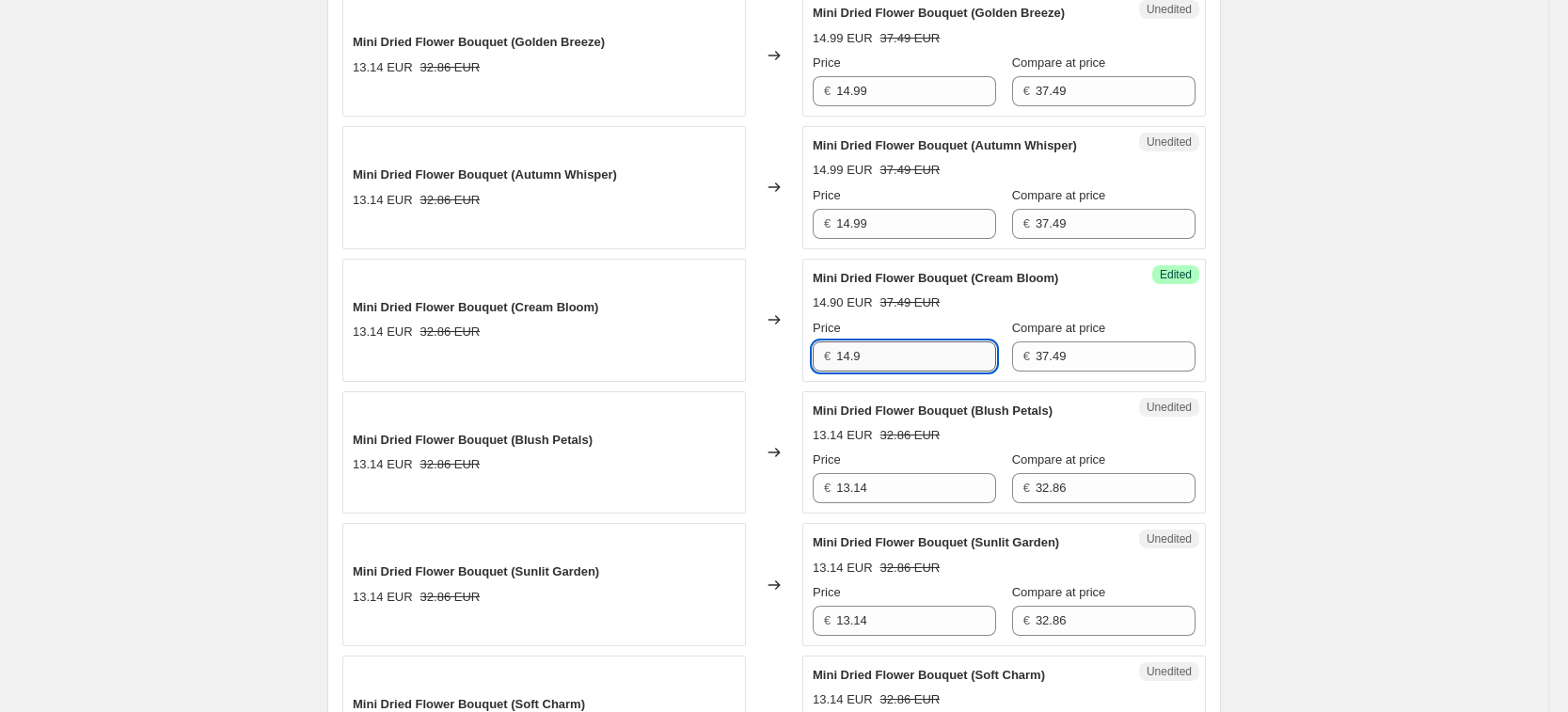 click on "14.9" at bounding box center (916, 356) 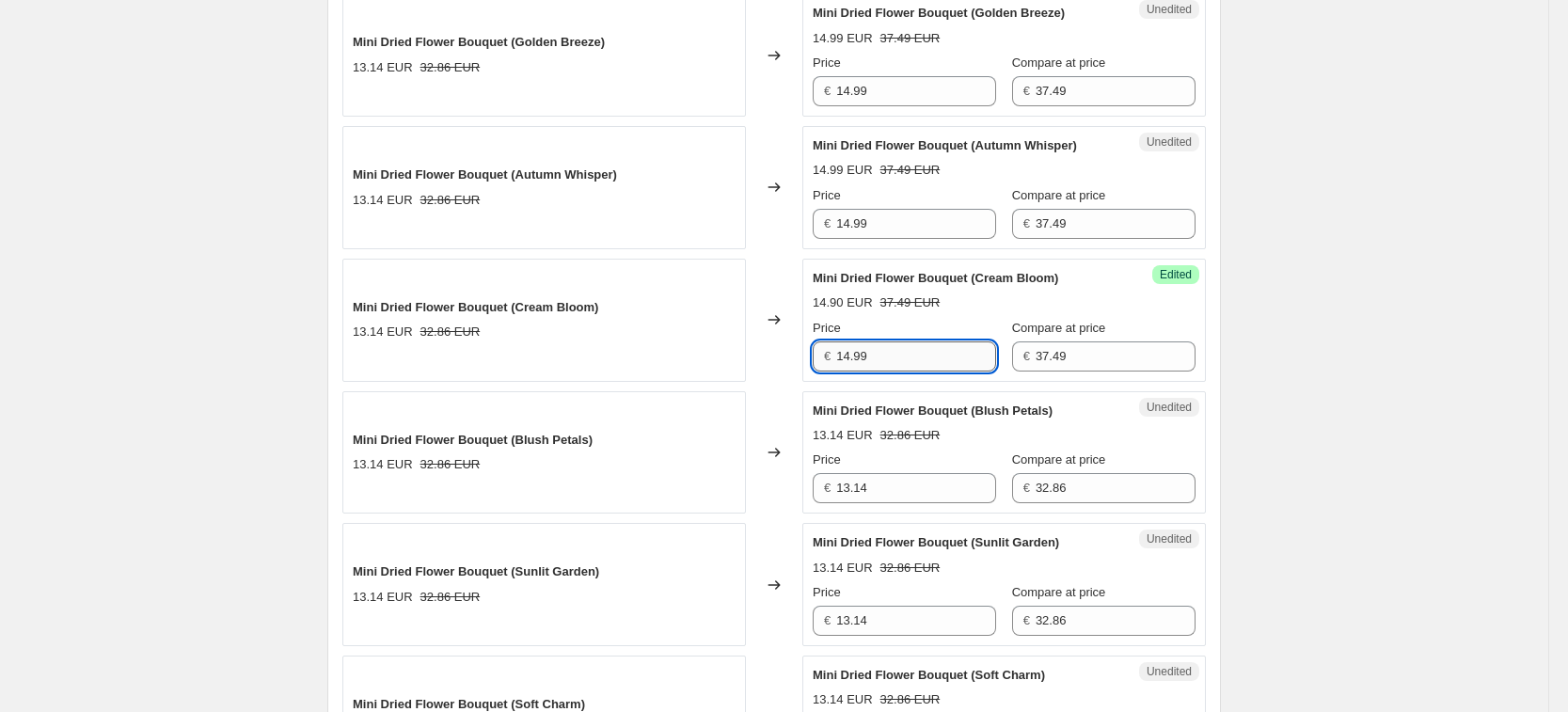 type on "14.99" 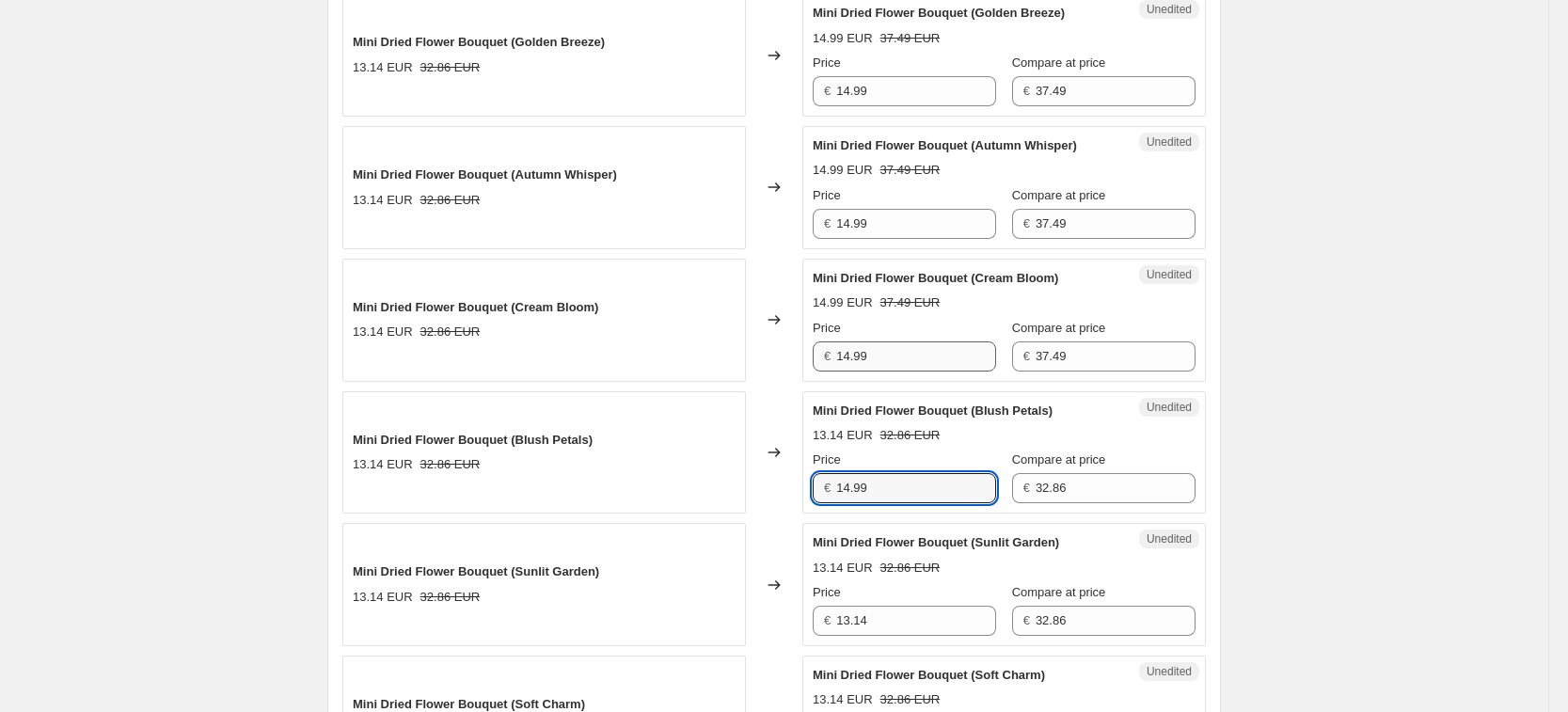 type on "14.99" 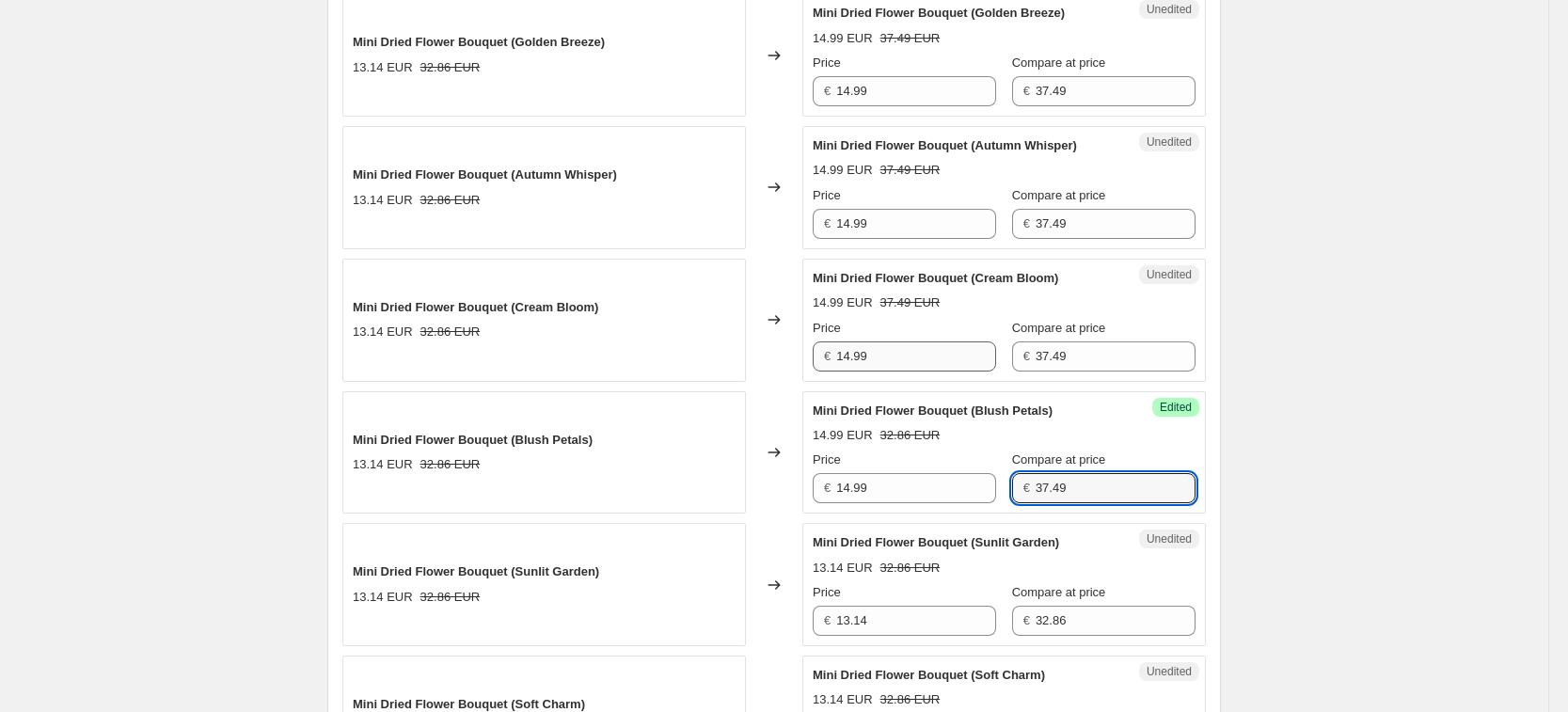type on "37.49" 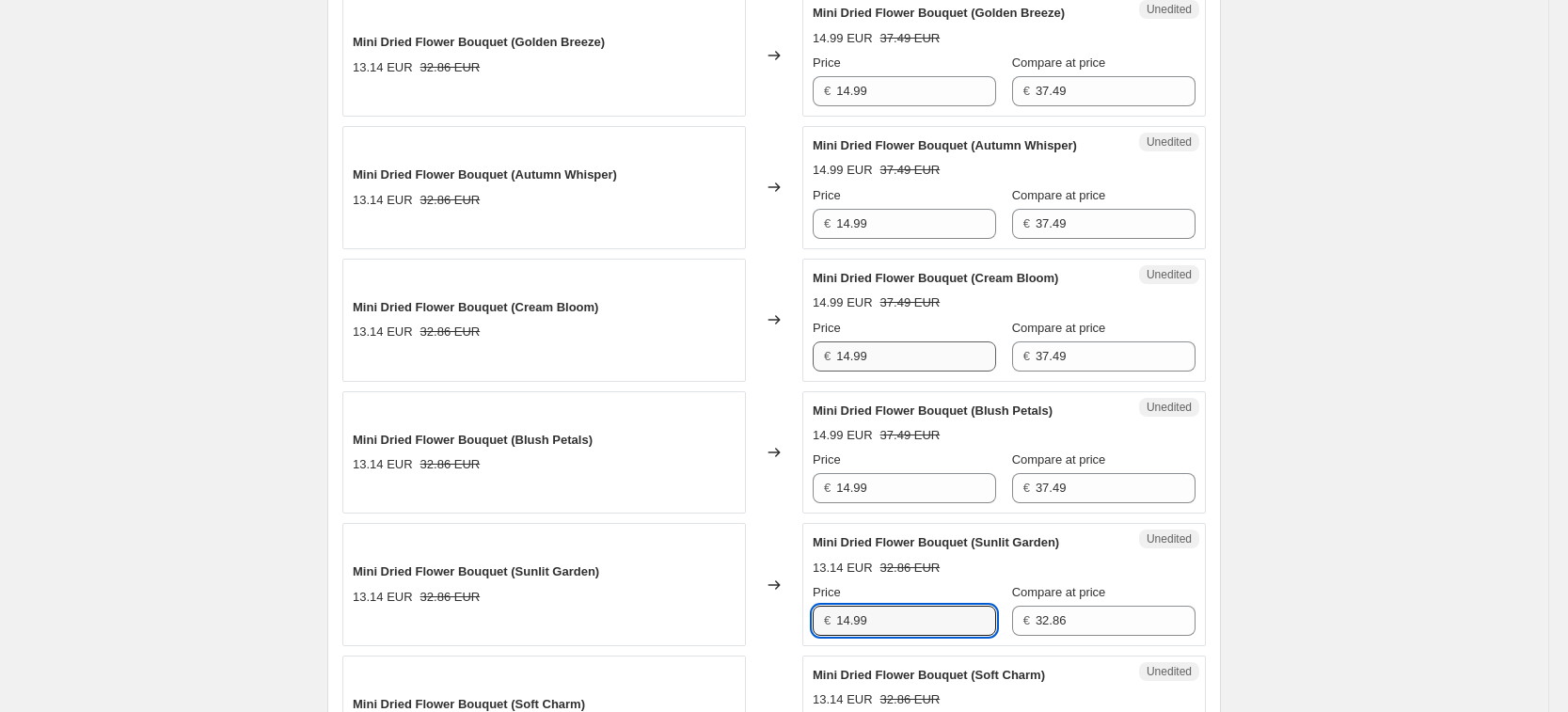 type on "14.99" 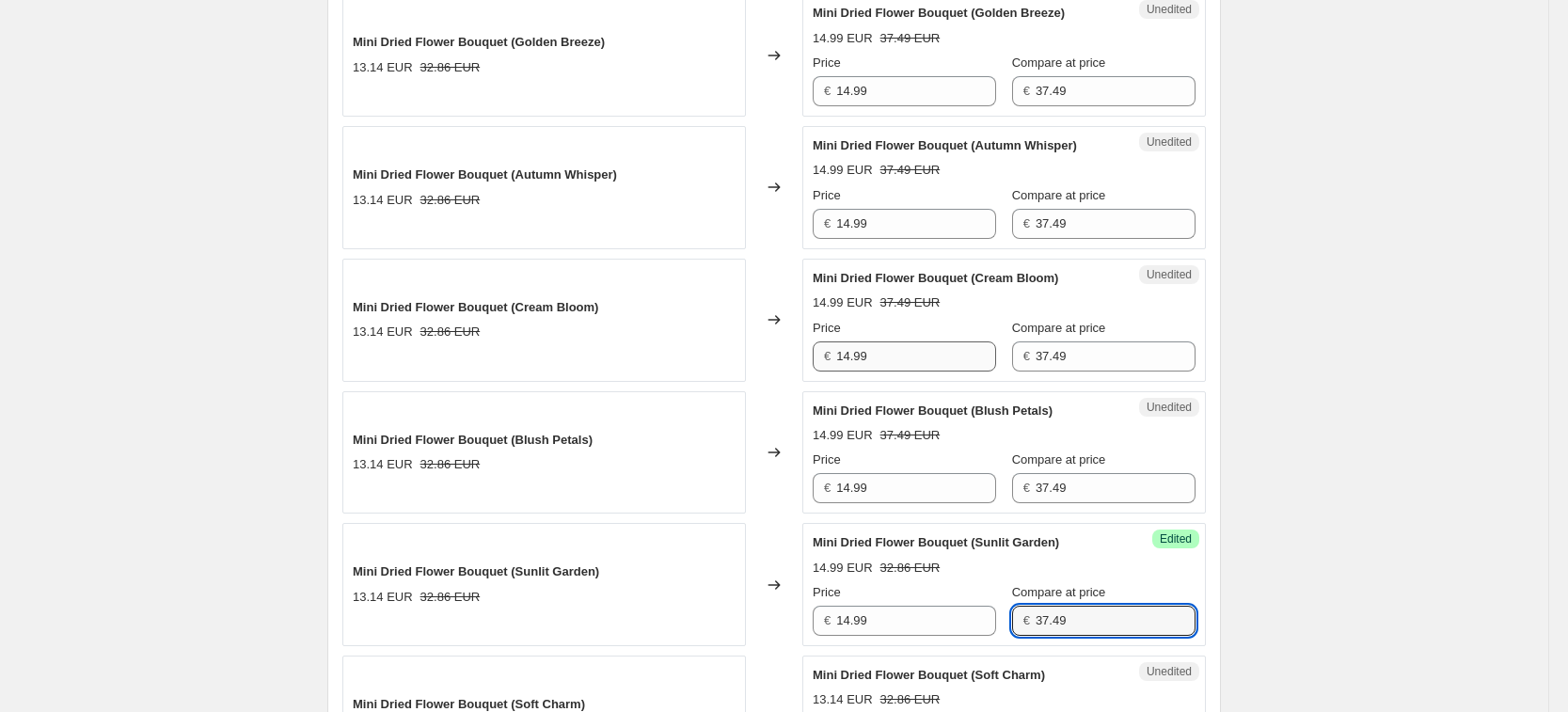 type on "37.49" 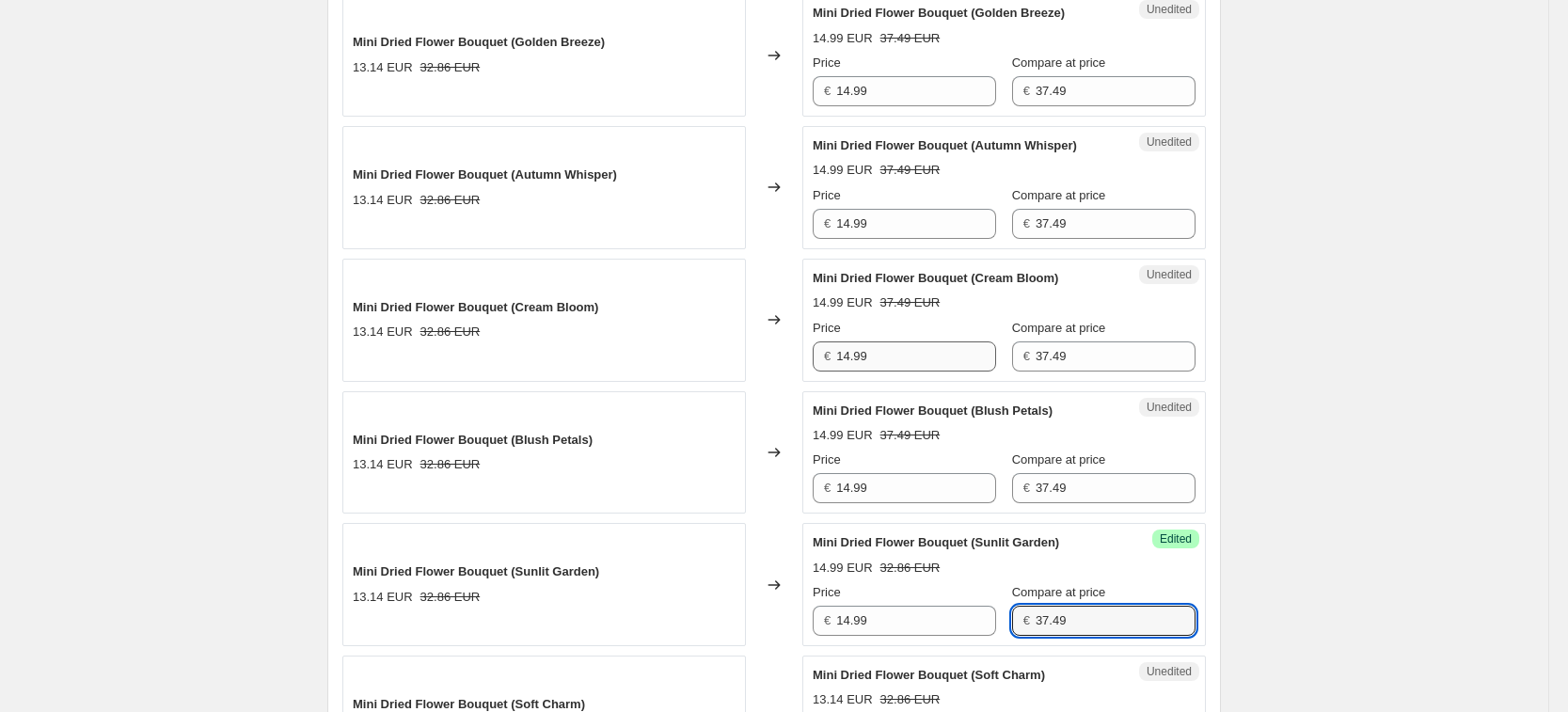 scroll, scrollTop: 1226, scrollLeft: 0, axis: vertical 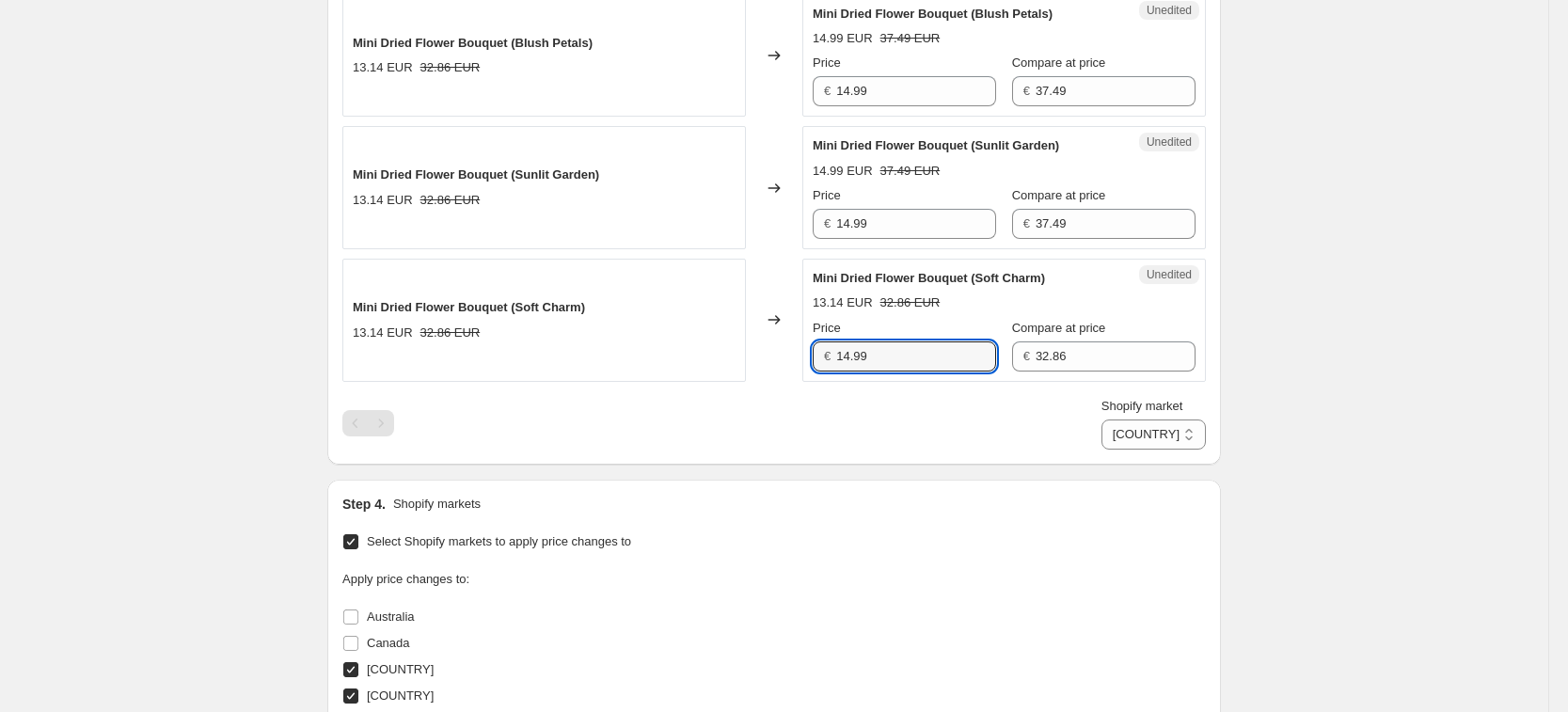type on "14.99" 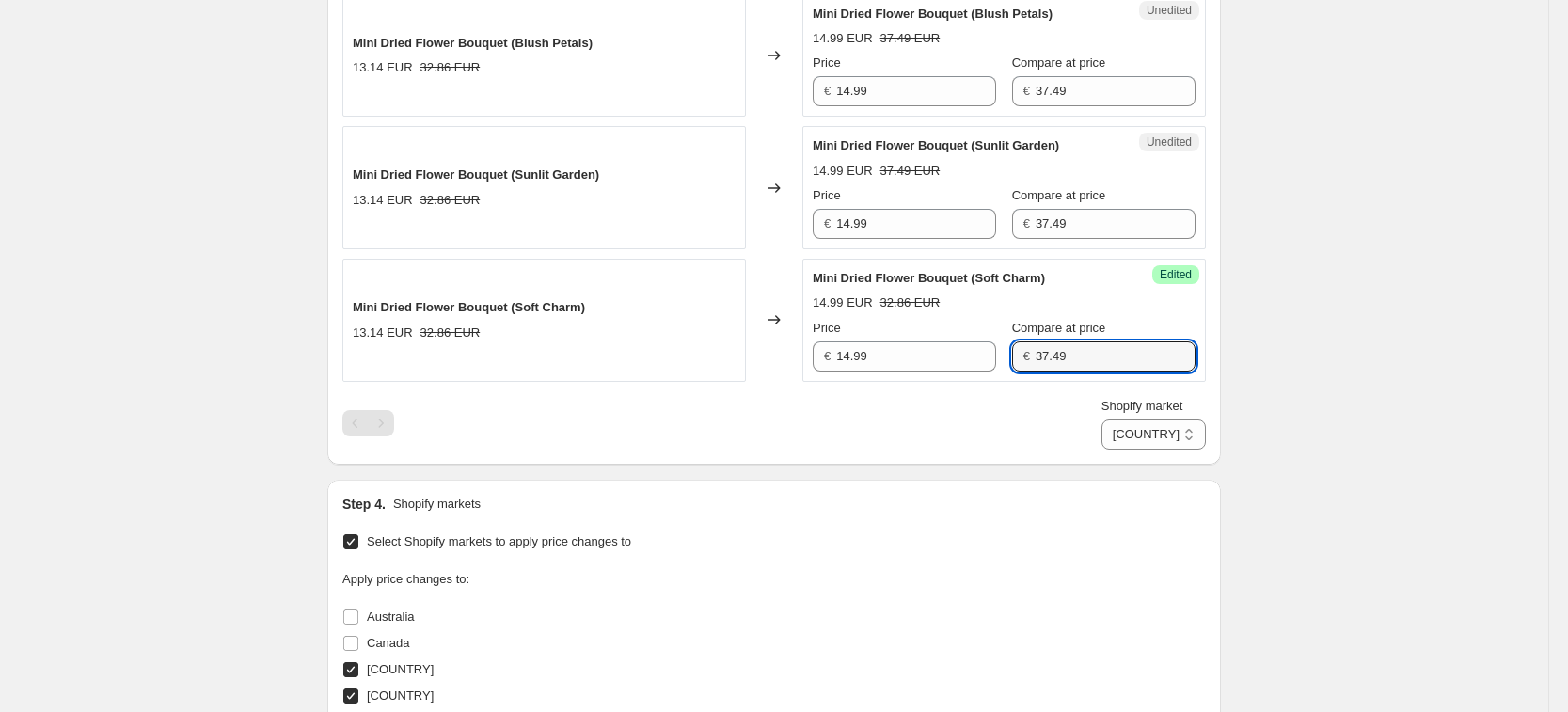 type on "37.49" 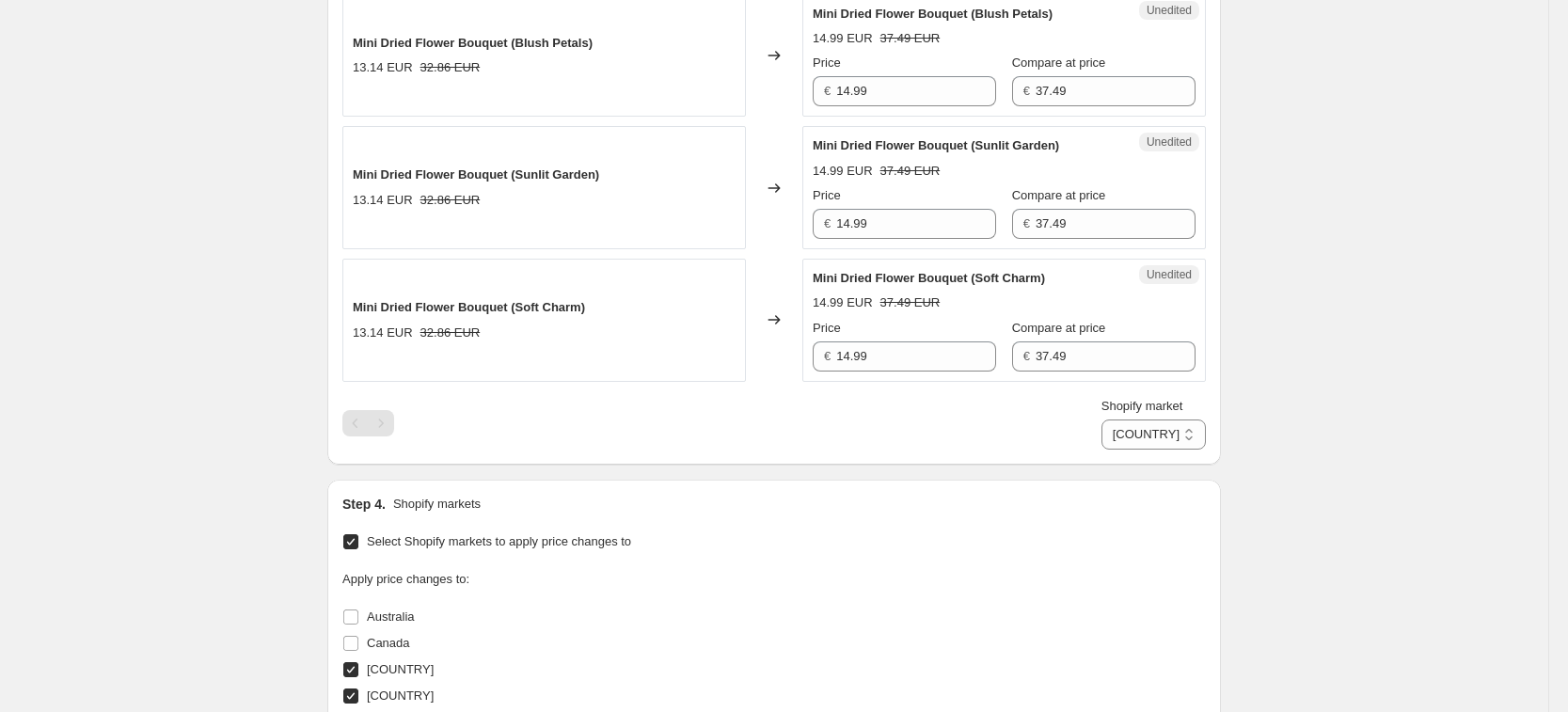 click on "Shopify market [COUNTRY] [COUNTRY] [COUNTRY] [COUNTRY] [COUNTRY]" at bounding box center [1153, 423] 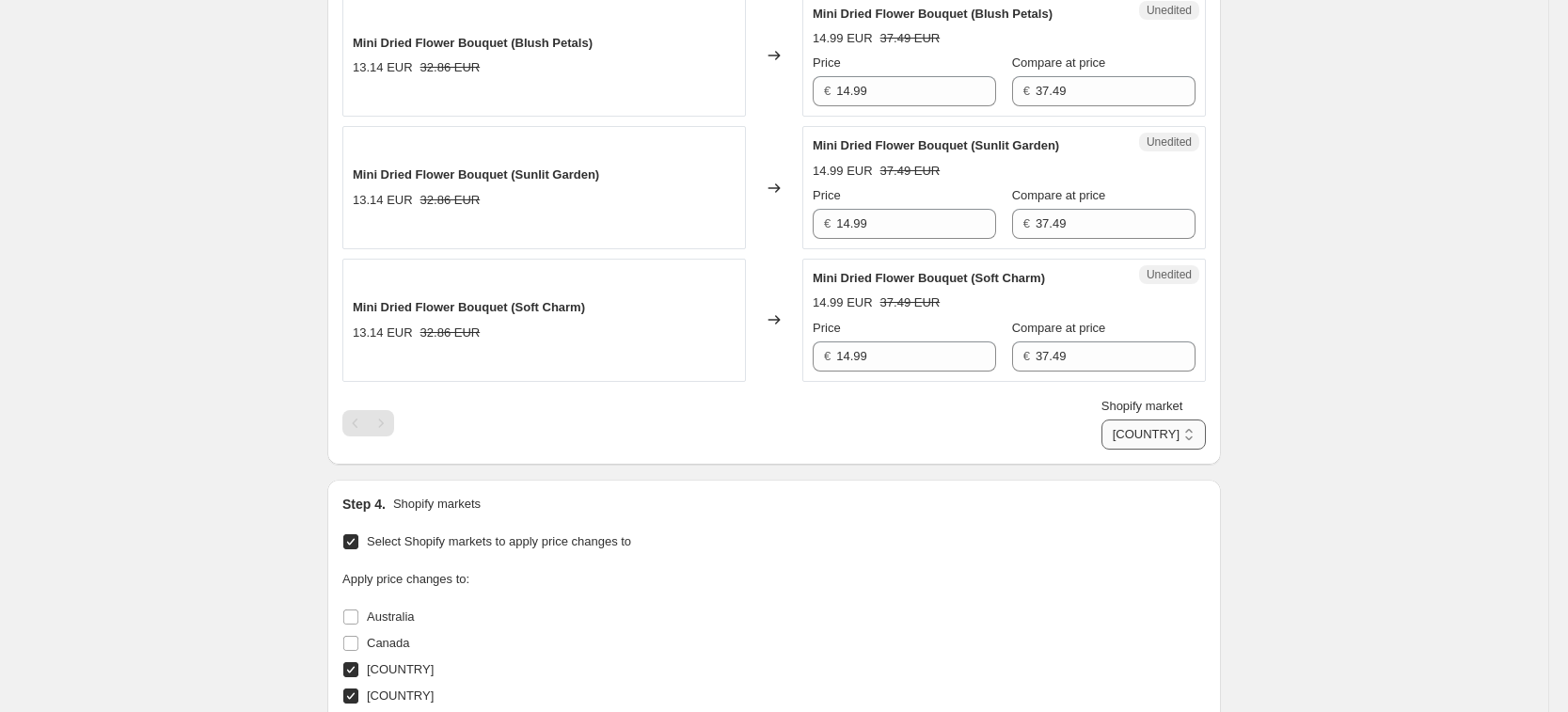 click on "[COUNTRY] [COUNTRY] [COUNTRY] [COUNTRY]" at bounding box center (1153, 435) 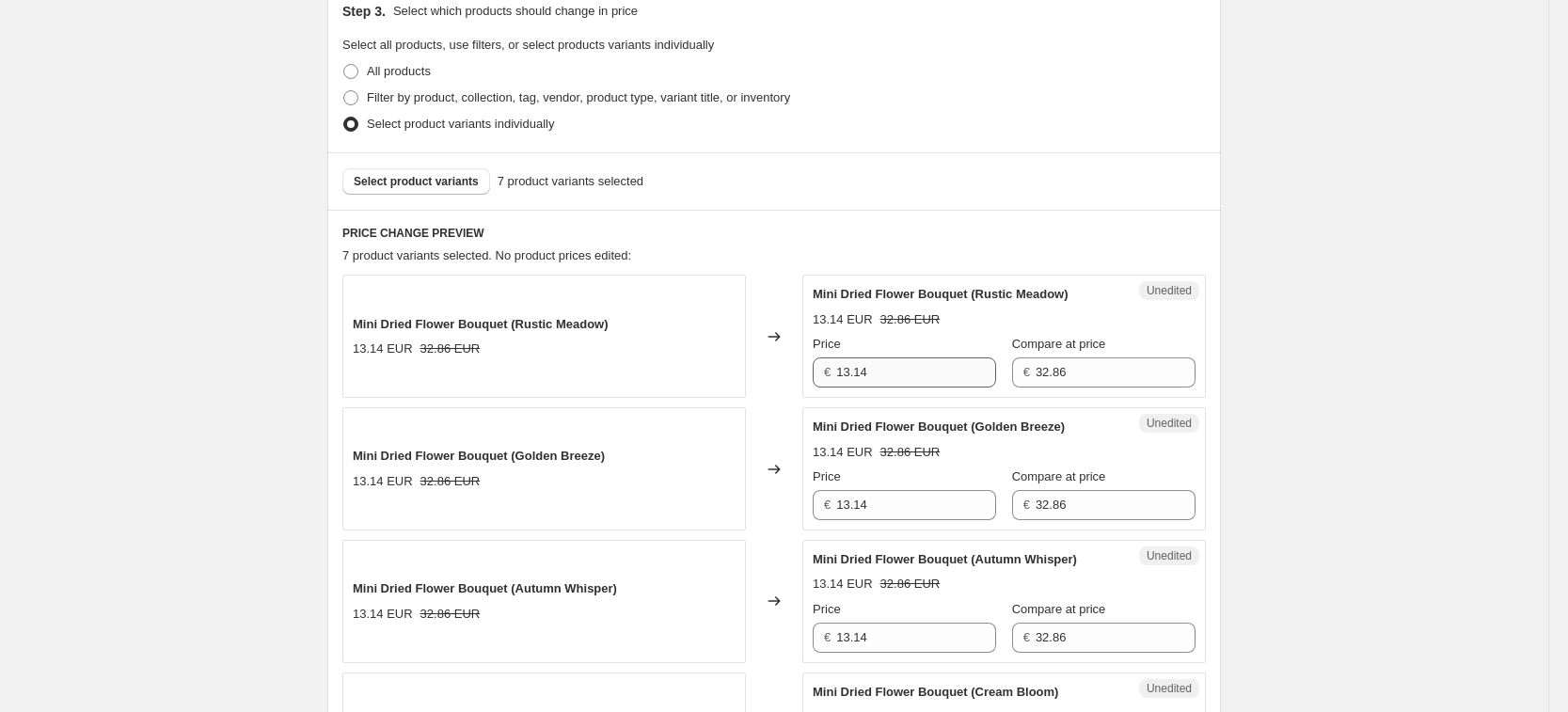 scroll, scrollTop: 403, scrollLeft: 0, axis: vertical 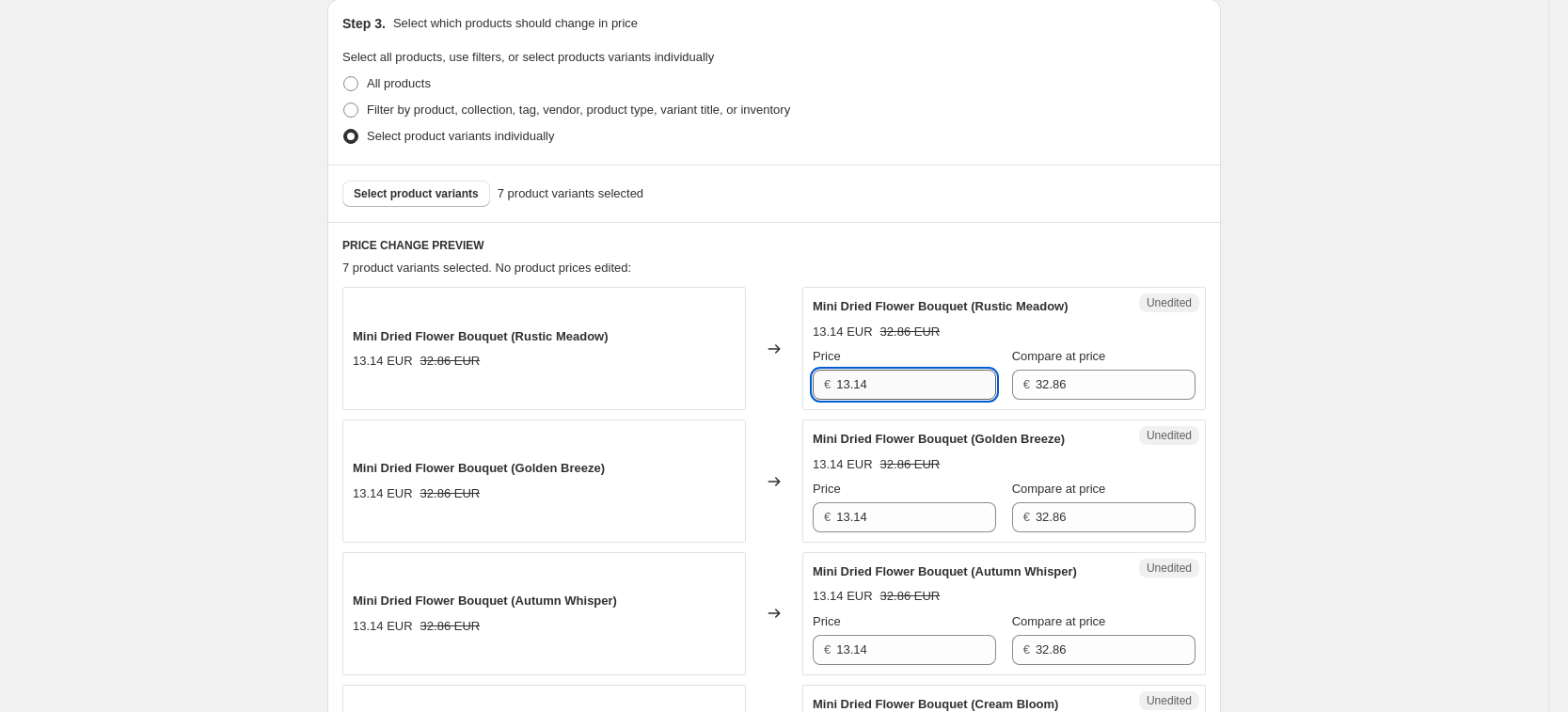 click on "13.14" at bounding box center (916, 385) 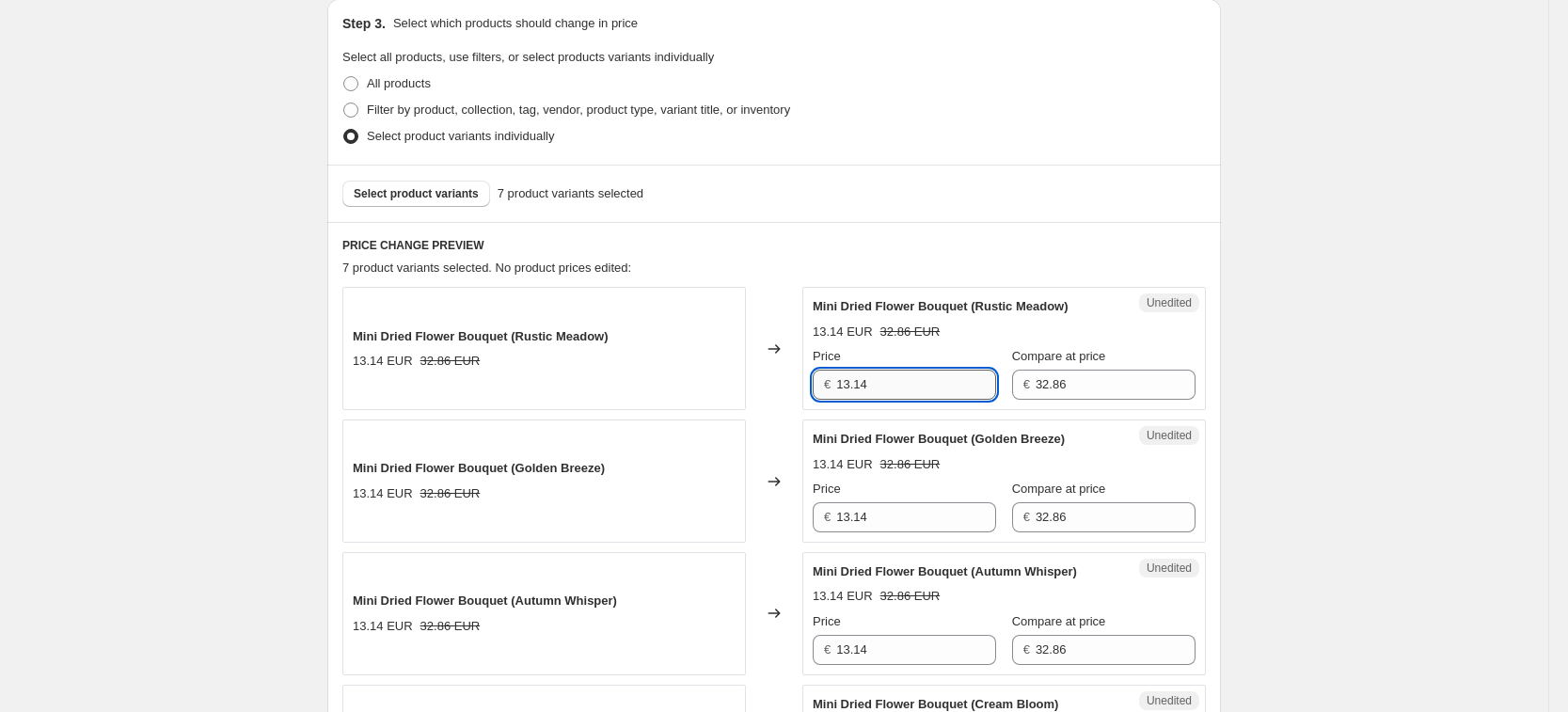 click on "13.14" at bounding box center (916, 385) 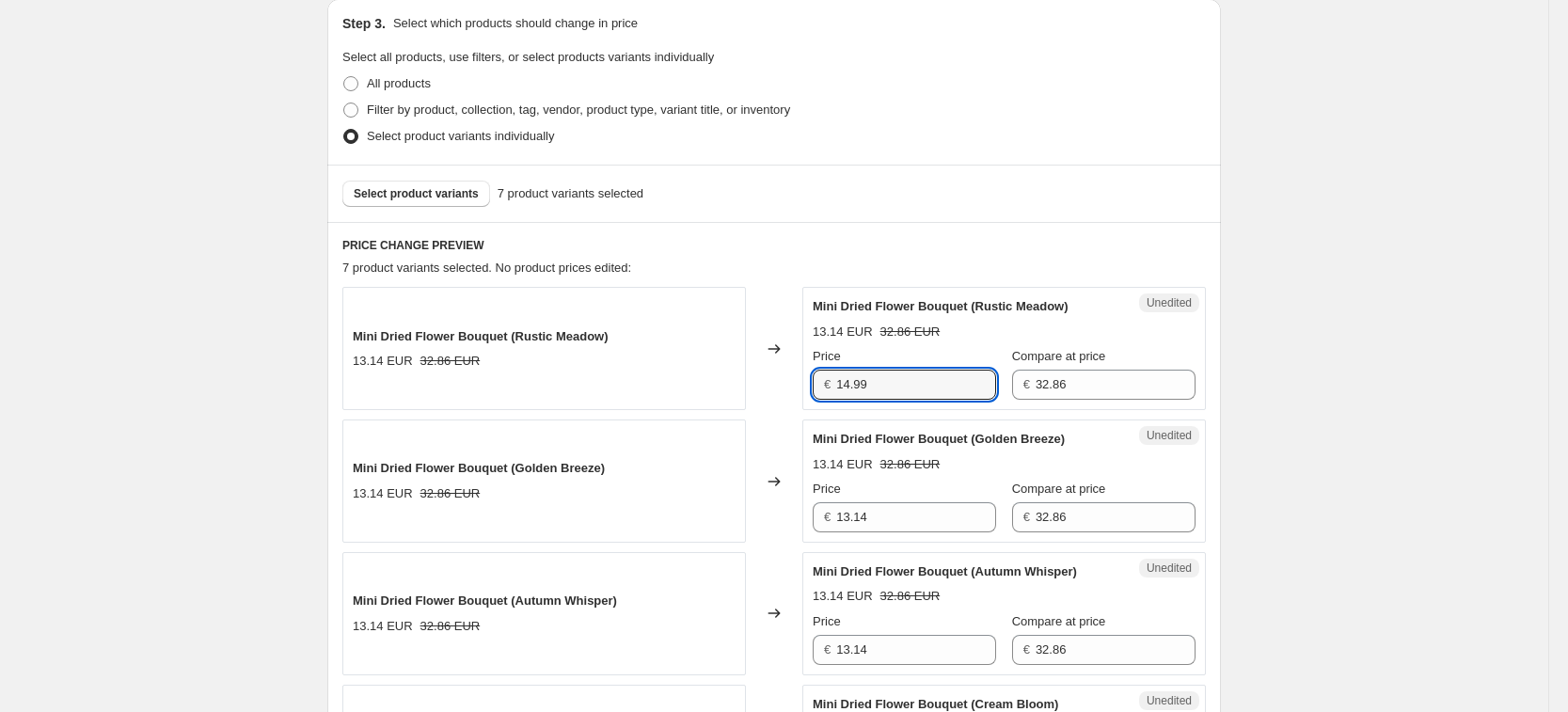 type on "14.99" 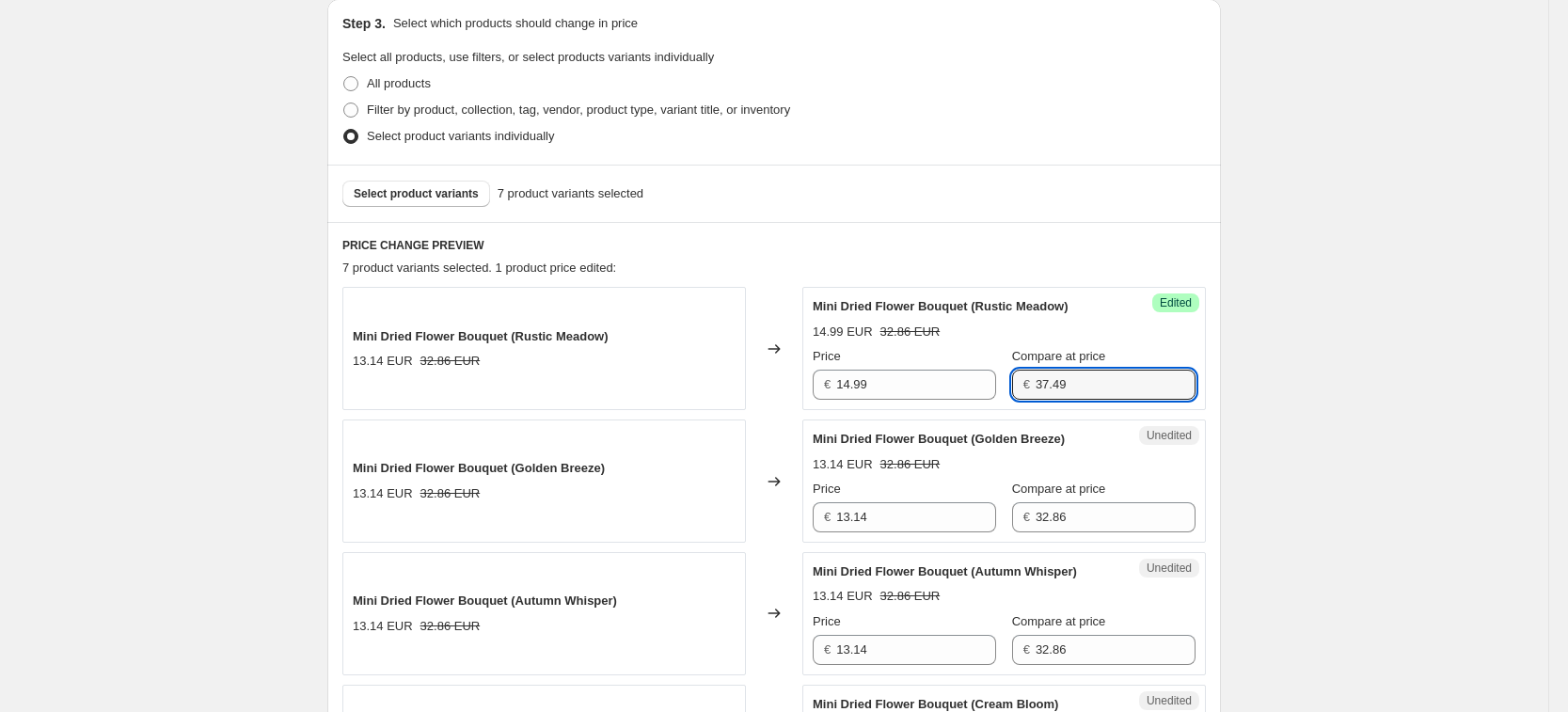type on "37.49" 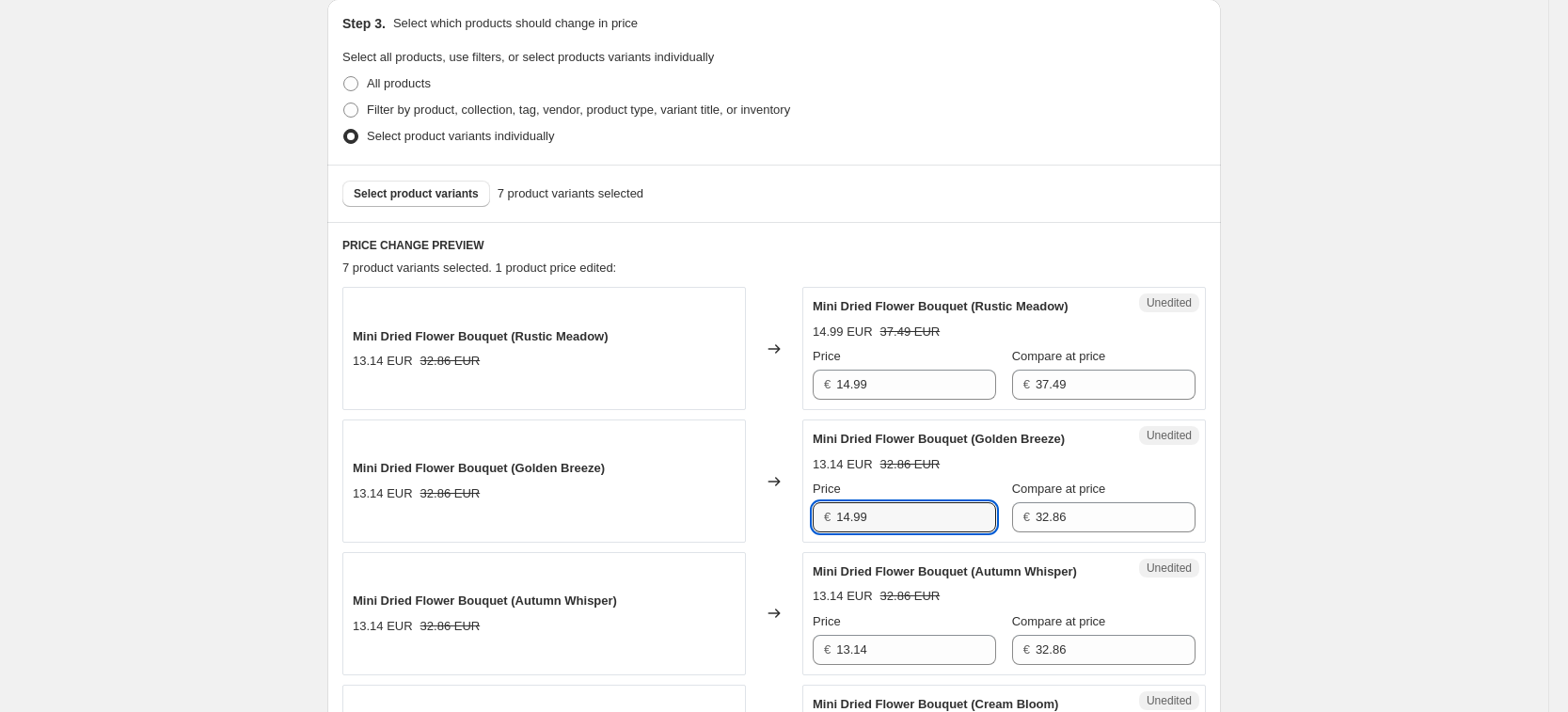 type on "14.99" 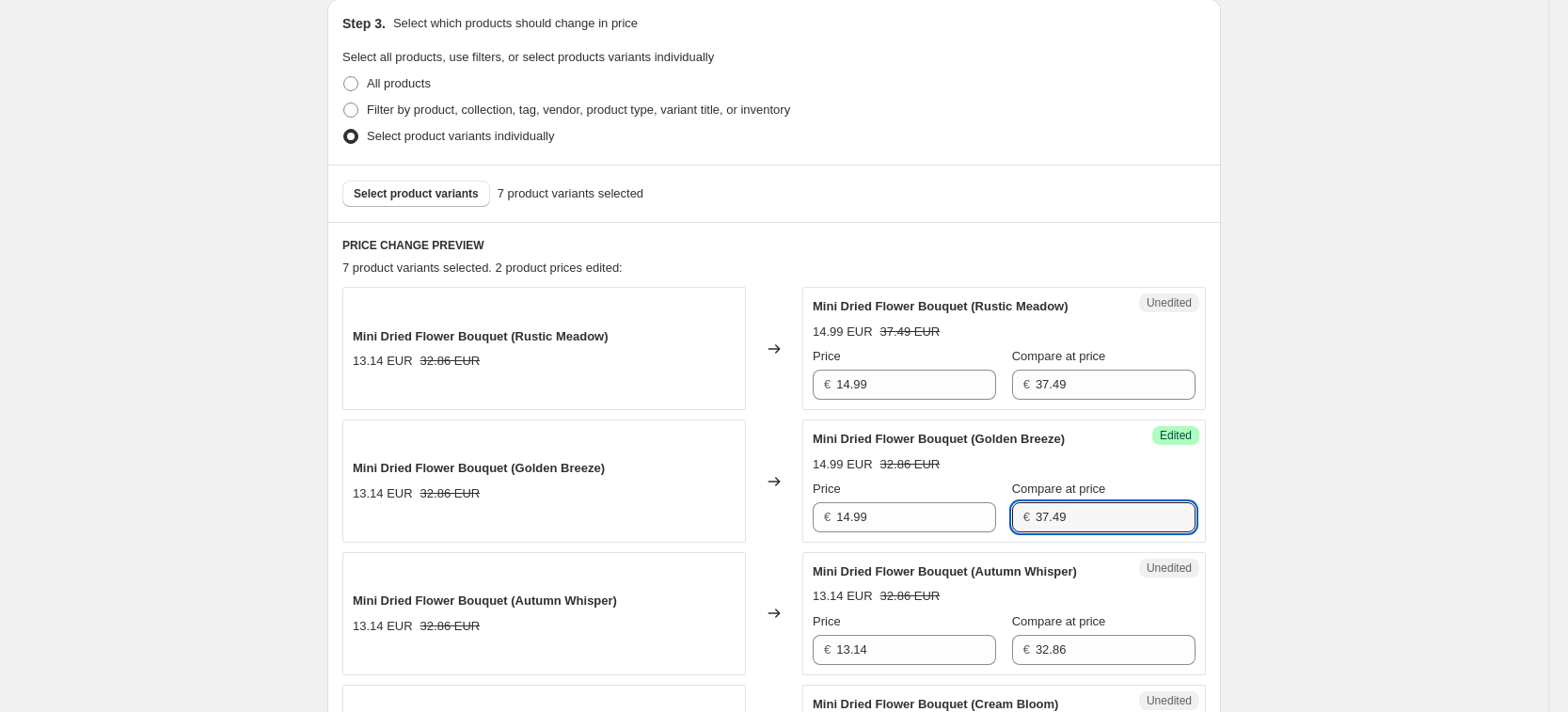 type on "37.49" 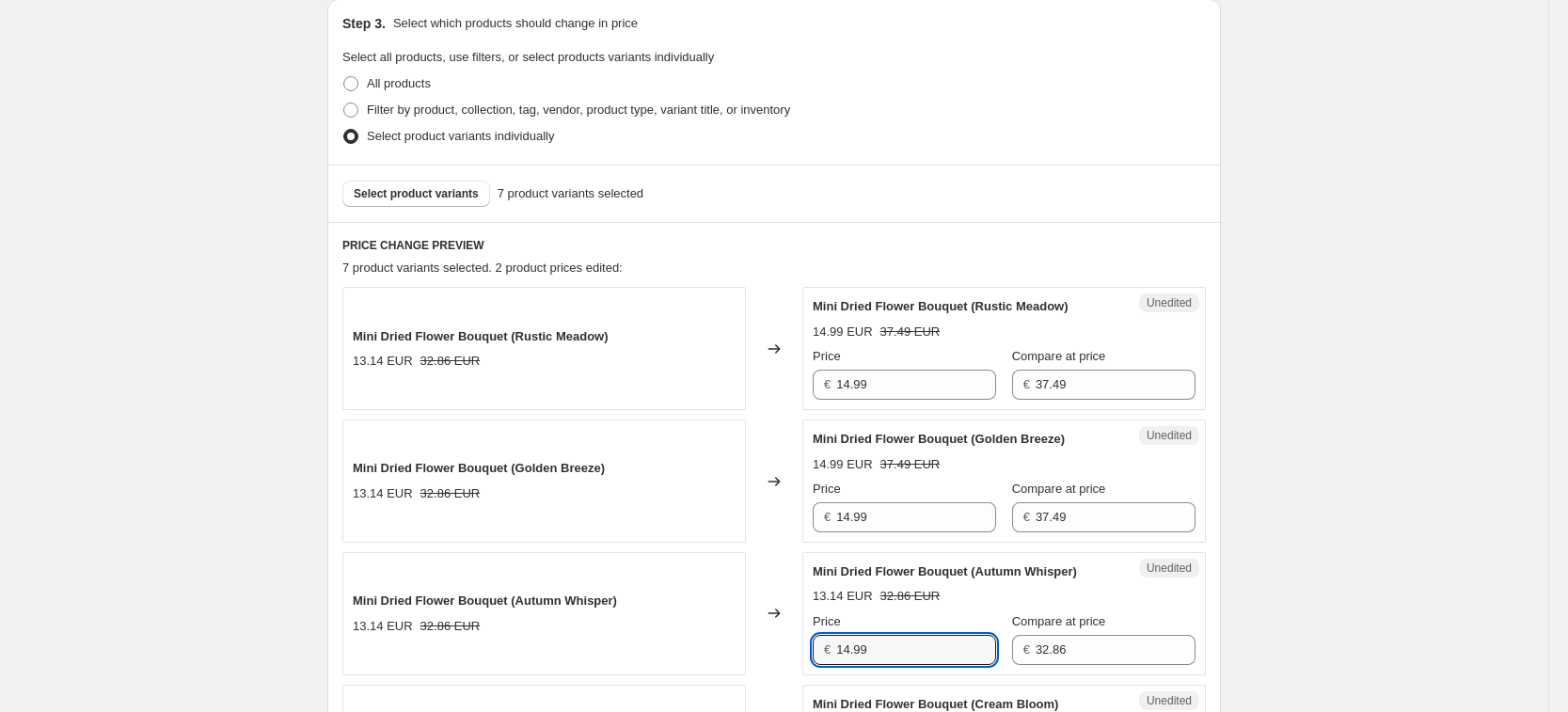 type on "14.99" 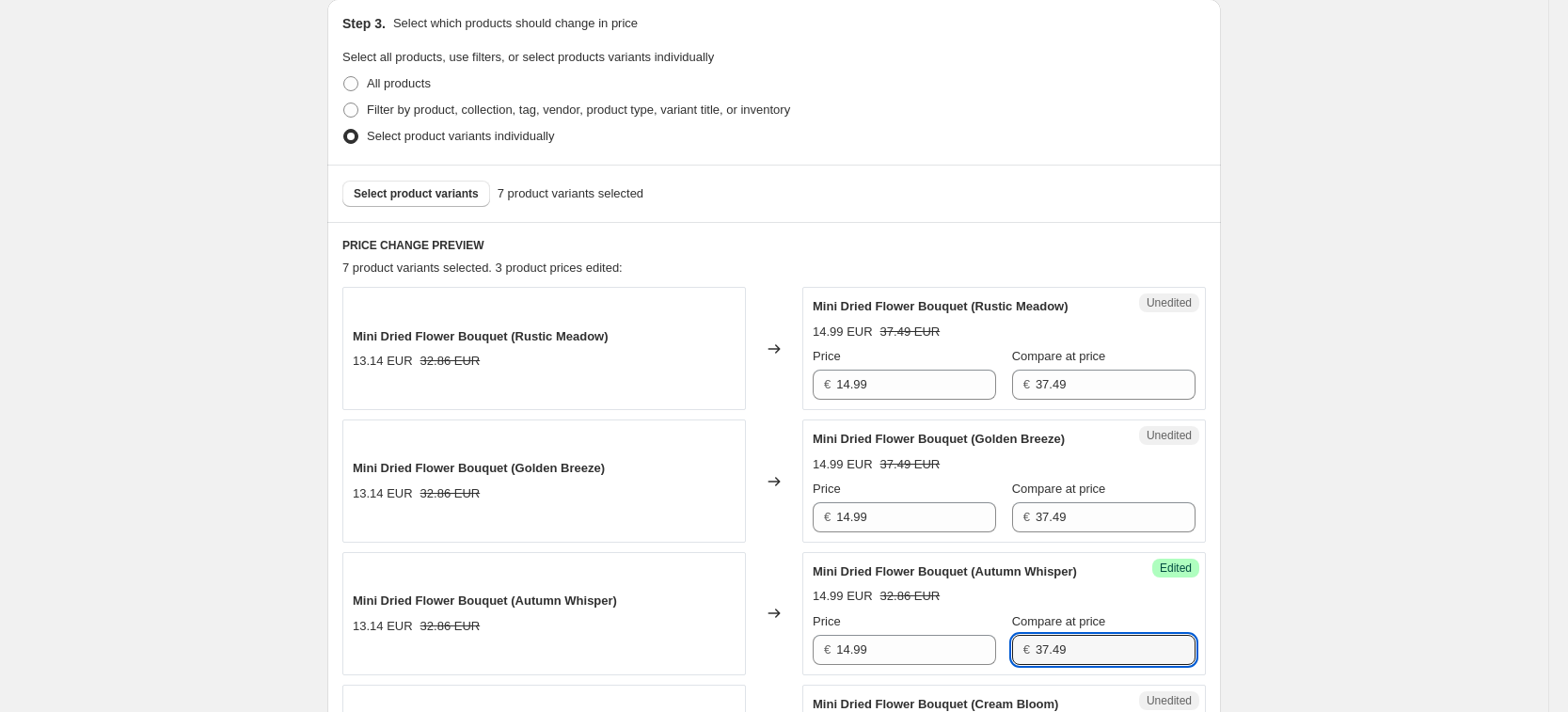 type on "37.49" 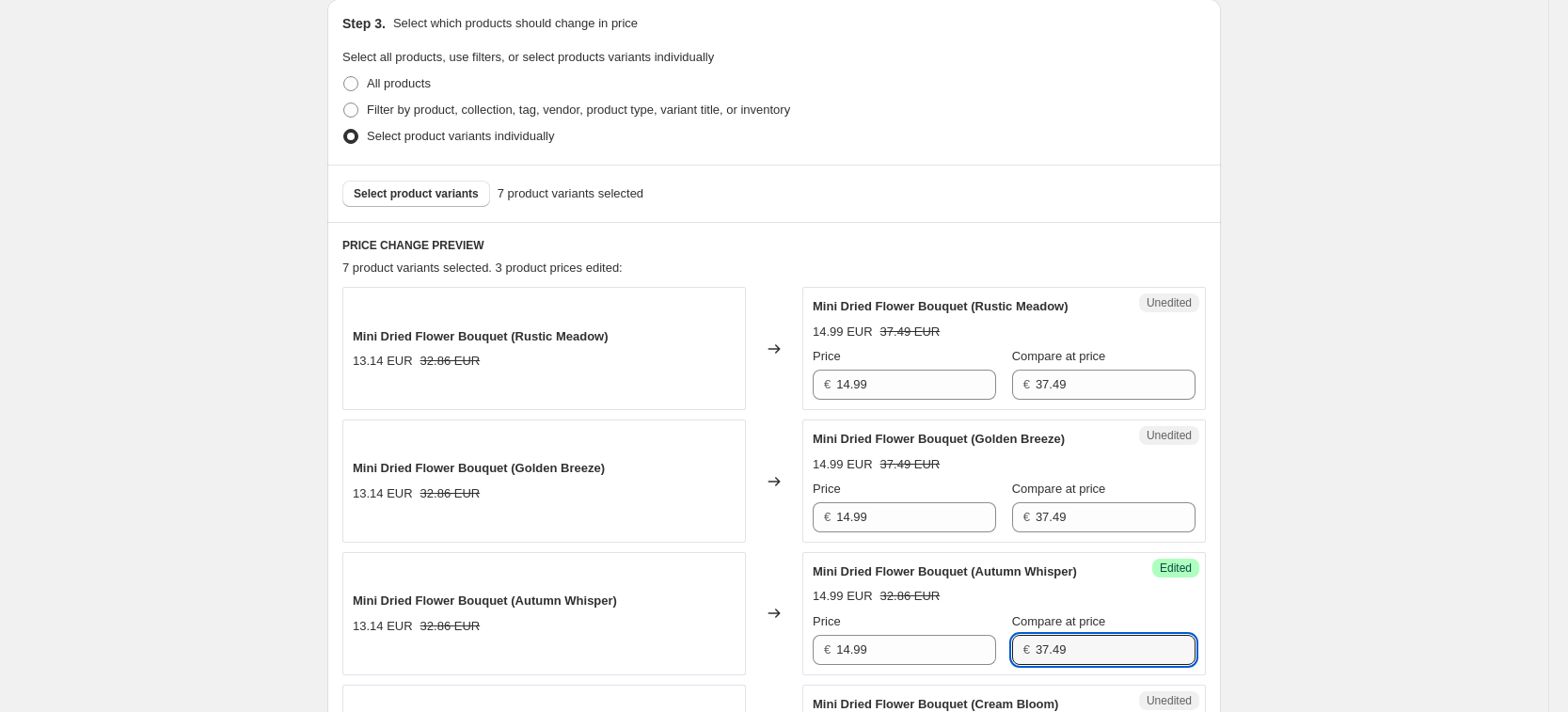 scroll, scrollTop: 830, scrollLeft: 0, axis: vertical 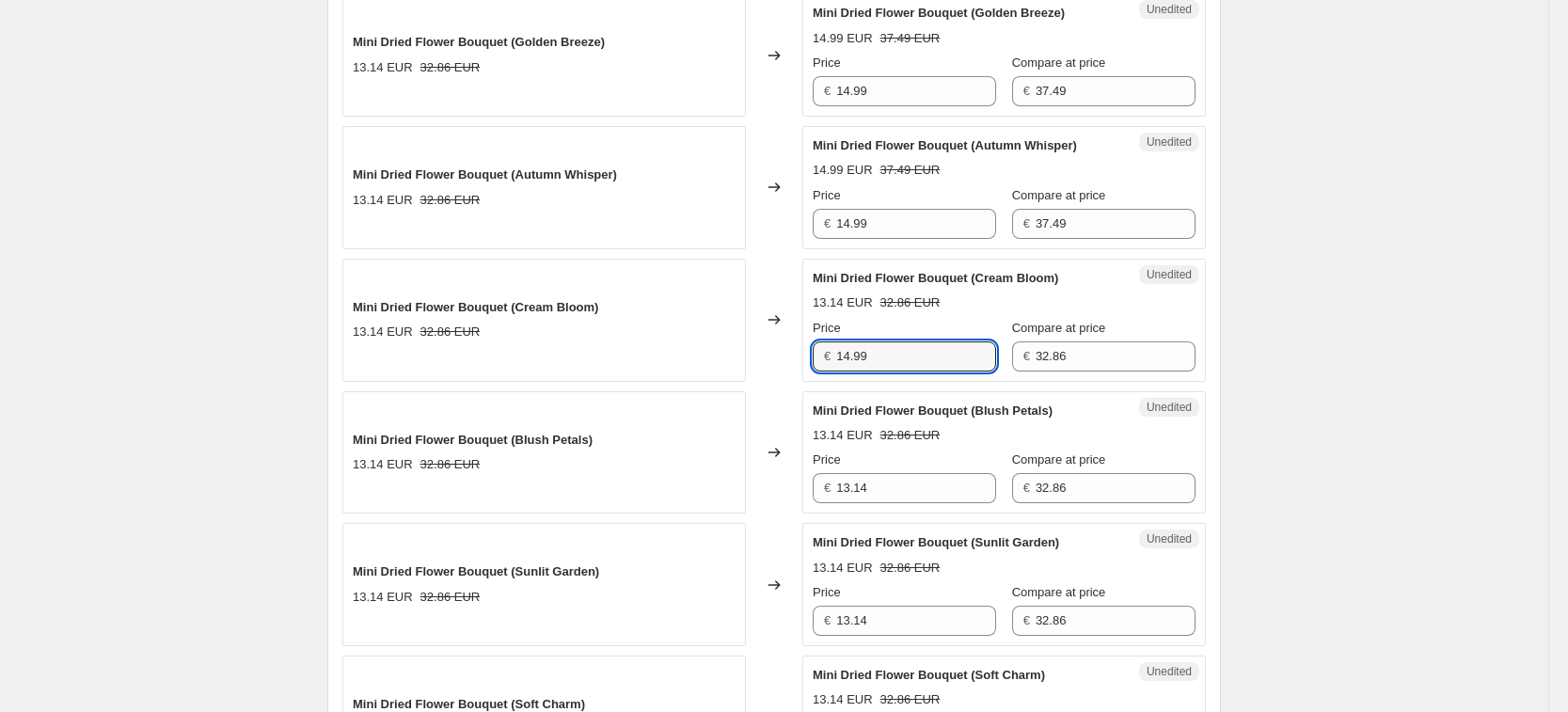 type on "14.99" 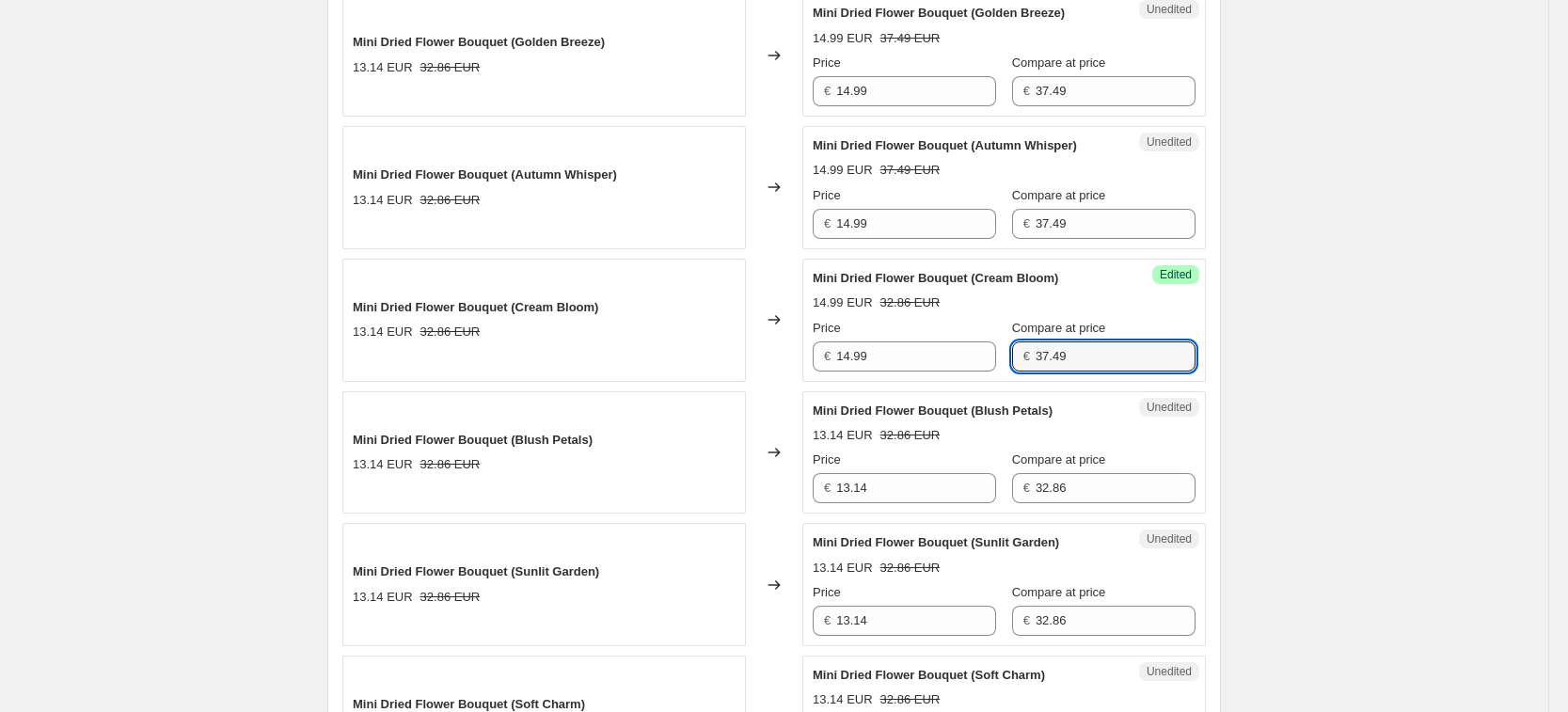 type on "37.49" 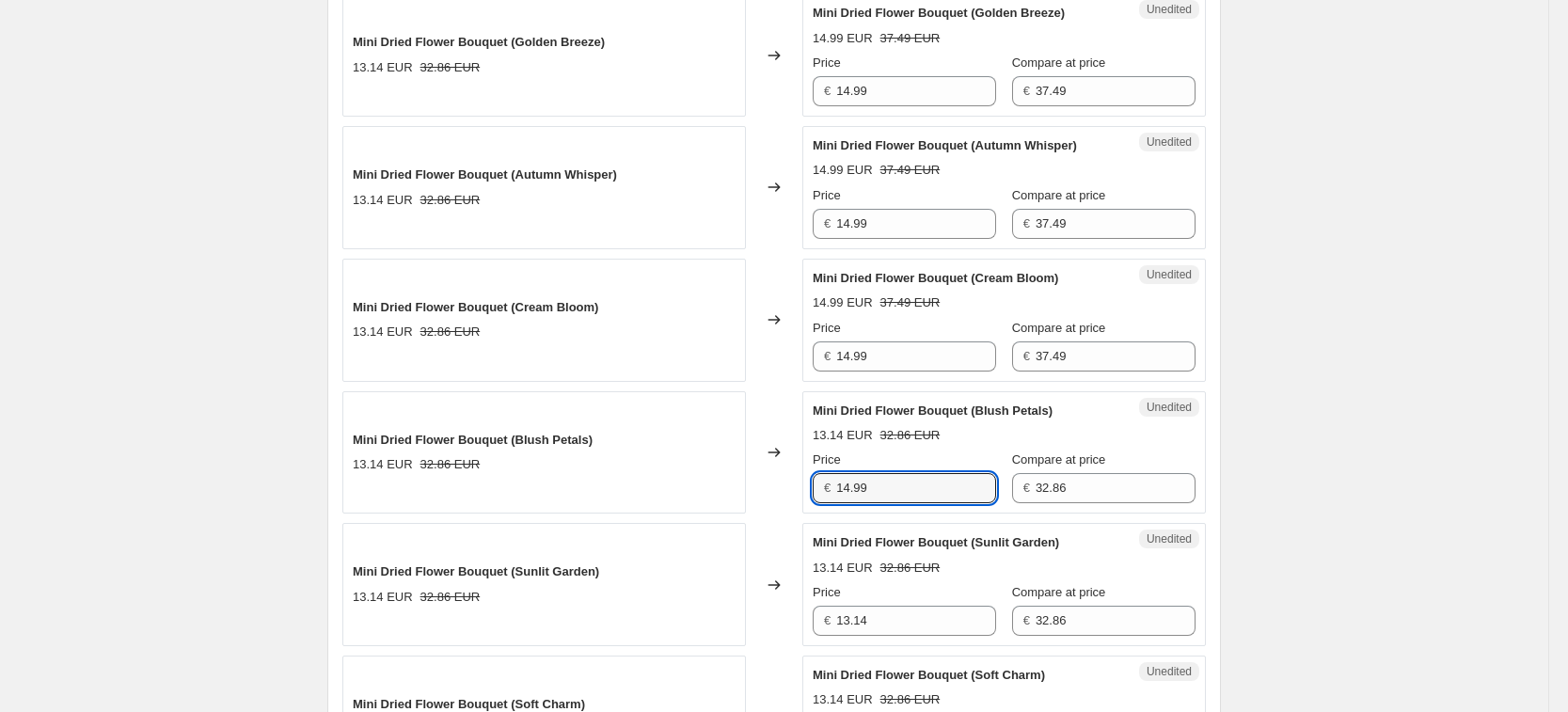 type on "14.99" 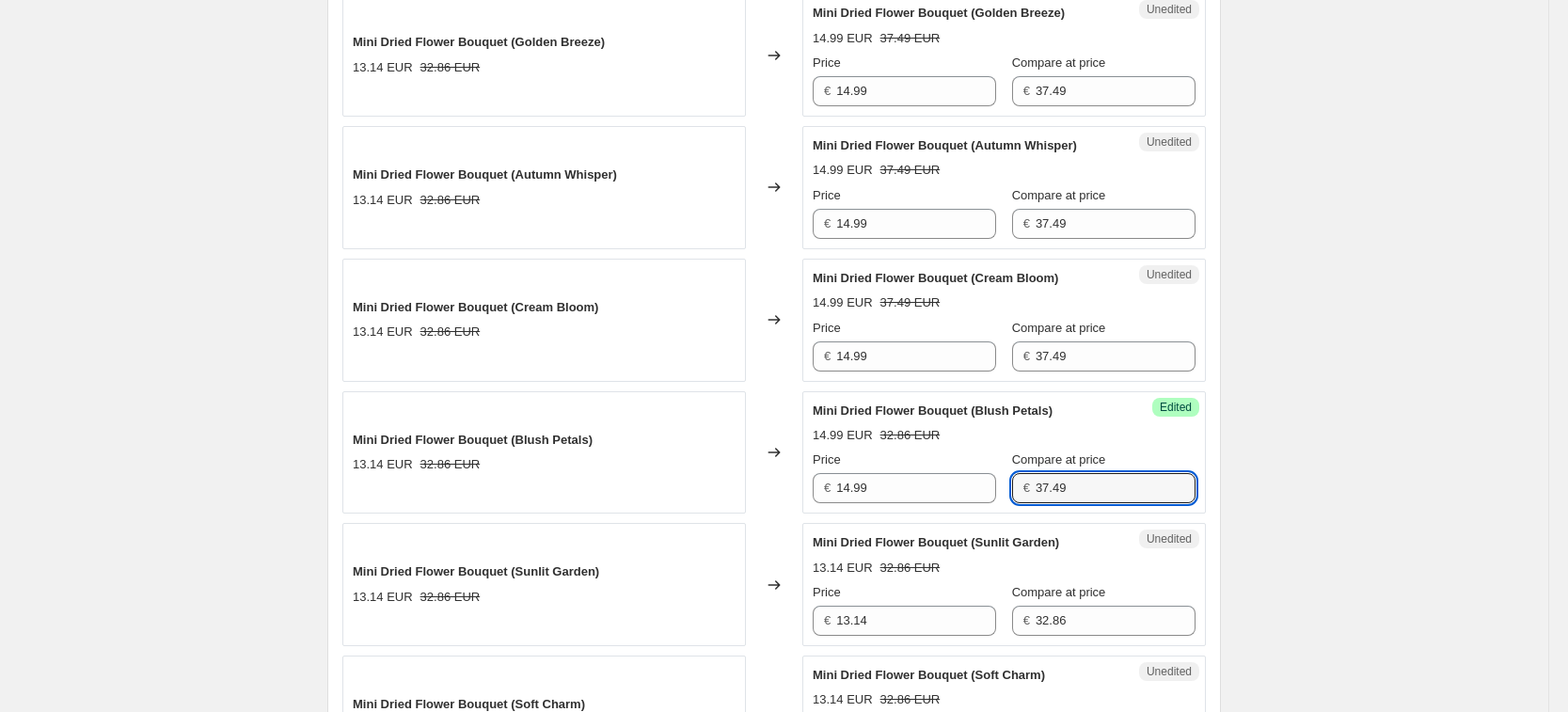 type on "37.49" 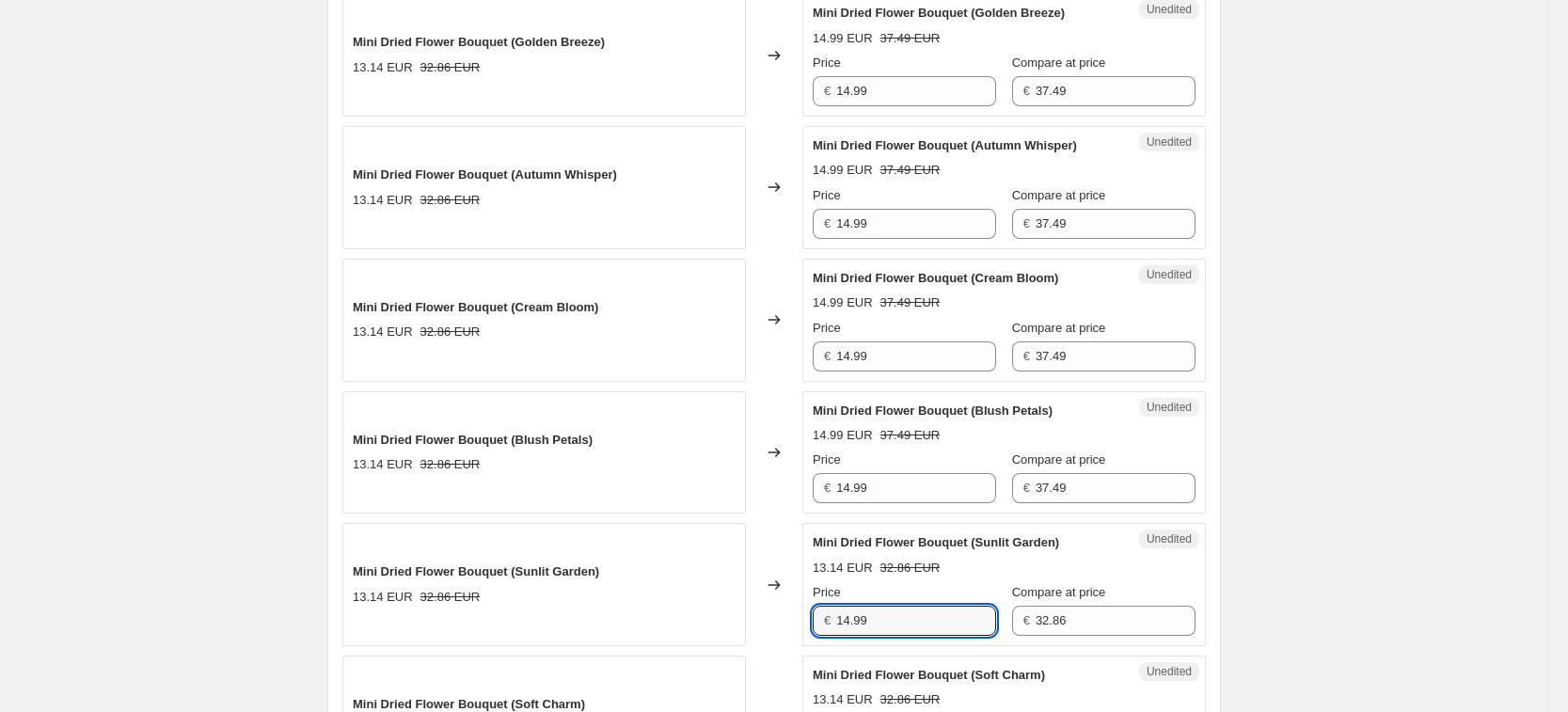 type on "14.99" 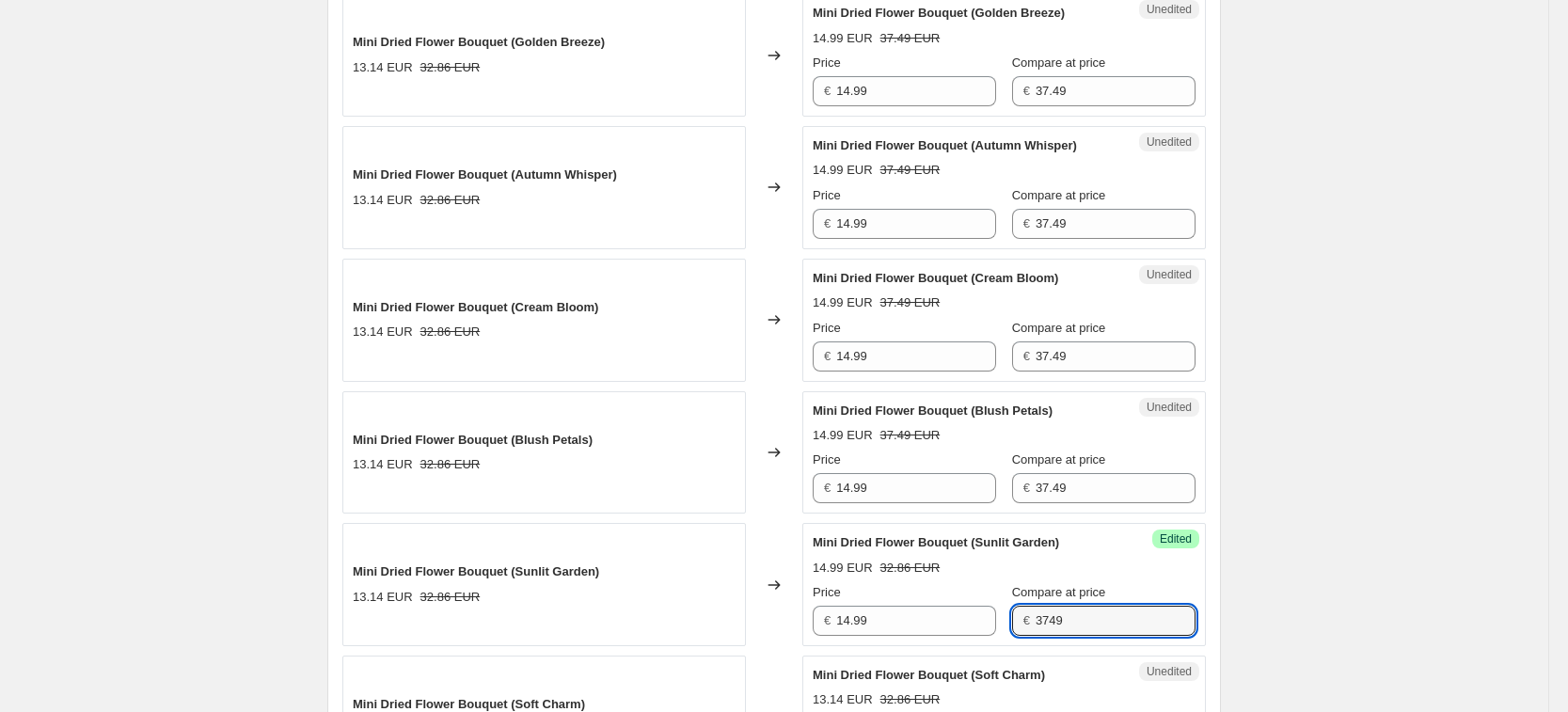 type on "3749" 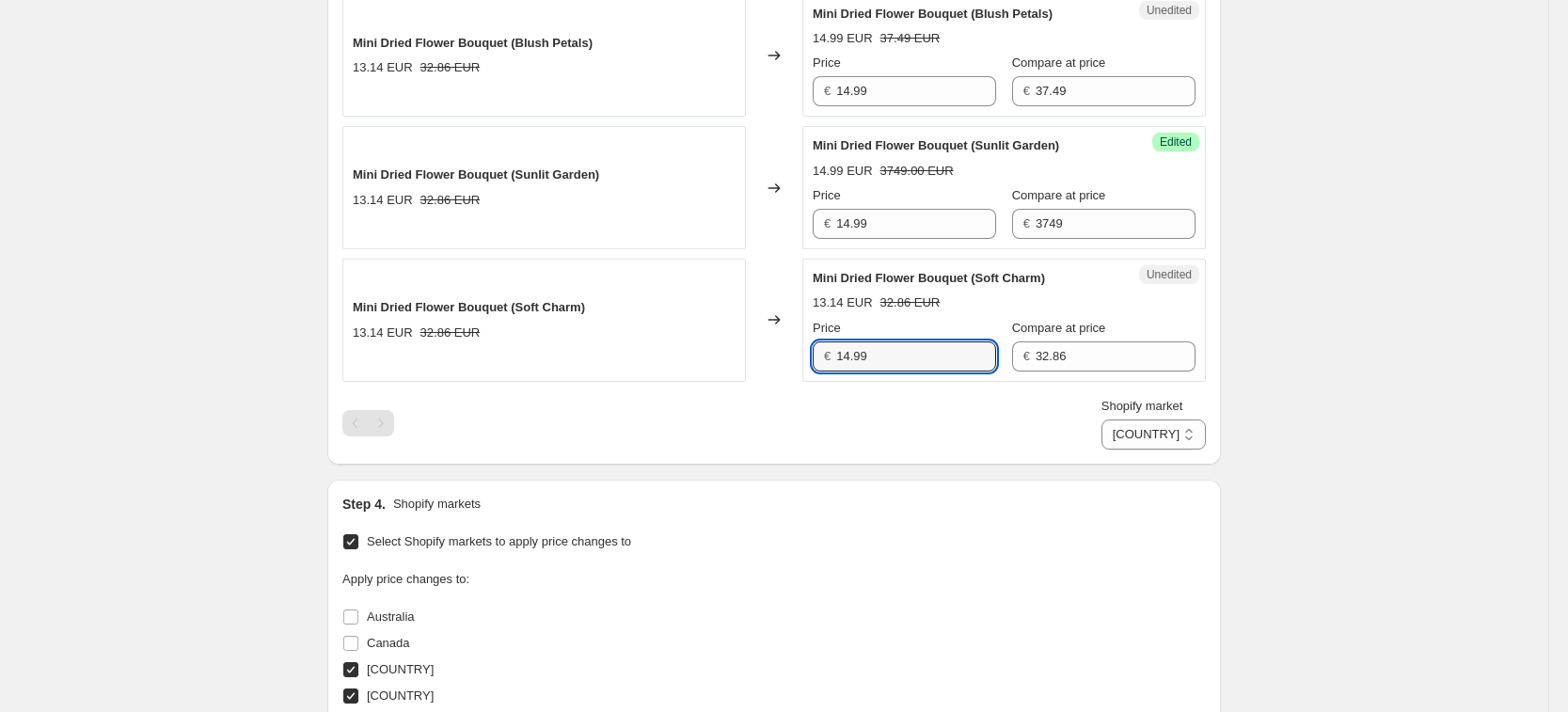 type on "14.99" 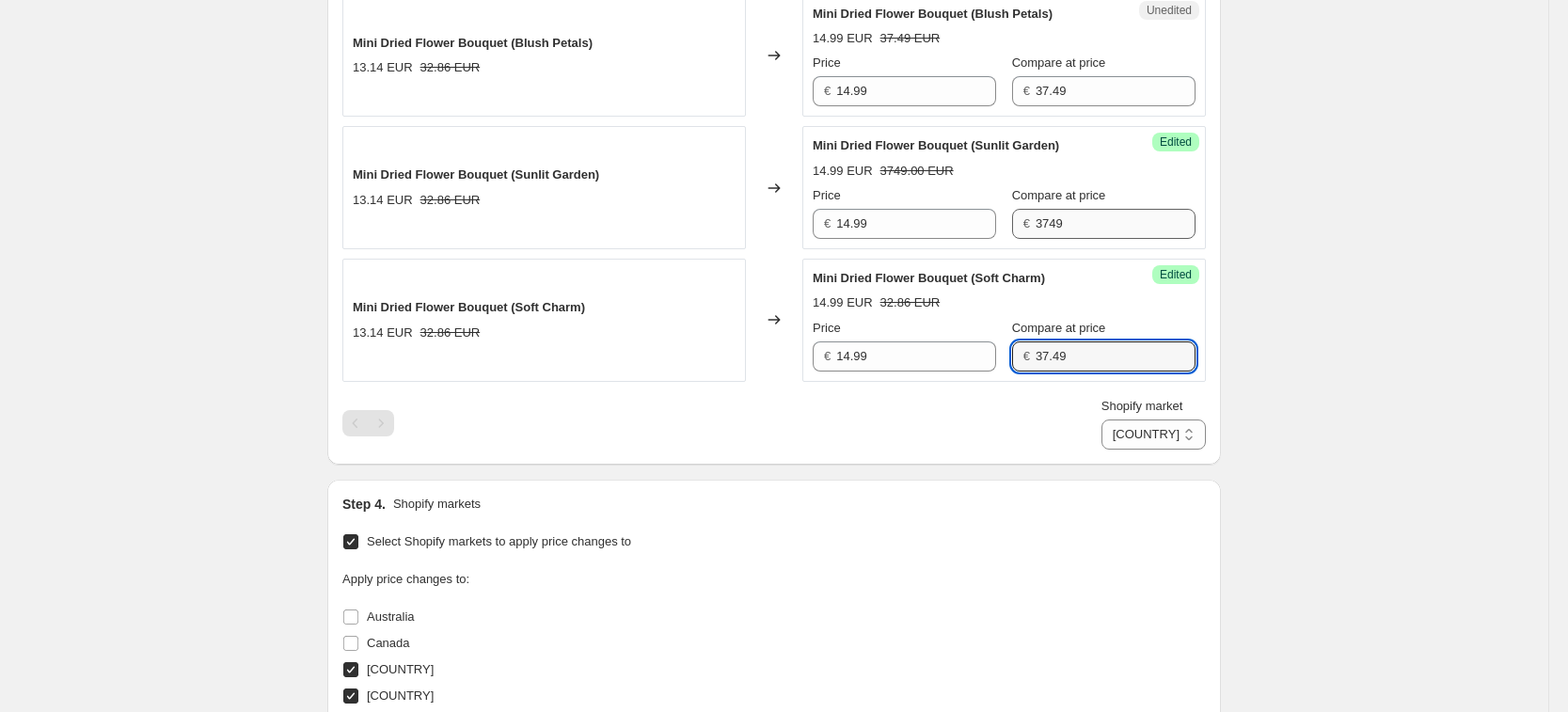 type on "37.49" 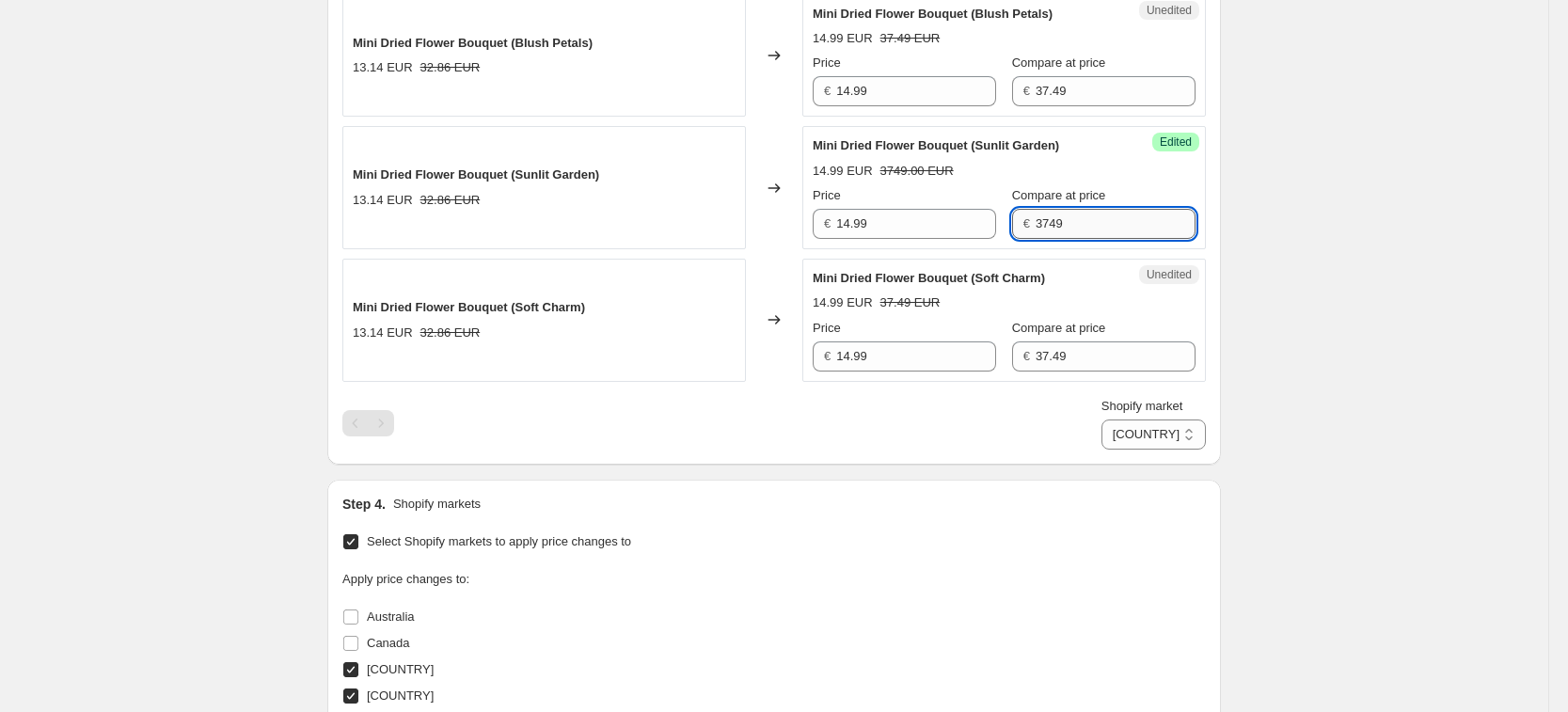 click on "3749" at bounding box center (1116, 224) 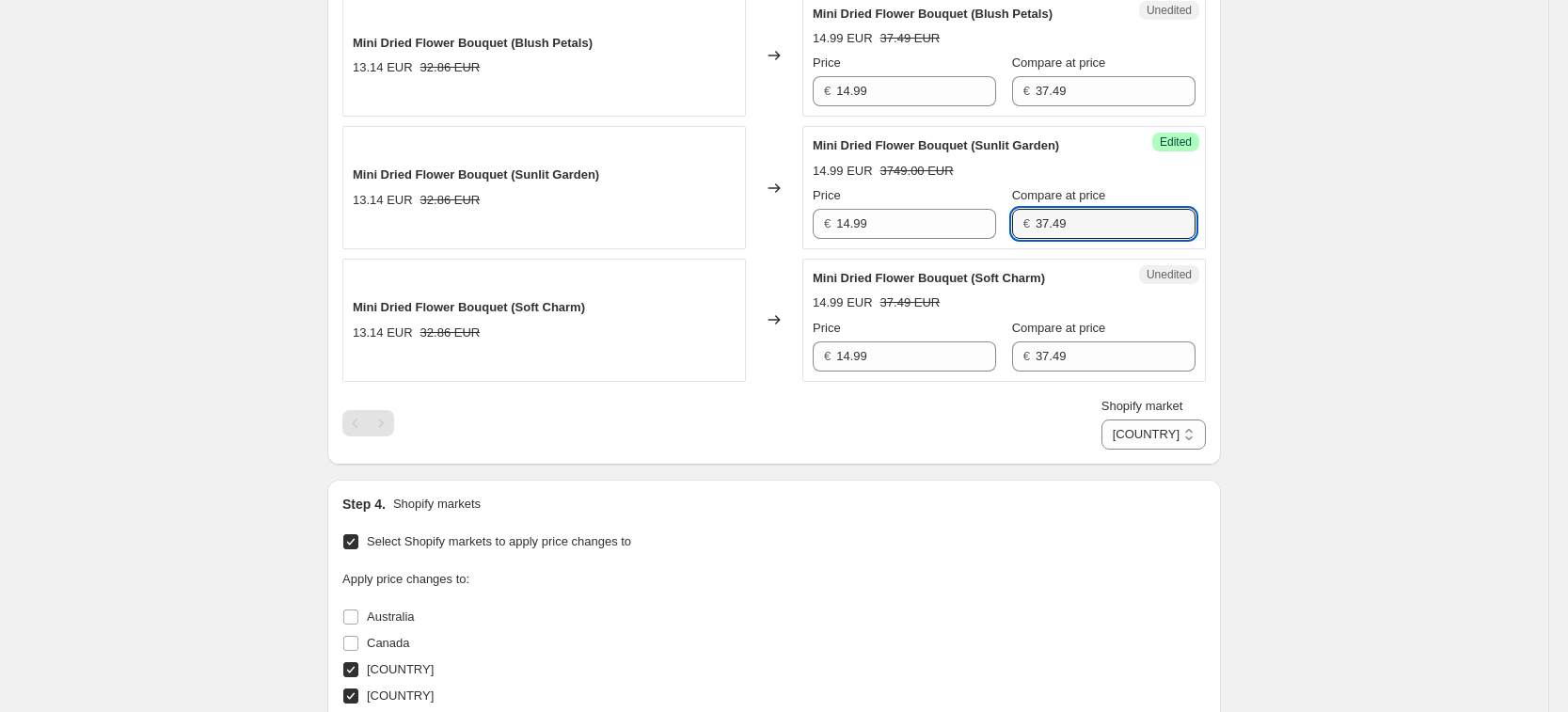 type on "37.49" 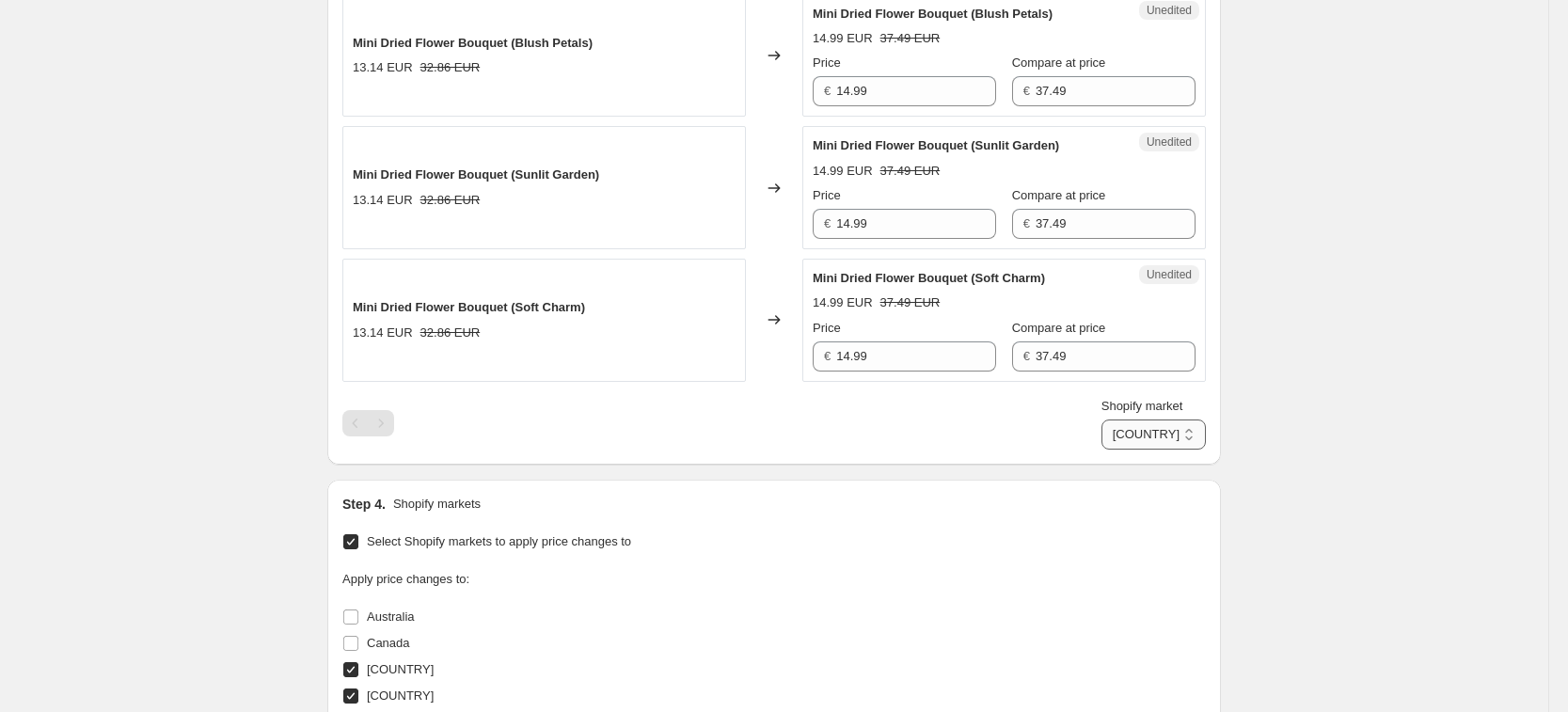 click on "[COUNTRY] [COUNTRY] [COUNTRY] [COUNTRY]" at bounding box center [1153, 435] 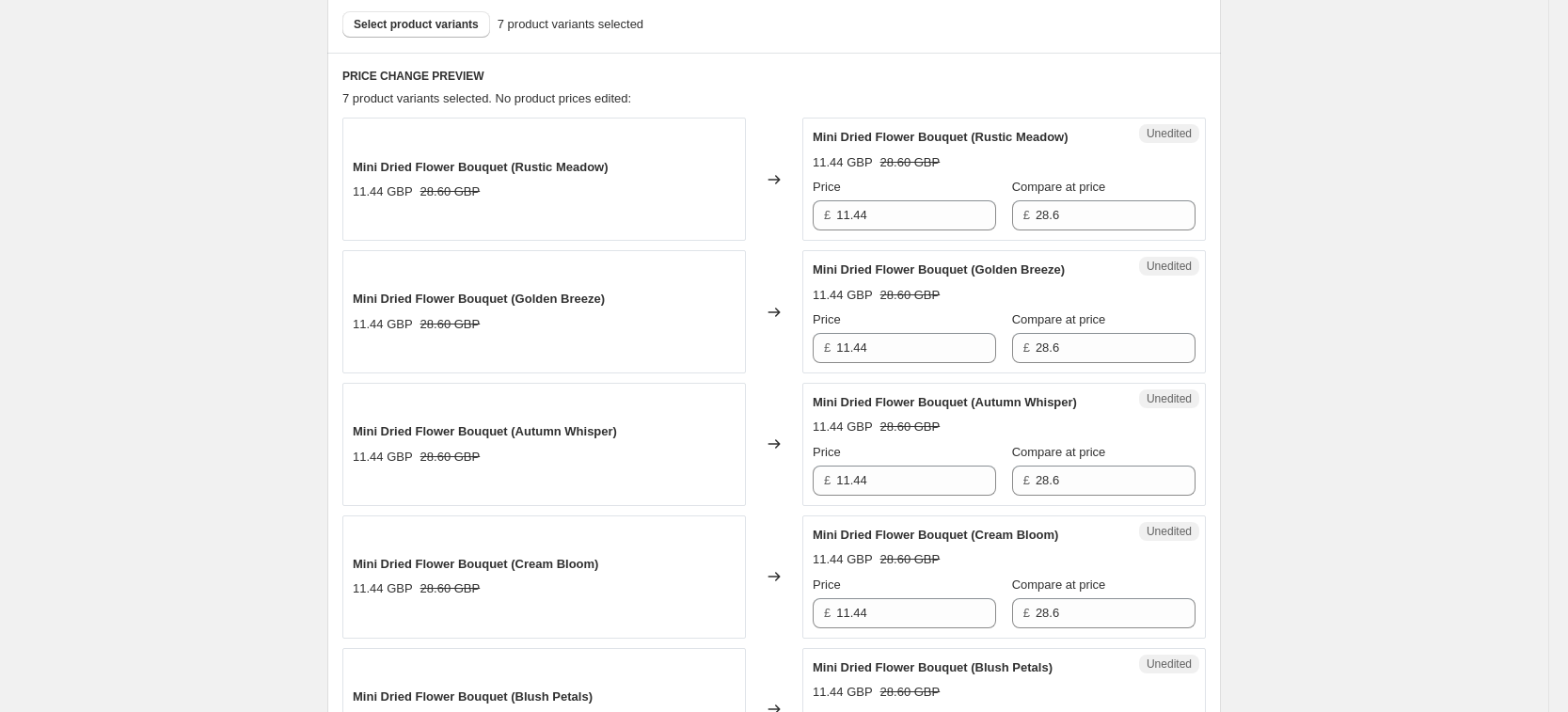 scroll, scrollTop: 521, scrollLeft: 0, axis: vertical 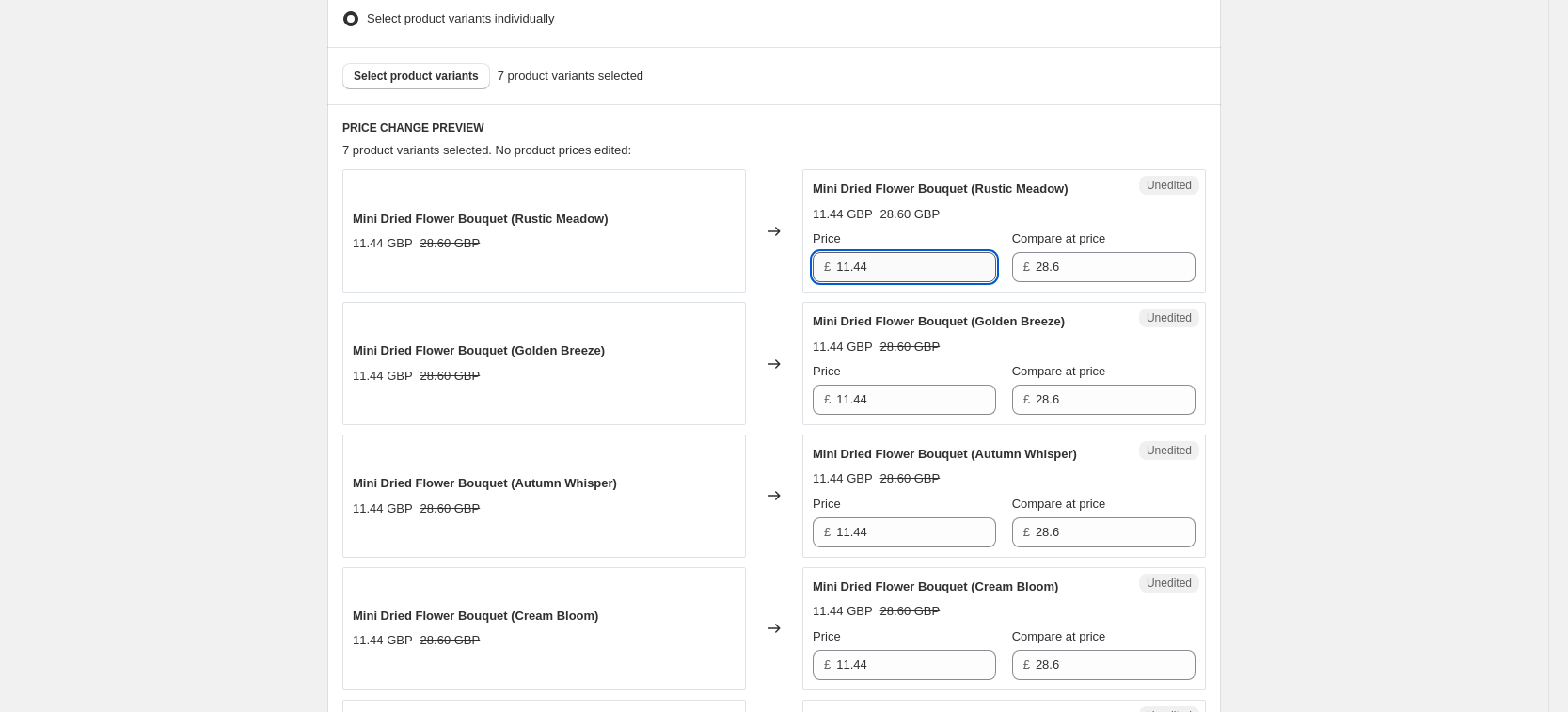 click on "11.44" at bounding box center [916, 267] 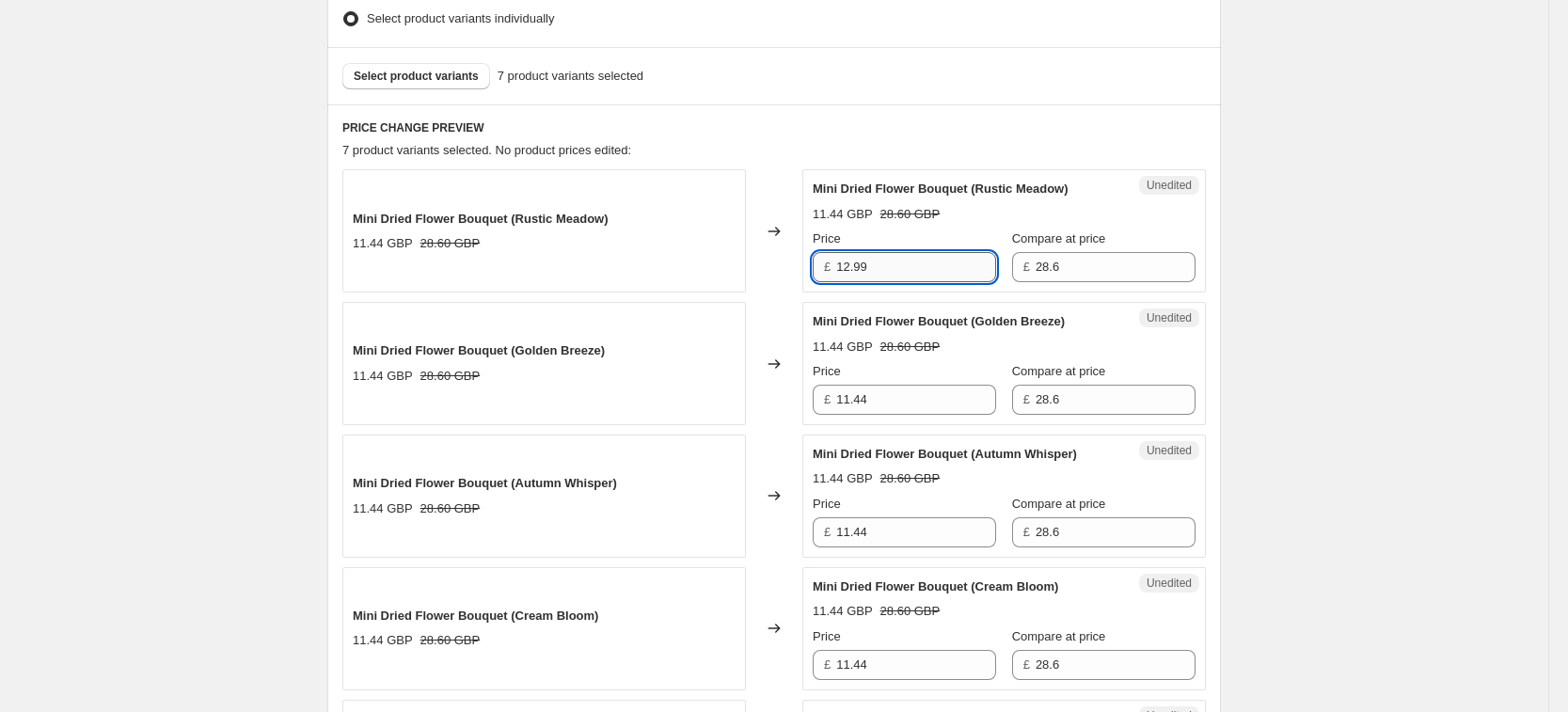 type on "12.99" 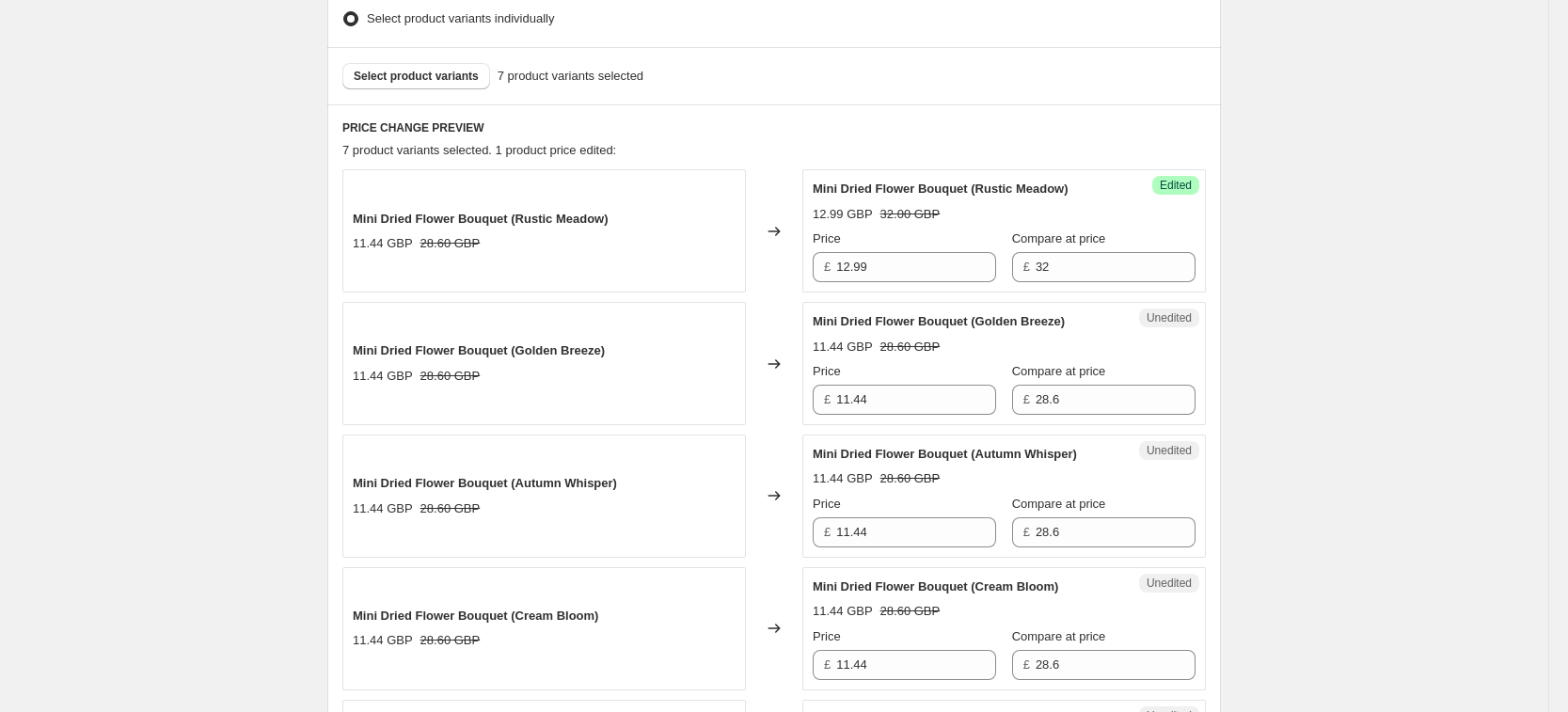 click on "£ 32" at bounding box center [1103, 267] 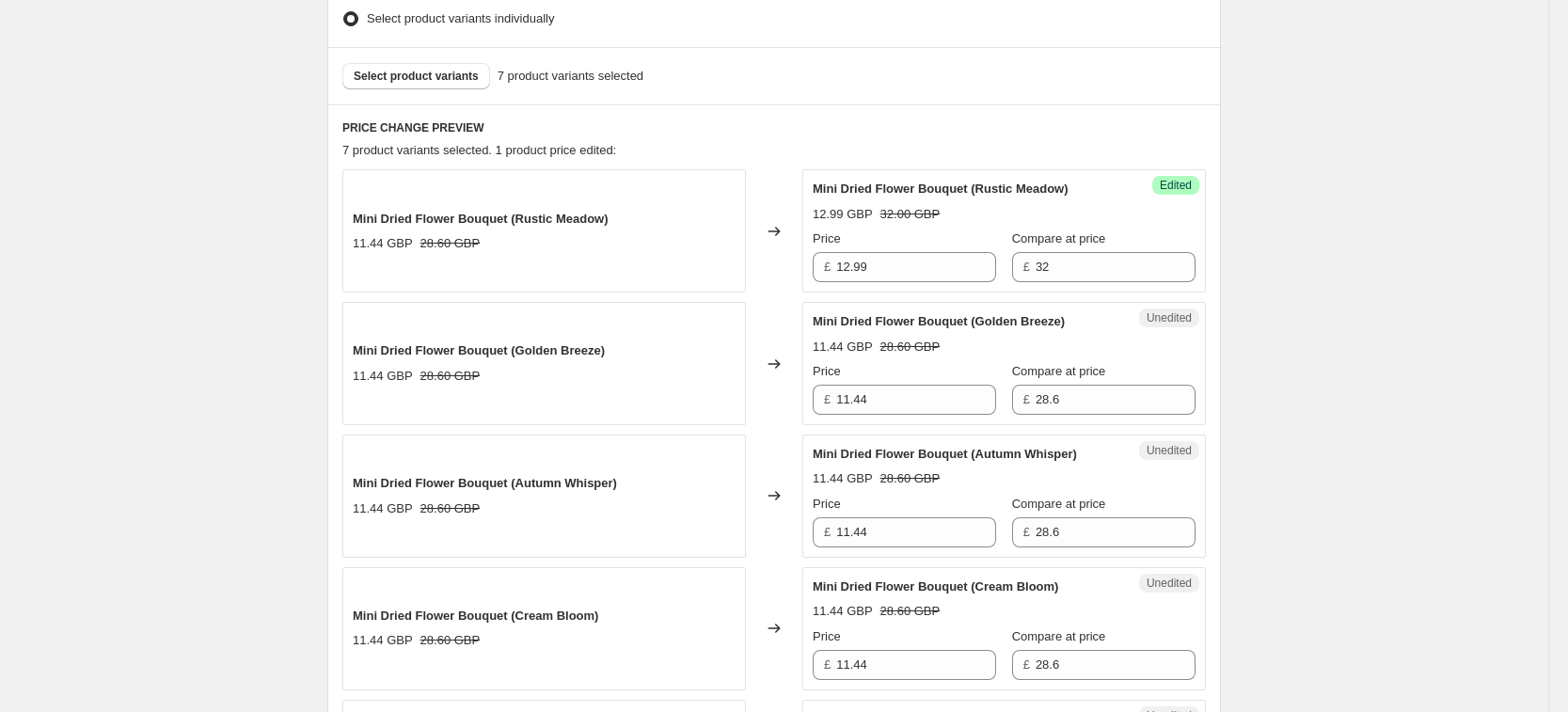 click on "£ 32" at bounding box center [1103, 267] 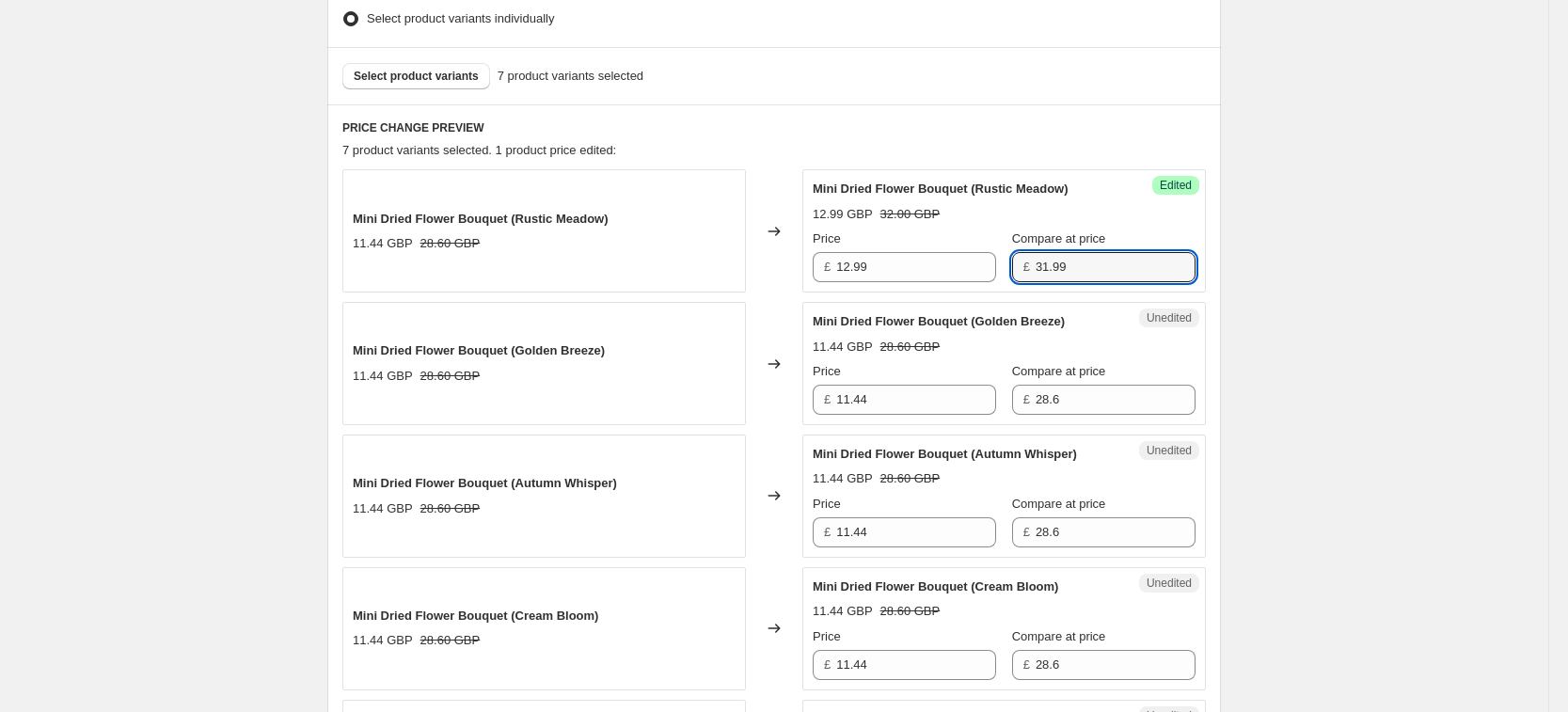 type on "31.99" 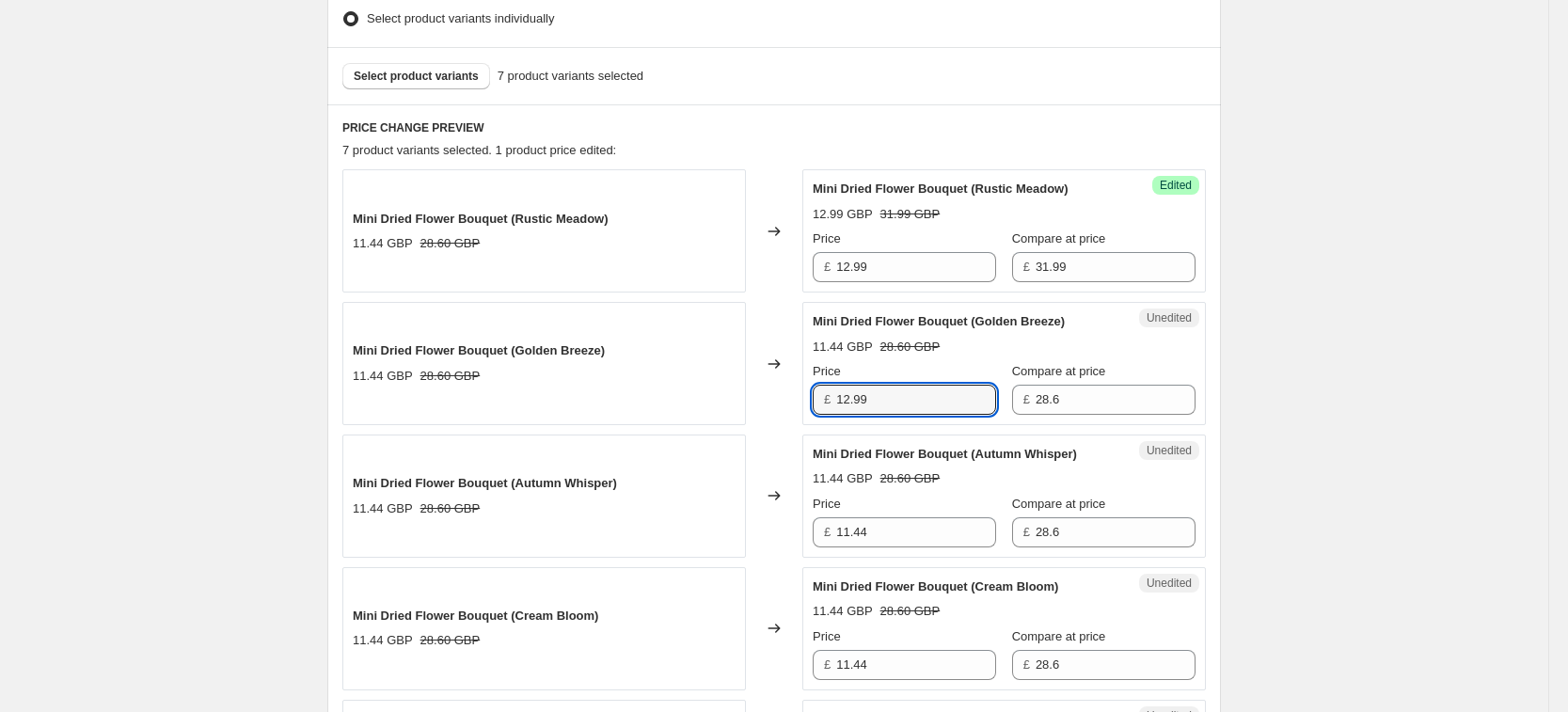 type on "12.99" 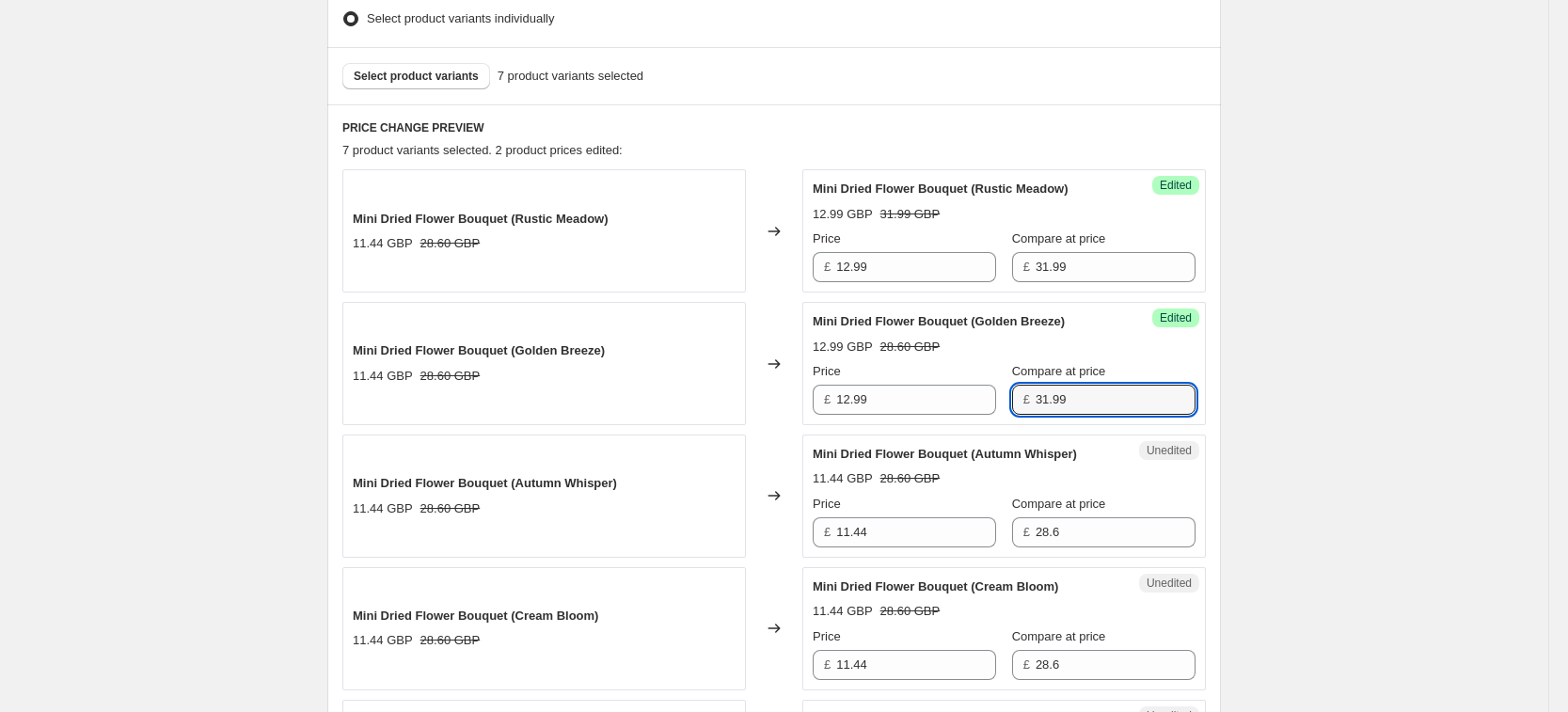 type on "31.99" 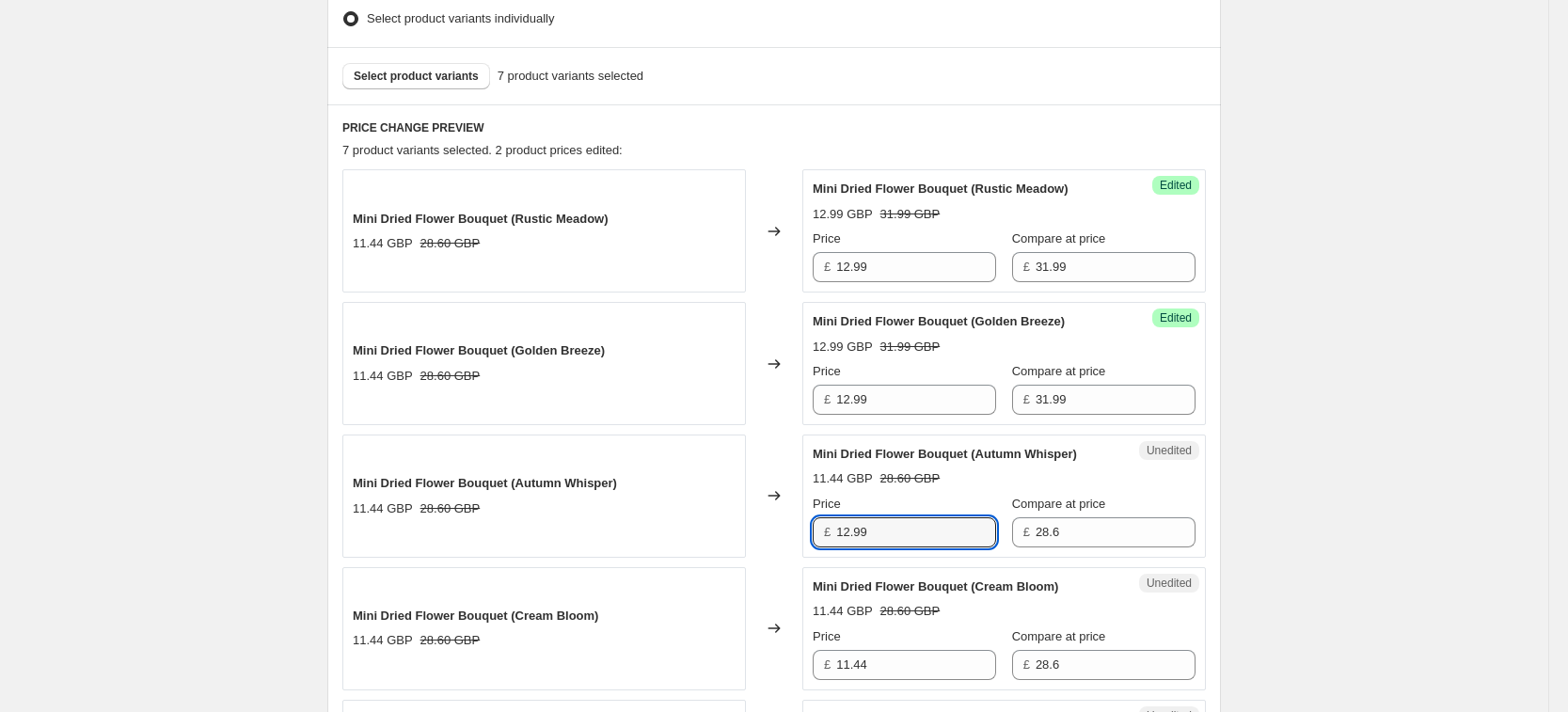 type on "12.99" 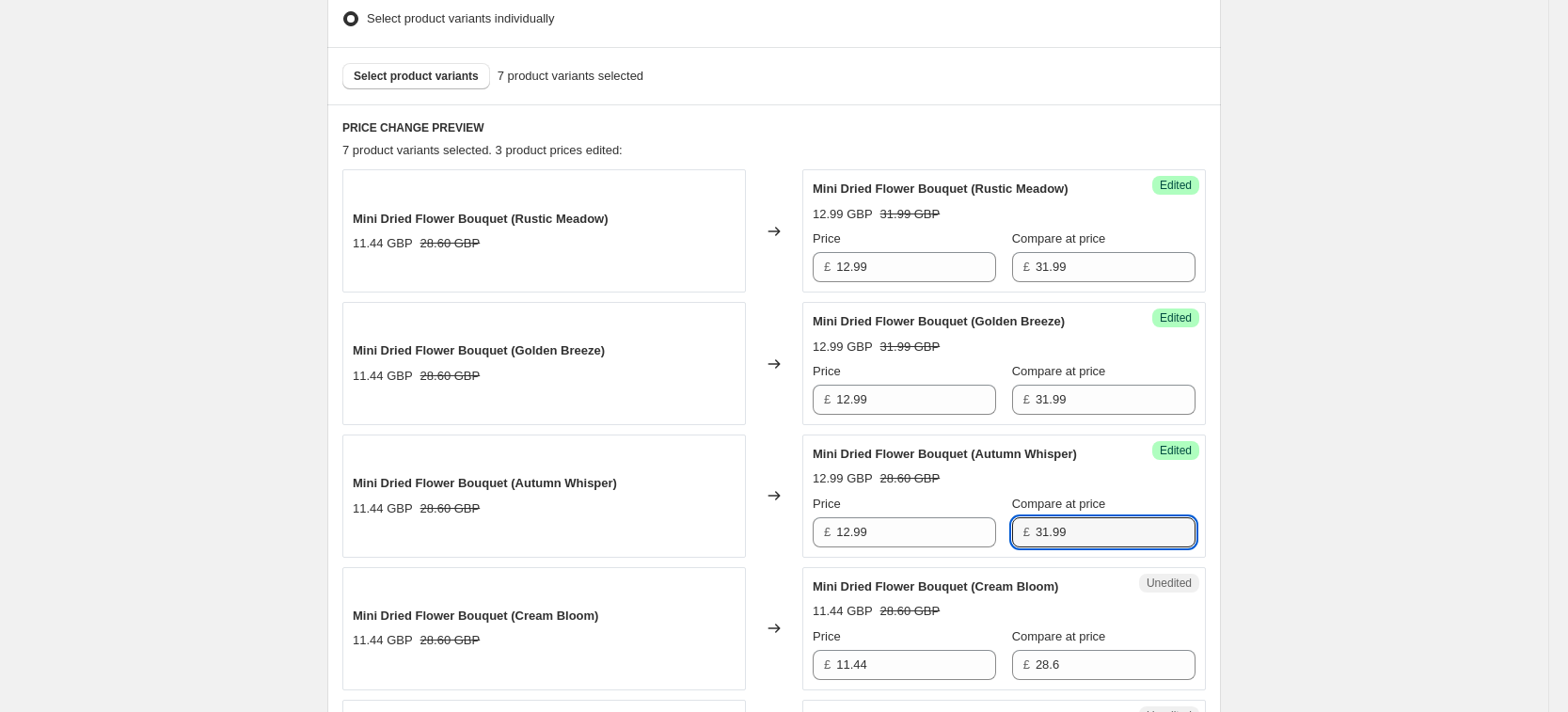 type on "31.99" 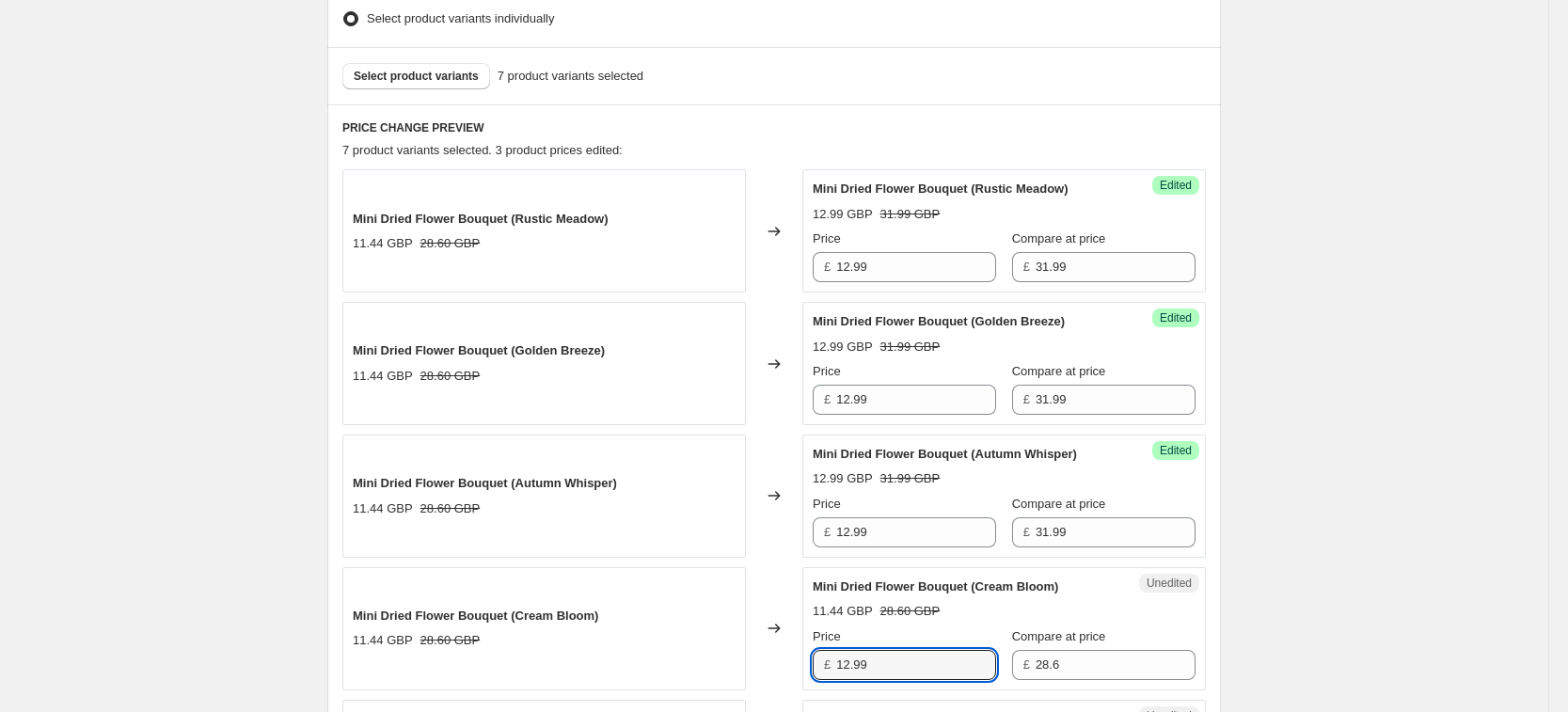 type on "12.99" 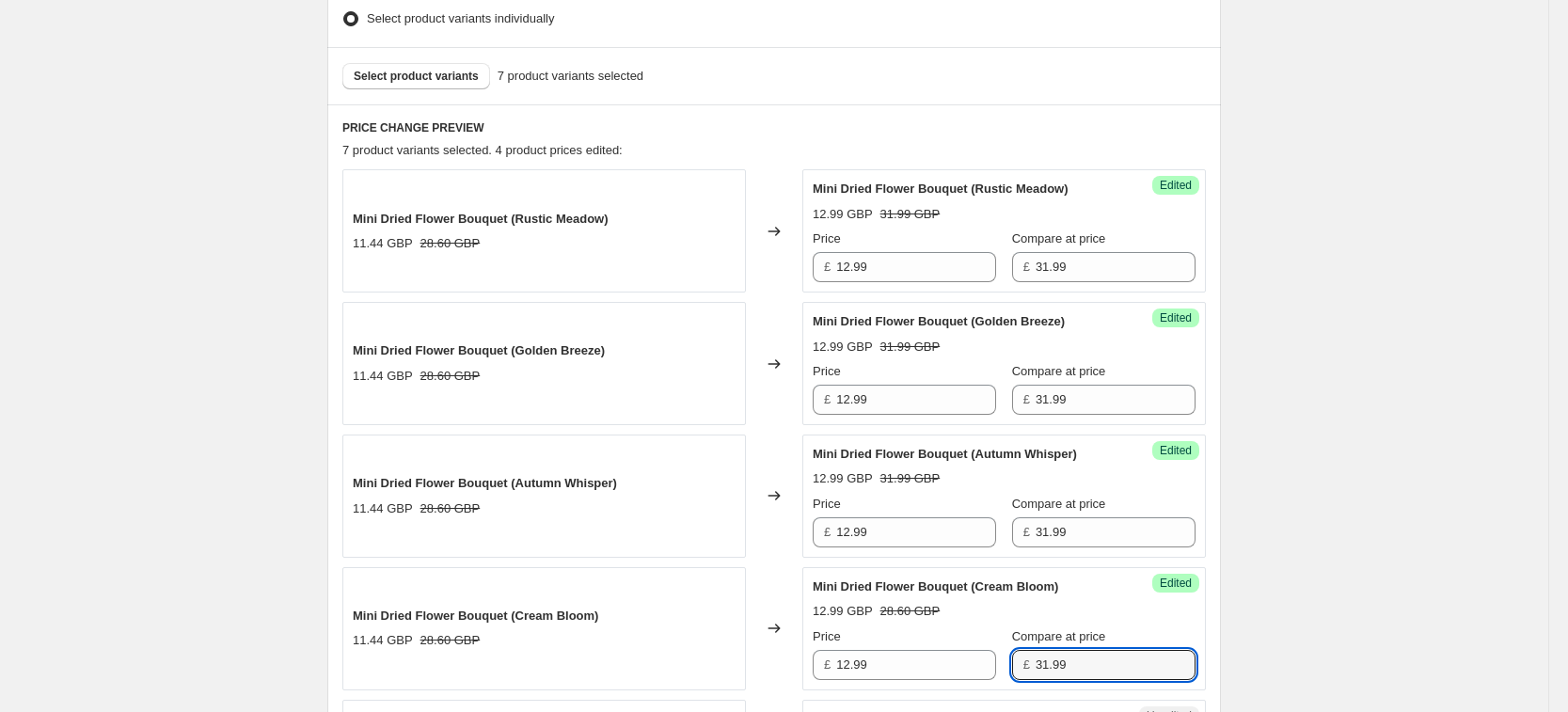 type on "31.99" 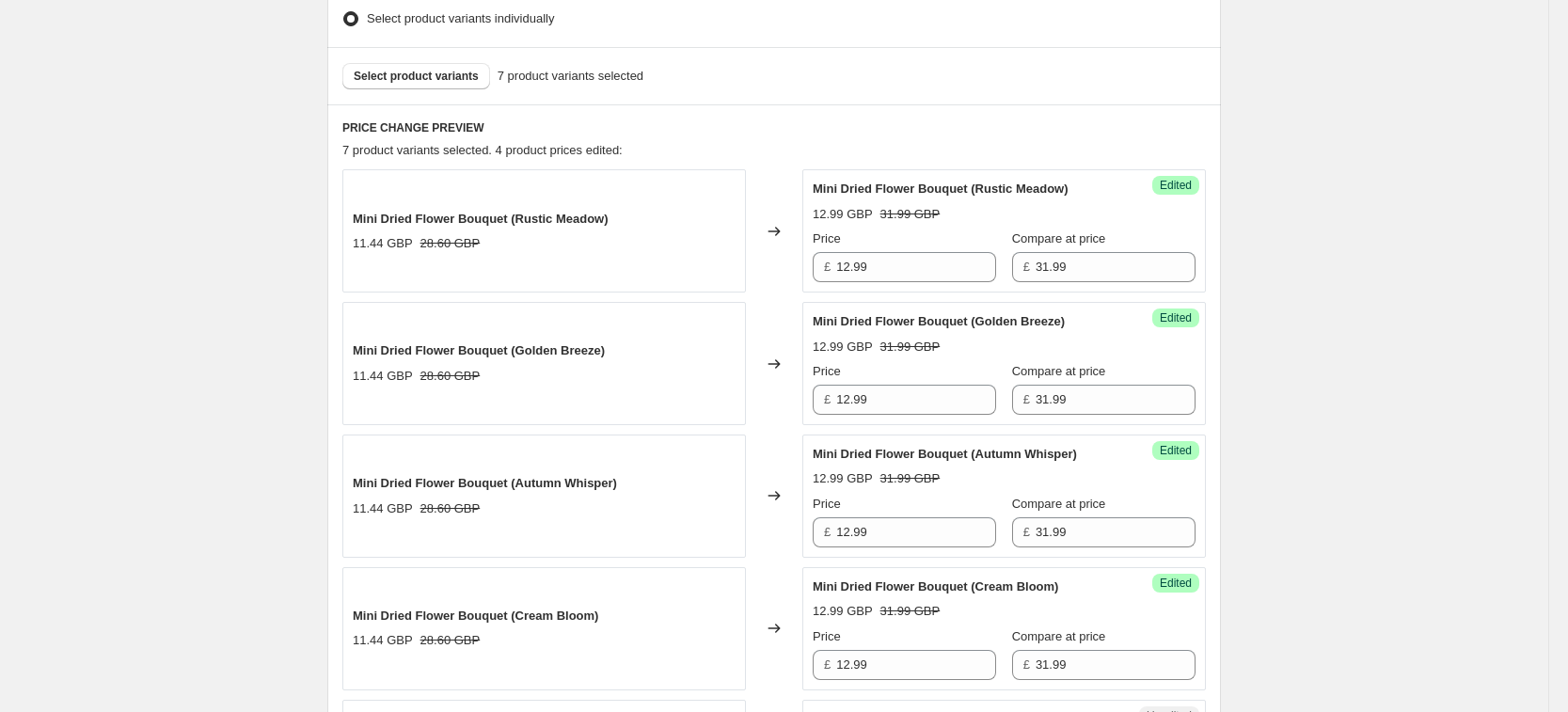 scroll, scrollTop: 962, scrollLeft: 0, axis: vertical 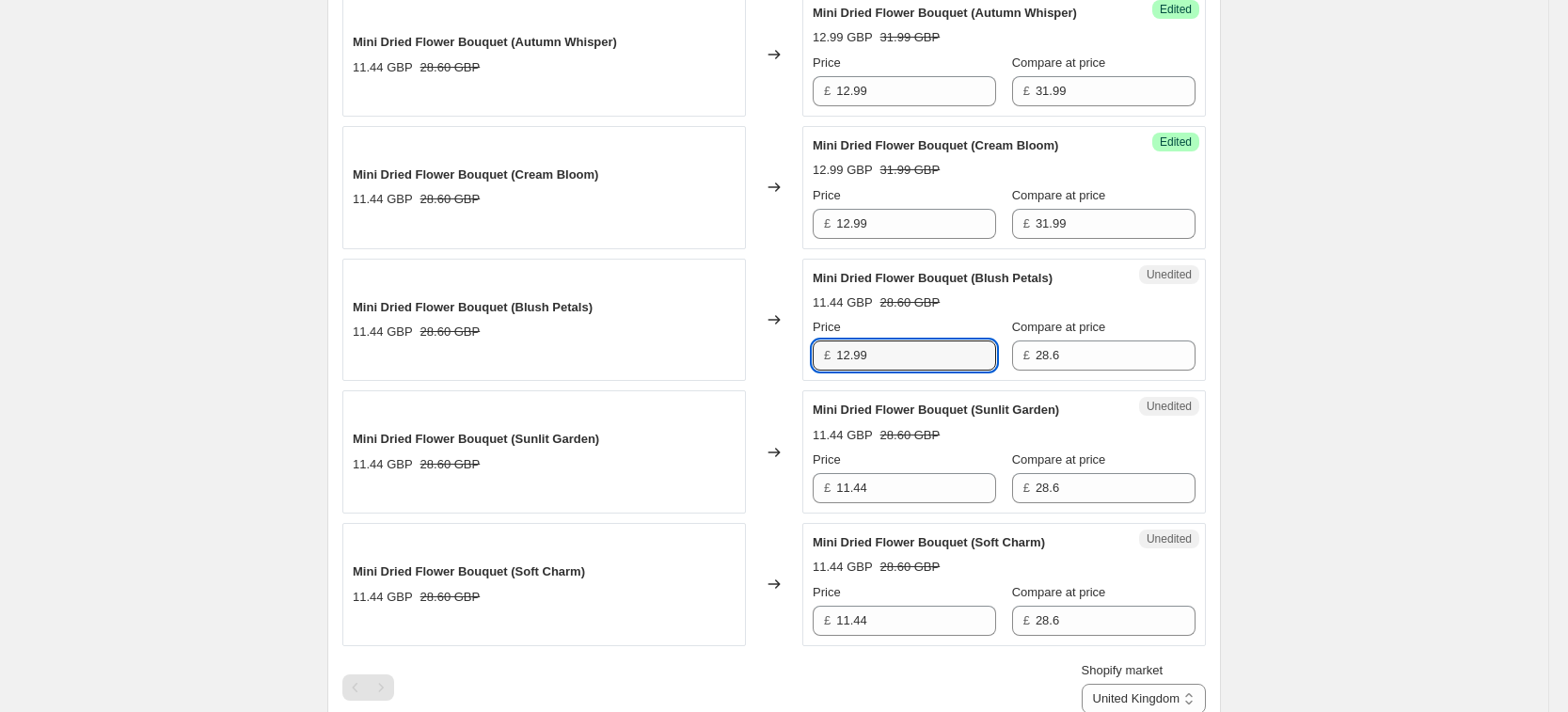 type on "12.99" 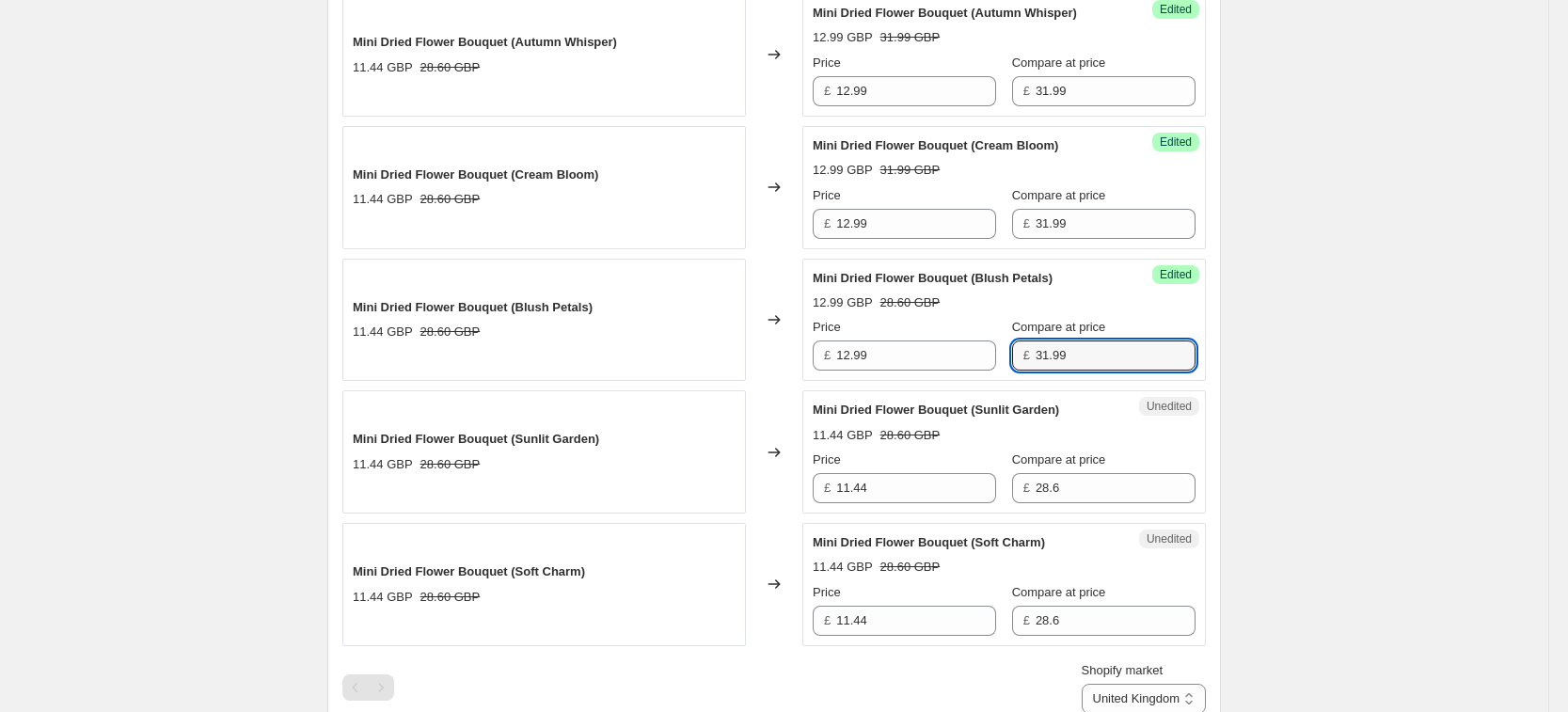 type on "31.99" 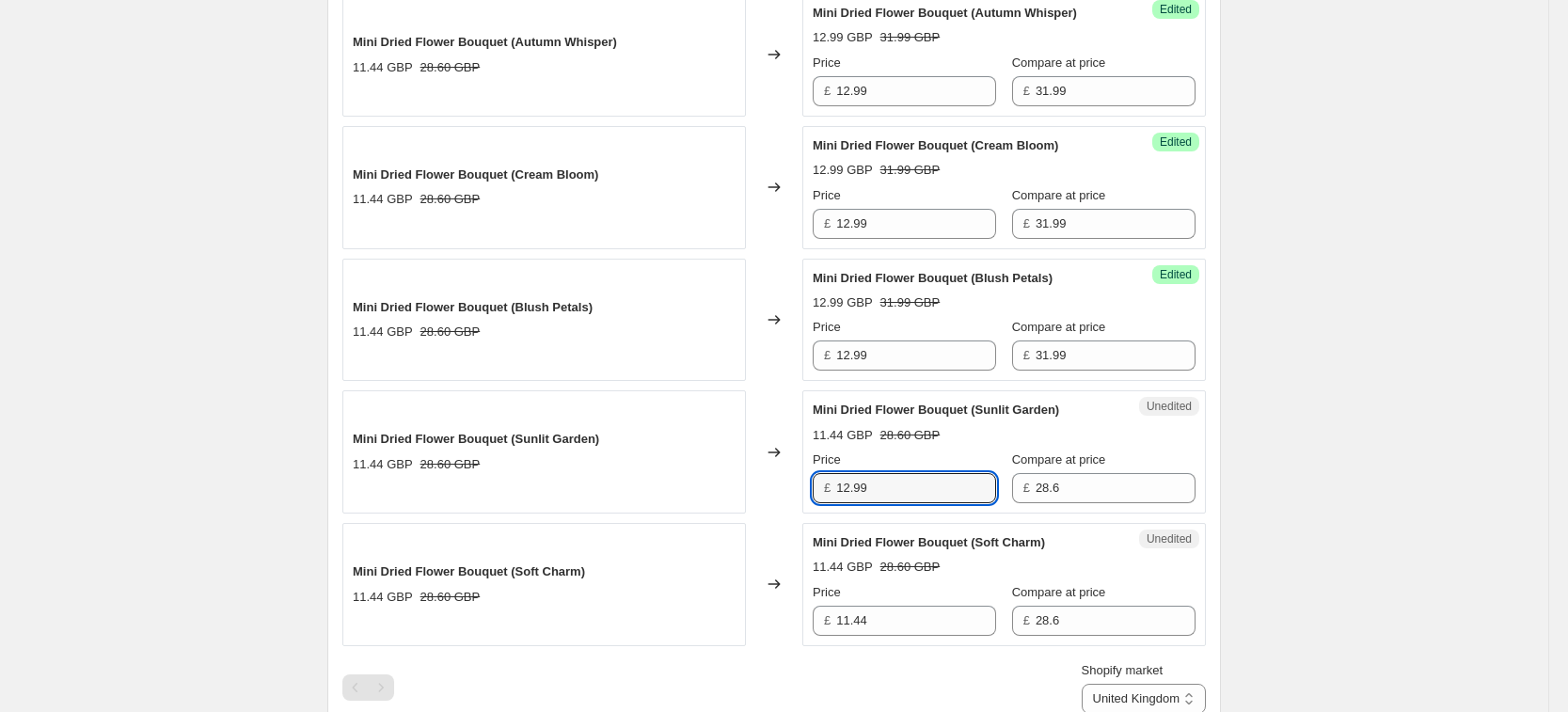 type on "12.99" 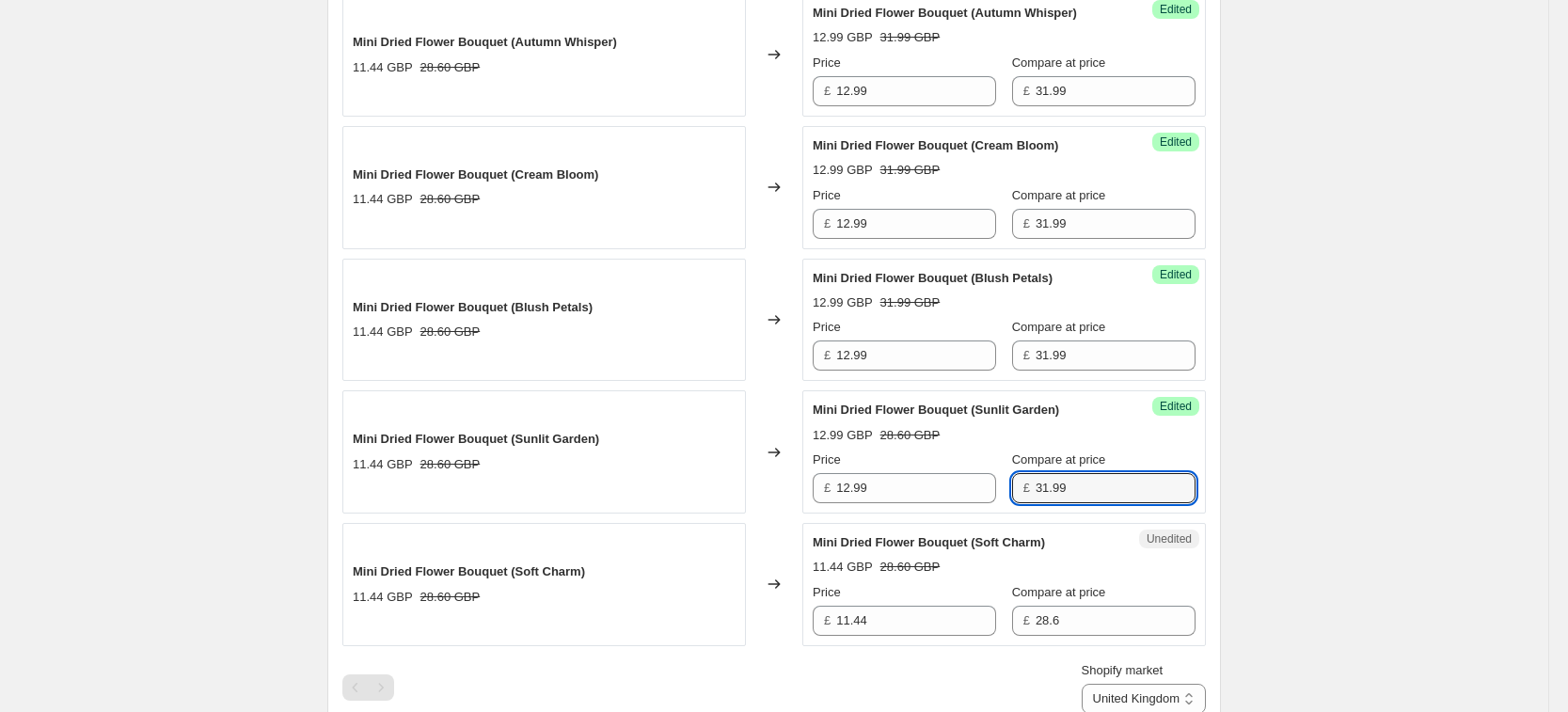 type on "31.99" 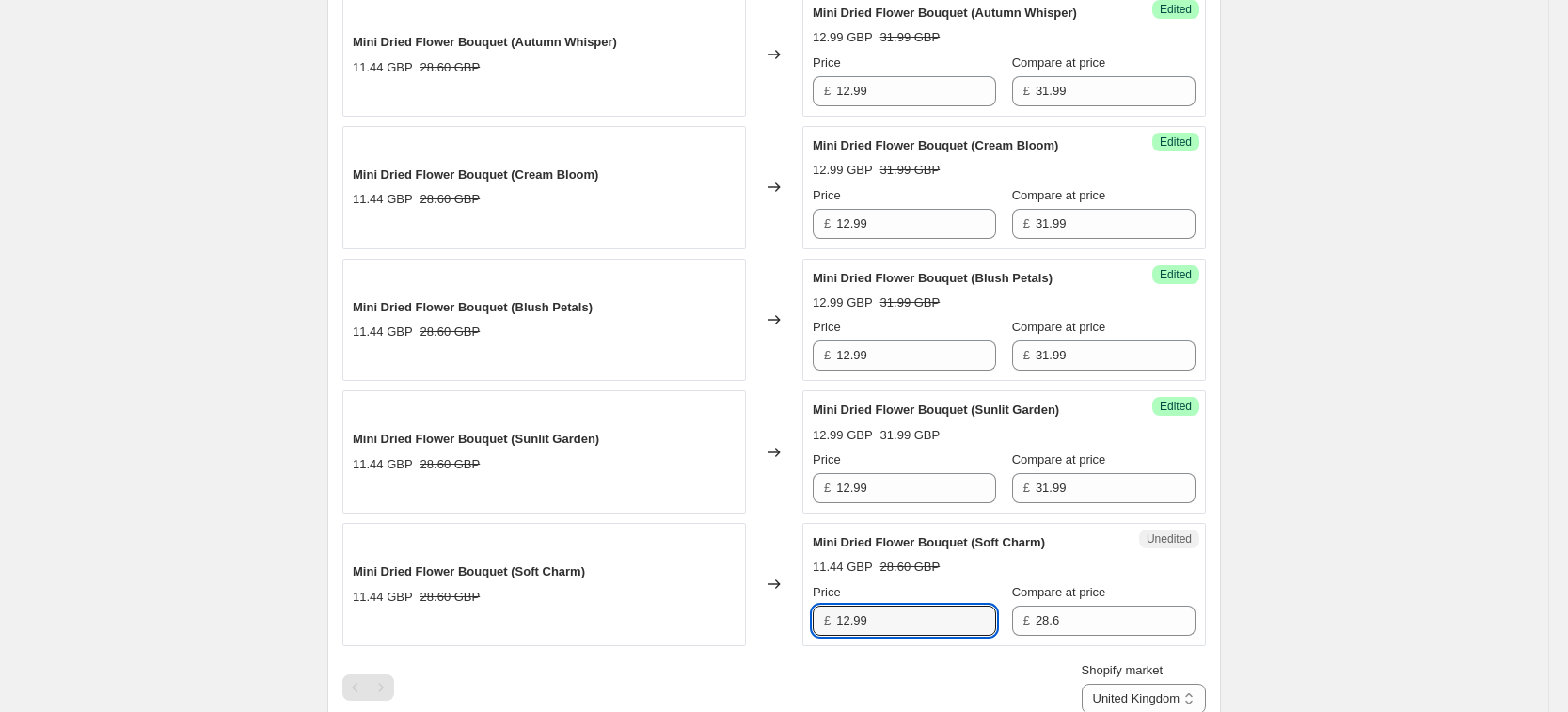 type on "12.99" 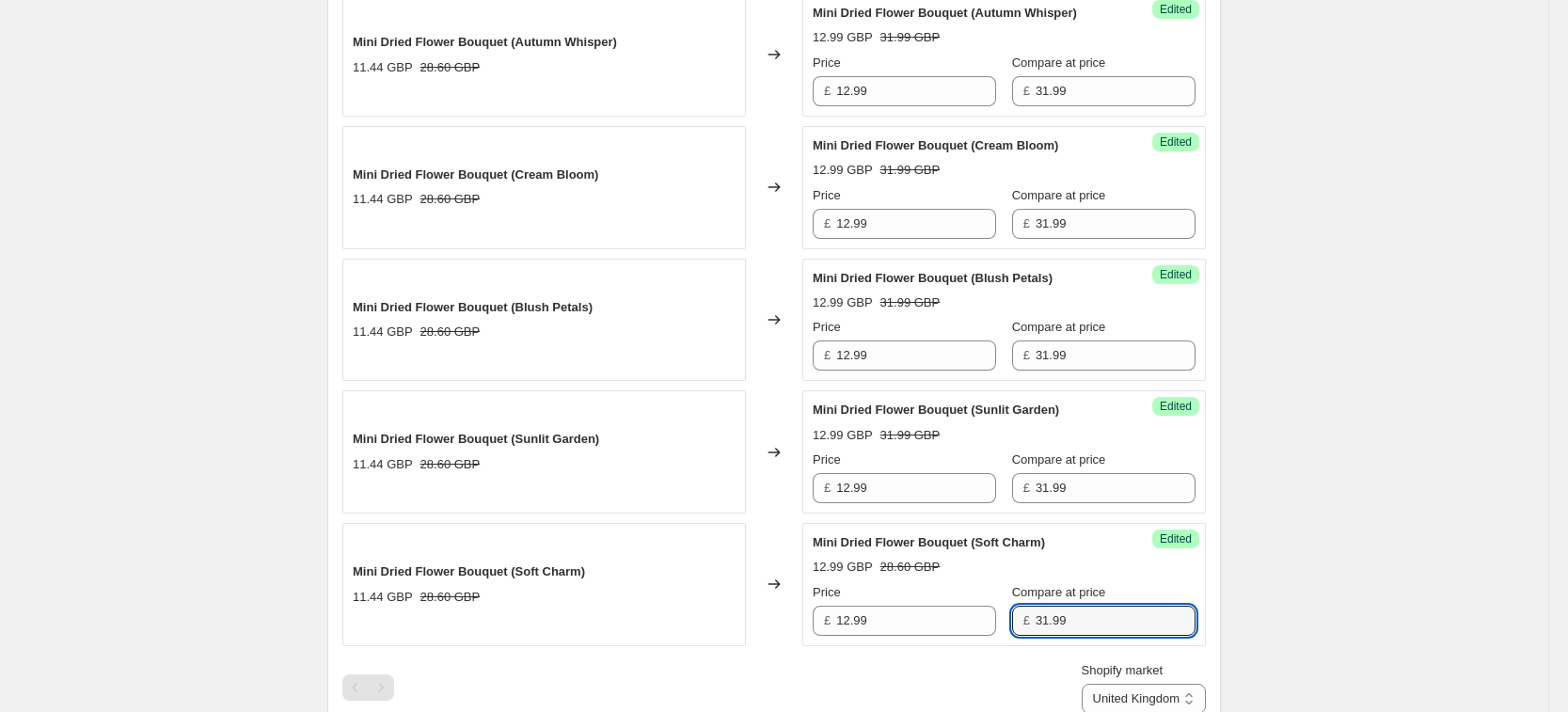 type on "31.99" 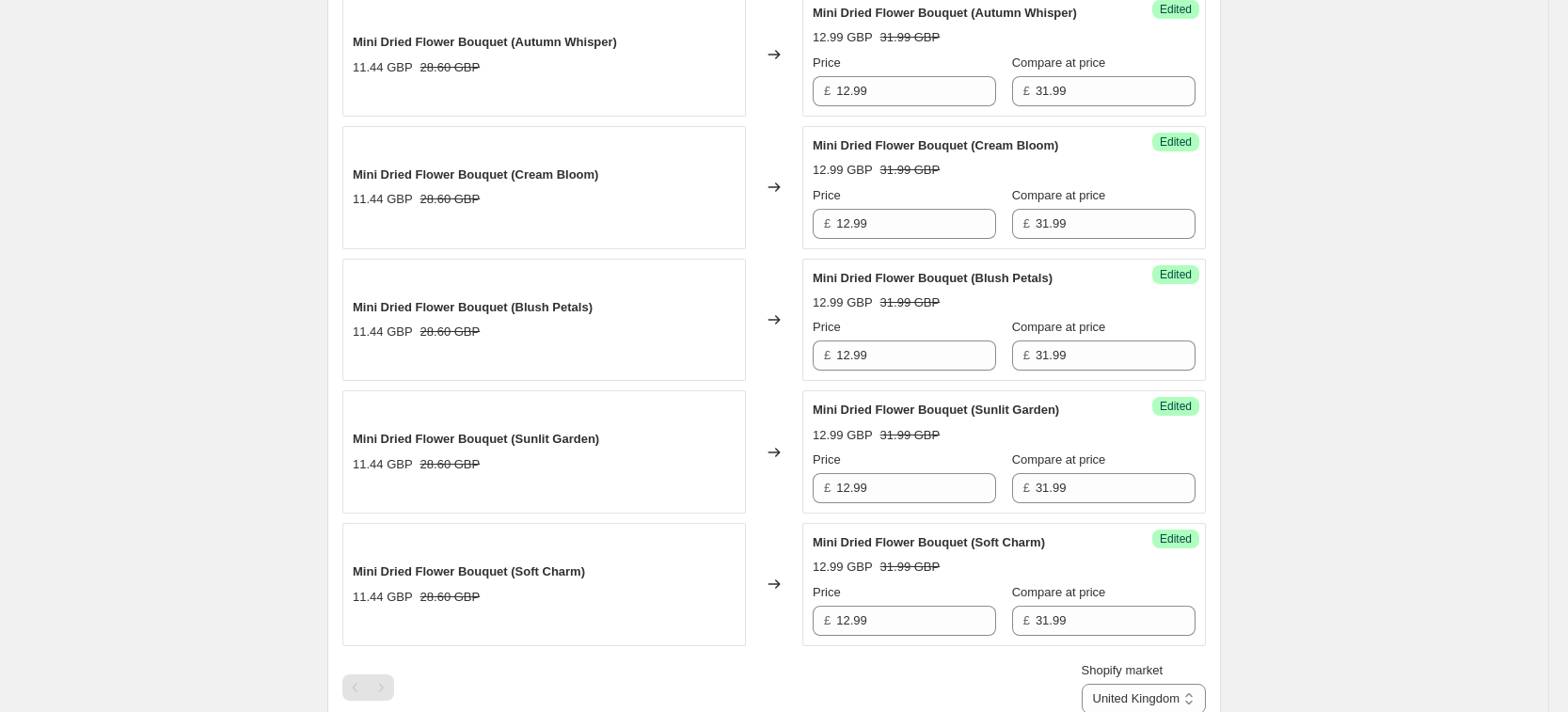 click on "Create new price change job. This page is ready Create new price change job Draft Step 1. Optionally give your price change job a title (eg "March 30% off sale on boots") Aug 6, 2025, 12:05:10 PM Price change job This title is just for internal use, customers won't see it Step 2. Select how the prices should change Use bulk price change rules Set product prices individually Use CSV upload Select tags to add while price change is active Select tags to remove while price change is active Step 3. Select which products should change in price Select all products, use filters, or select products variants individually All products Filter by product, collection, tag, vendor, product type, variant title, or inventory Select product variants individually Select product variants 7   product variants selected PRICE CHANGE PREVIEW 7 product variants selected. 7 product prices edited: Mini Dried Flower Bouquet (Rustic Meadow) 11.44 GBP 28.60 GBP Changed to Success Edited Mini Dried Flower Bouquet (Rustic Meadow) 12.99 GBP" at bounding box center [774, 229] 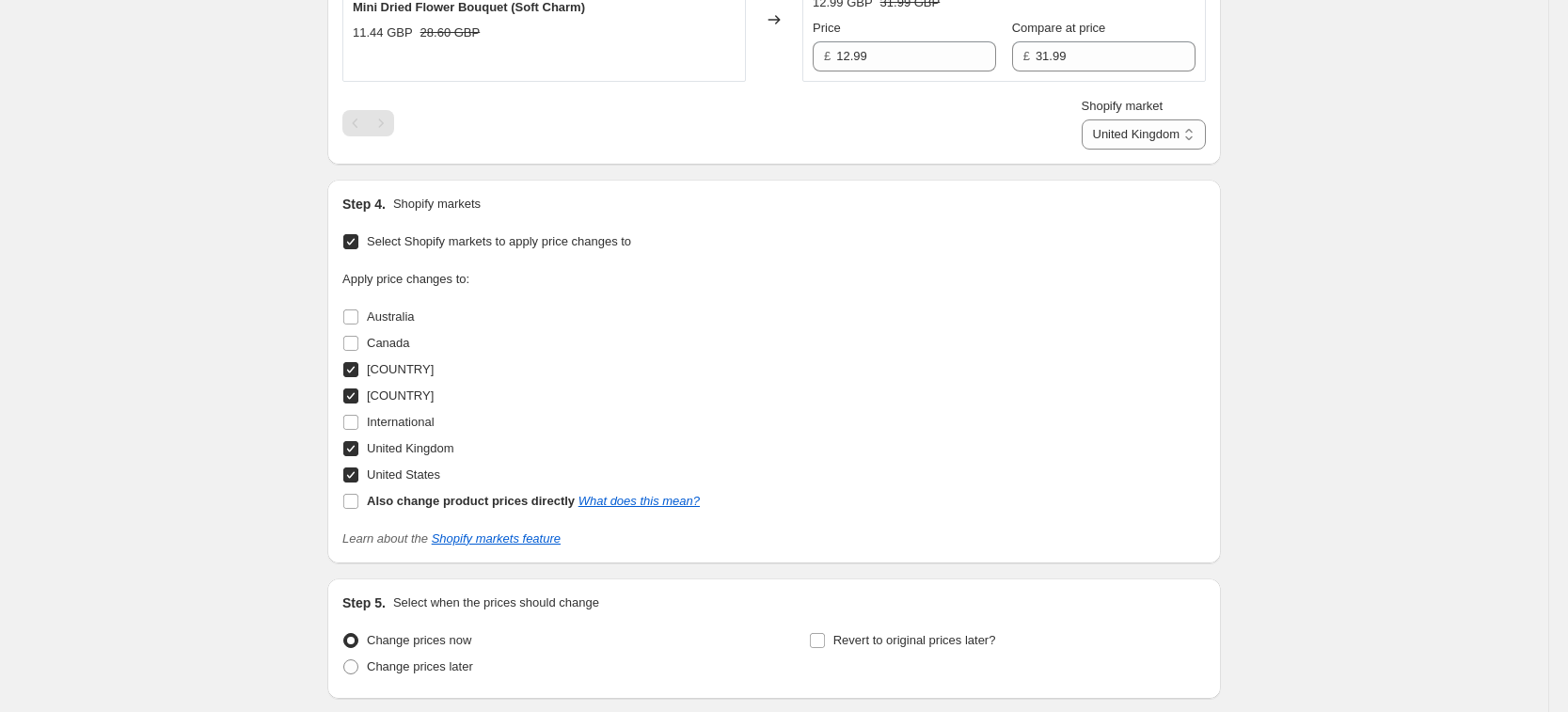 scroll, scrollTop: 1669, scrollLeft: 0, axis: vertical 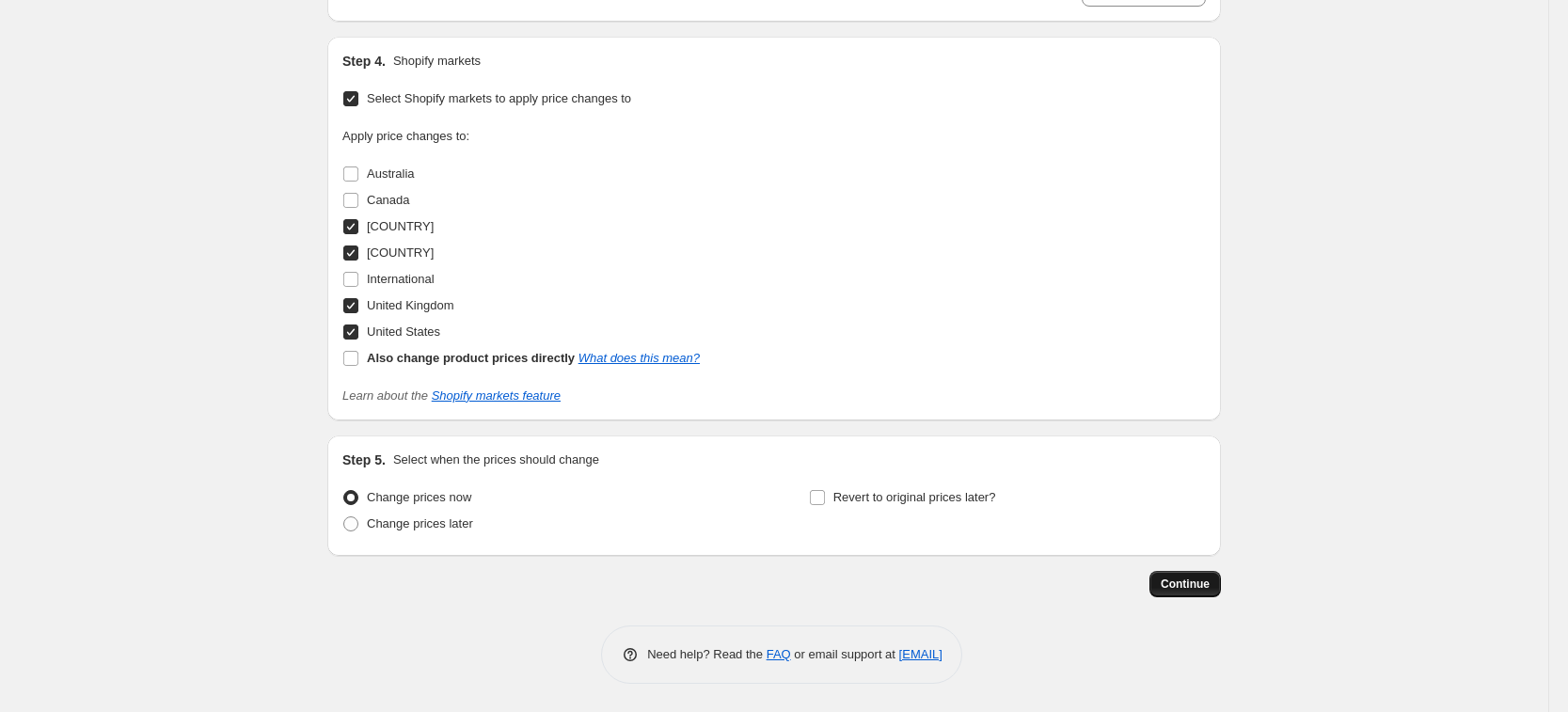click on "Continue" at bounding box center [1185, 584] 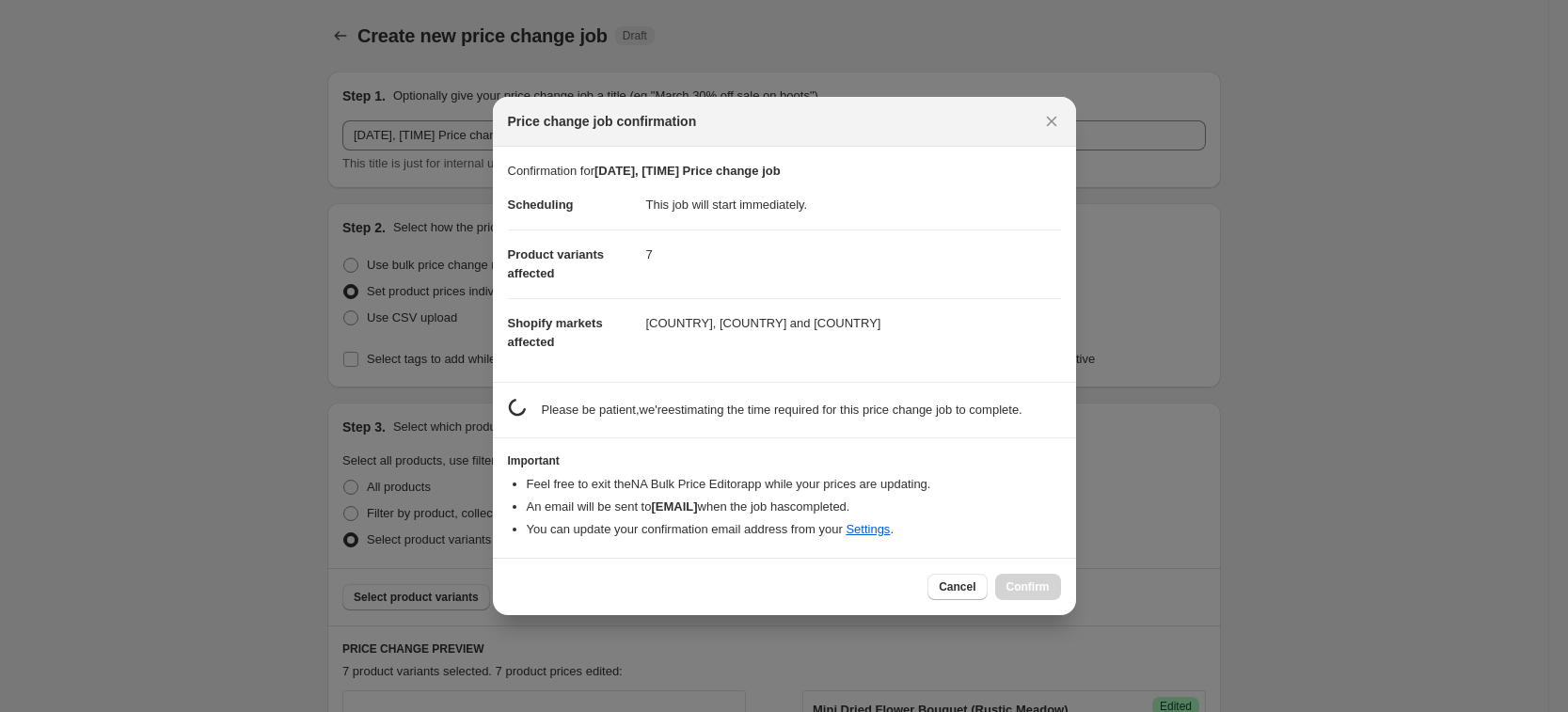 scroll, scrollTop: 0, scrollLeft: 0, axis: both 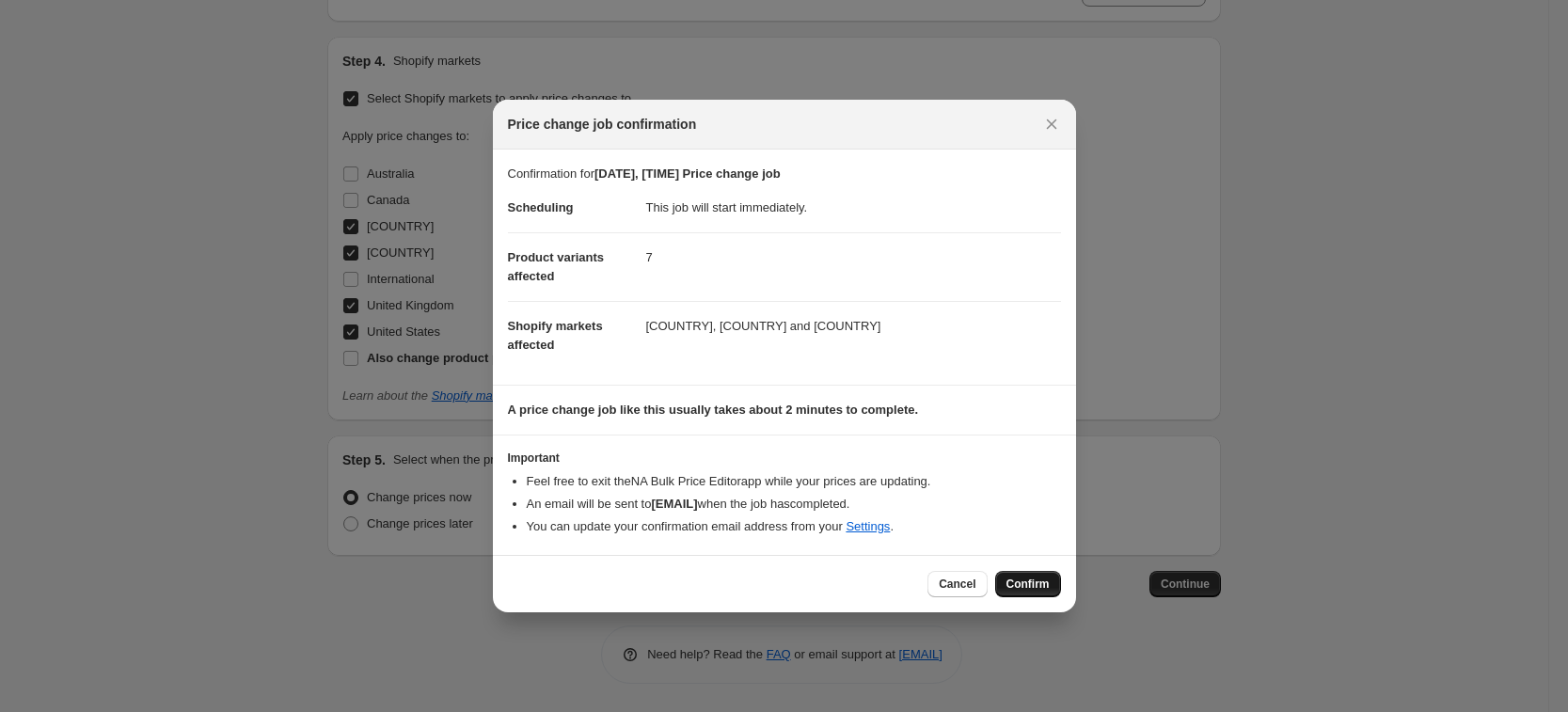click on "Confirm" at bounding box center [1028, 584] 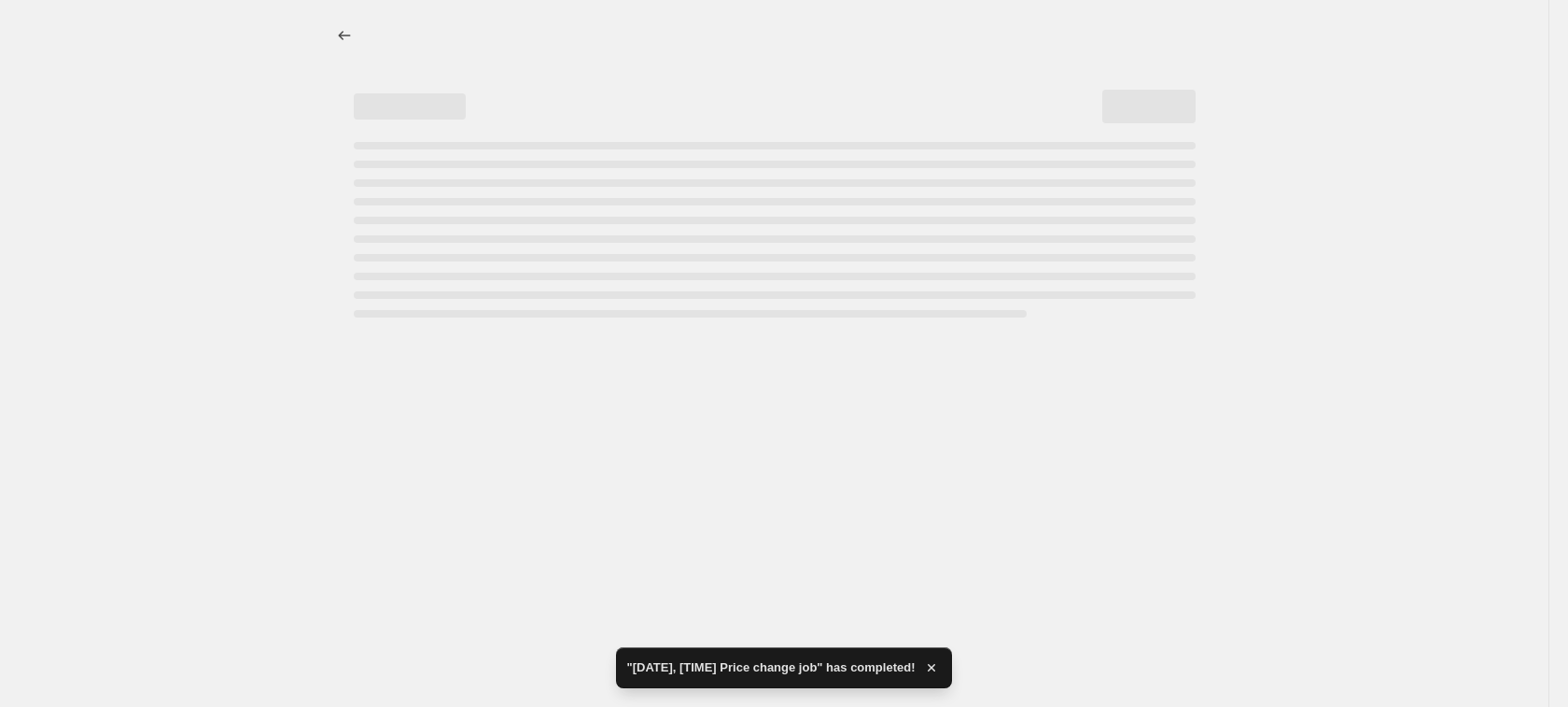 select on "[NUMBER]" 